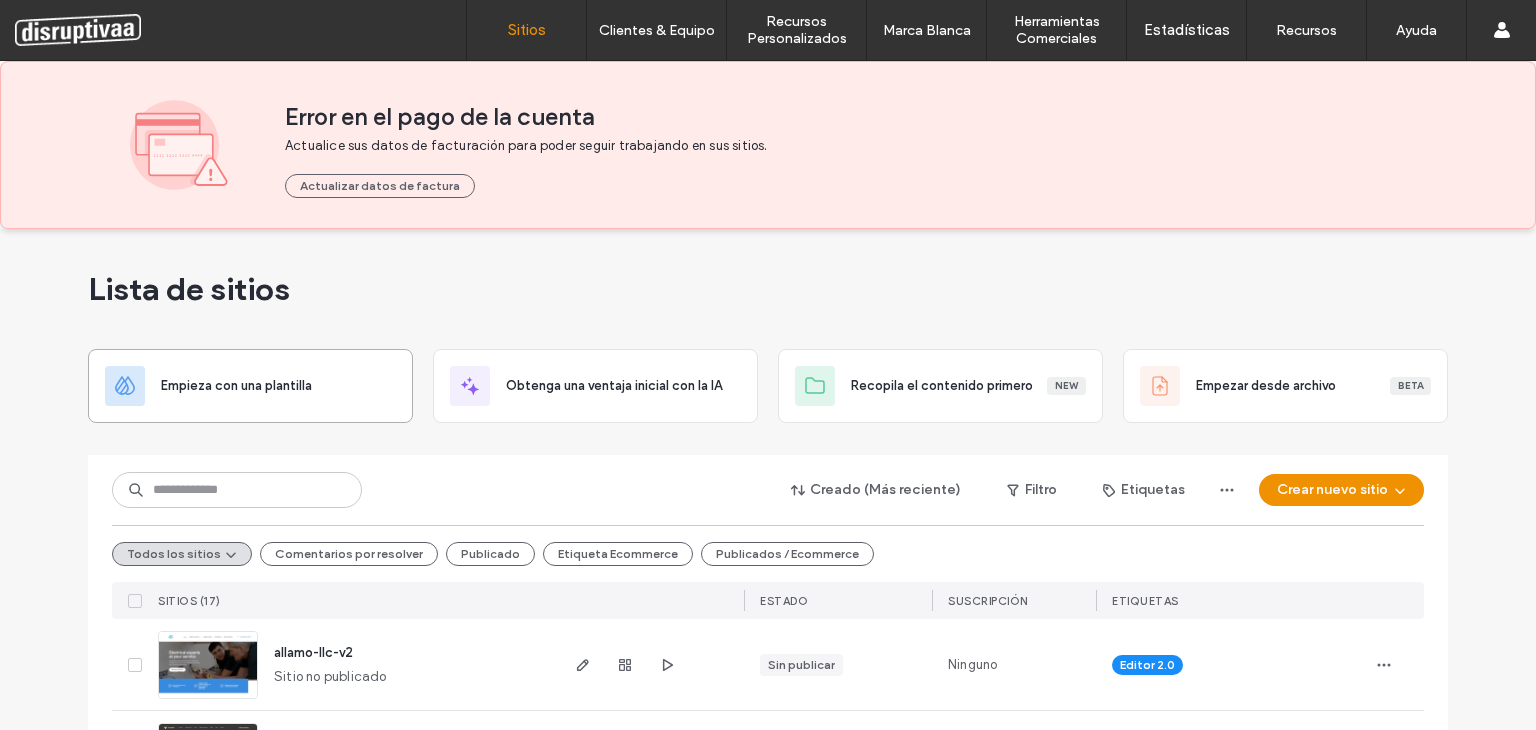 scroll, scrollTop: 0, scrollLeft: 0, axis: both 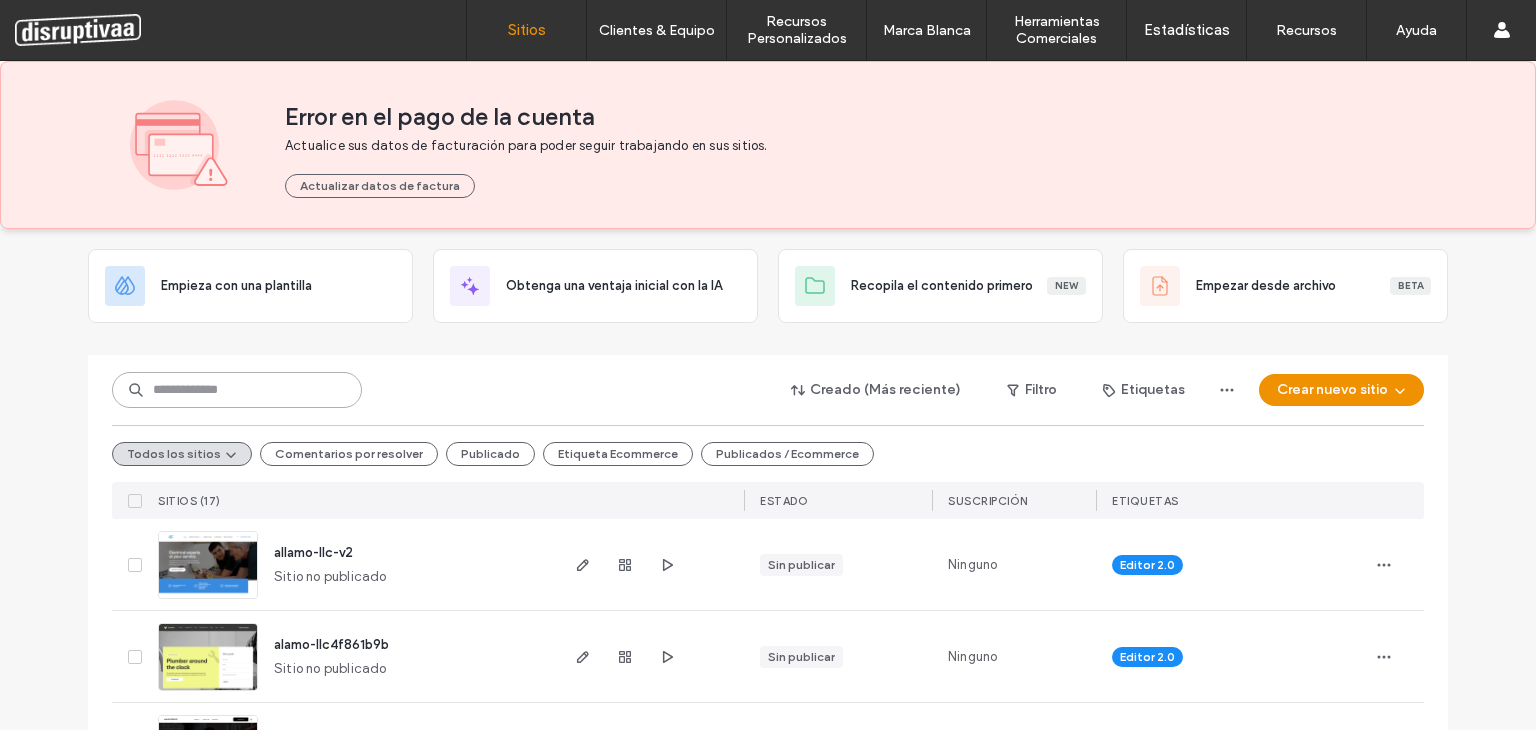 click at bounding box center (237, 390) 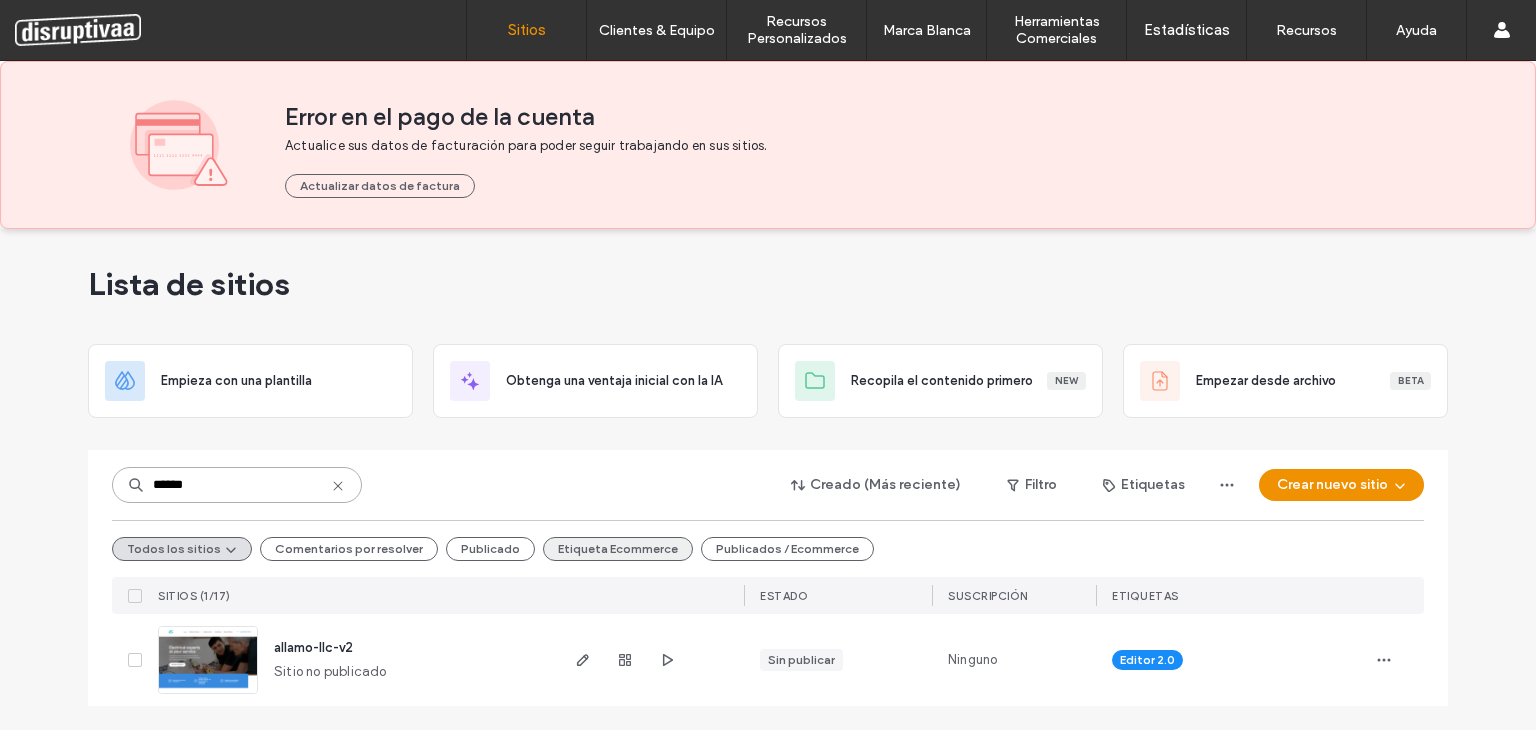 scroll, scrollTop: 4, scrollLeft: 0, axis: vertical 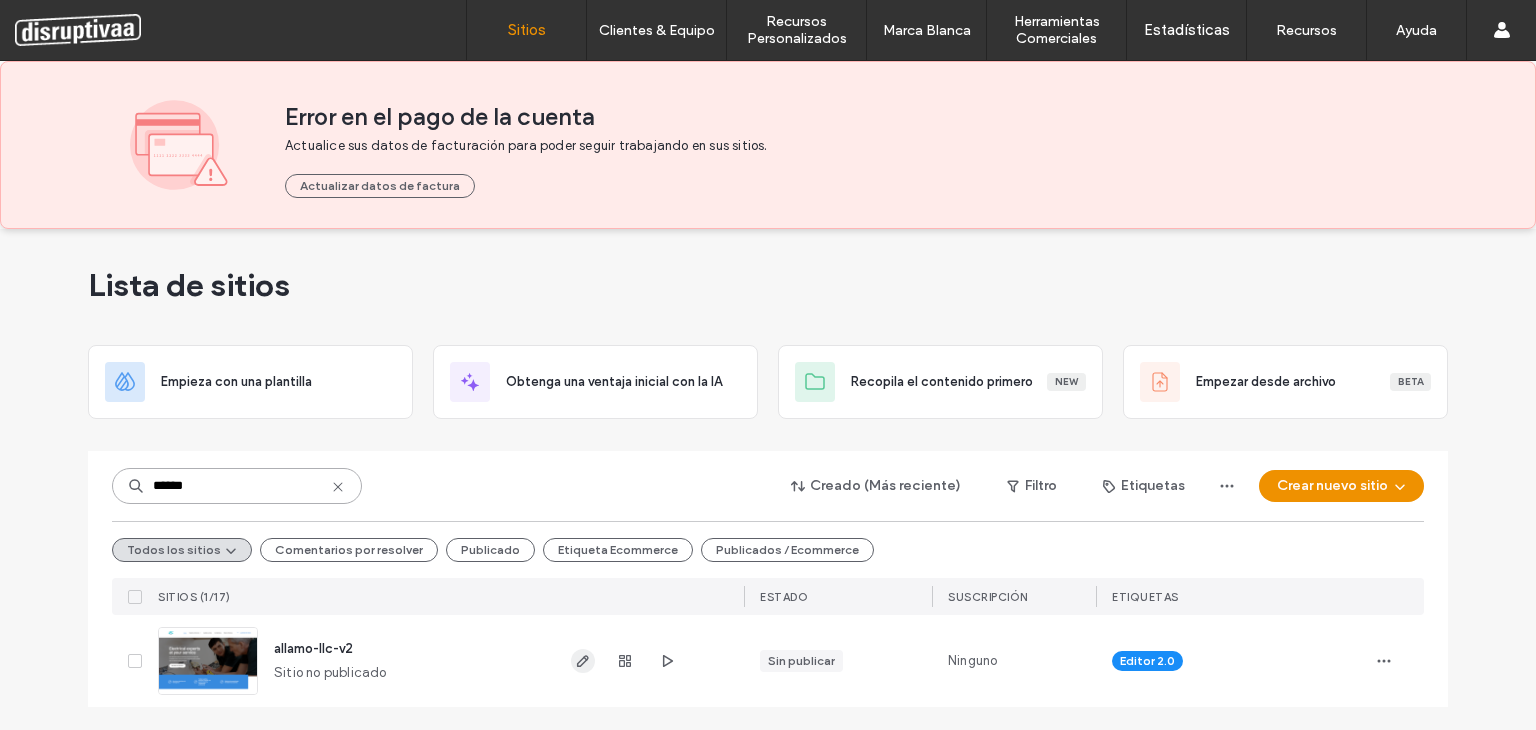 type on "******" 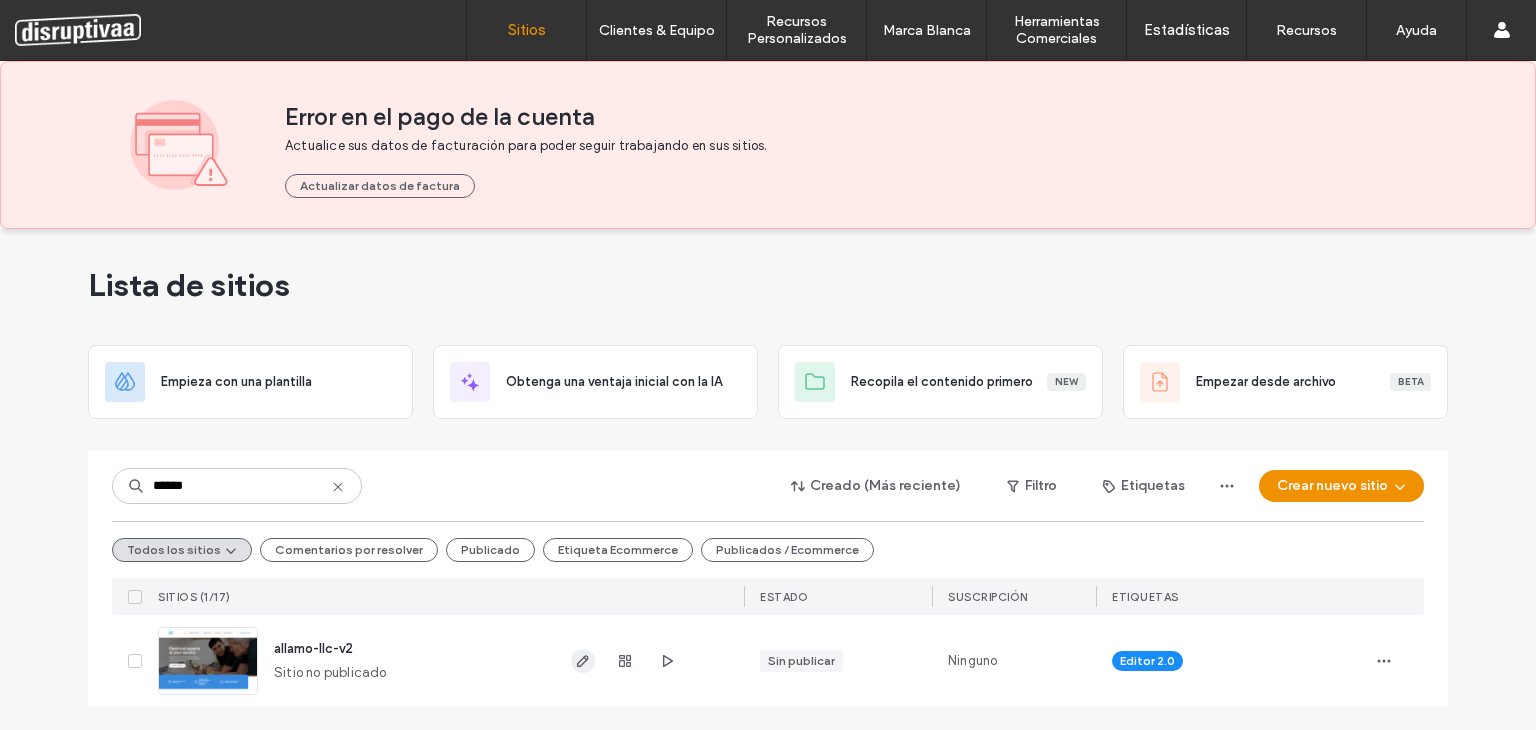 click 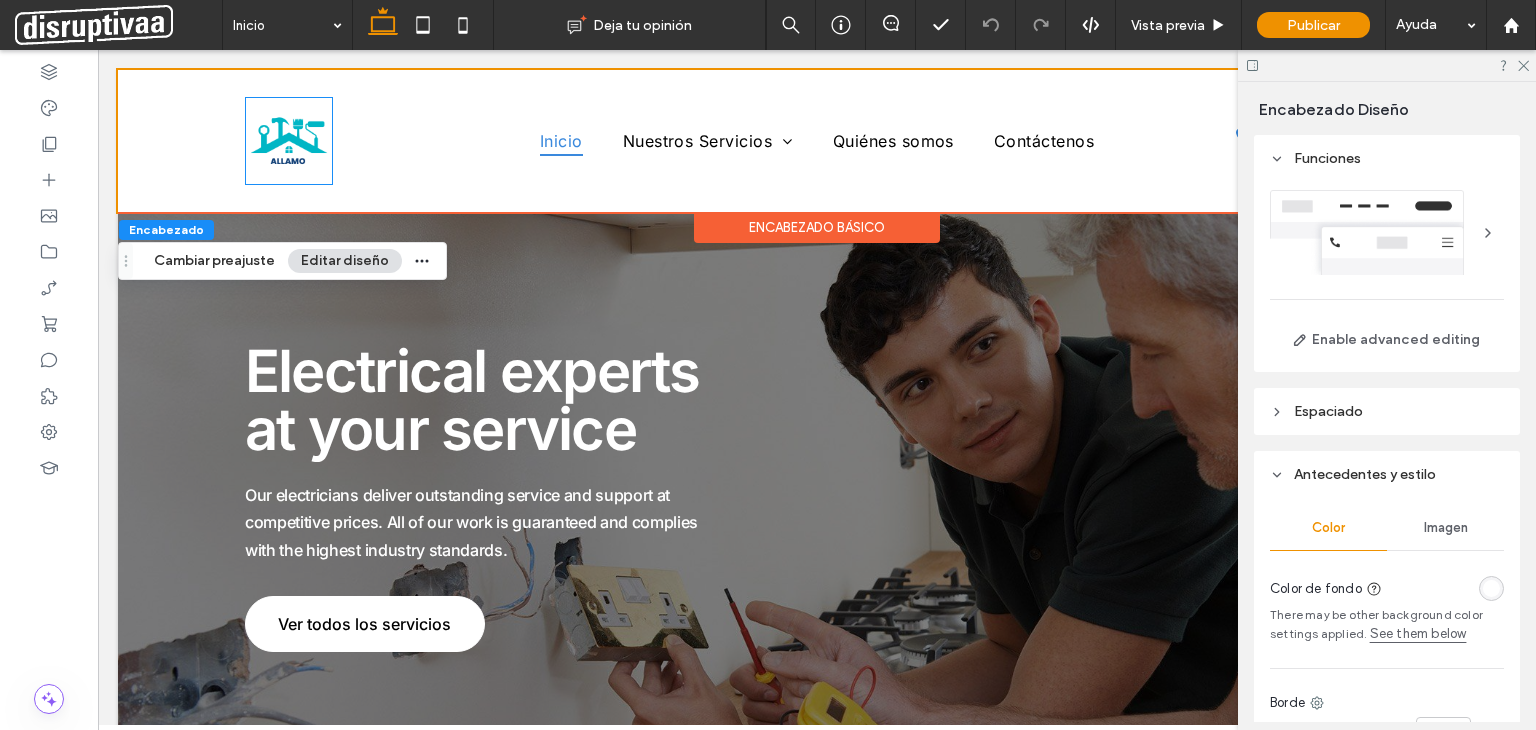 scroll, scrollTop: 0, scrollLeft: 0, axis: both 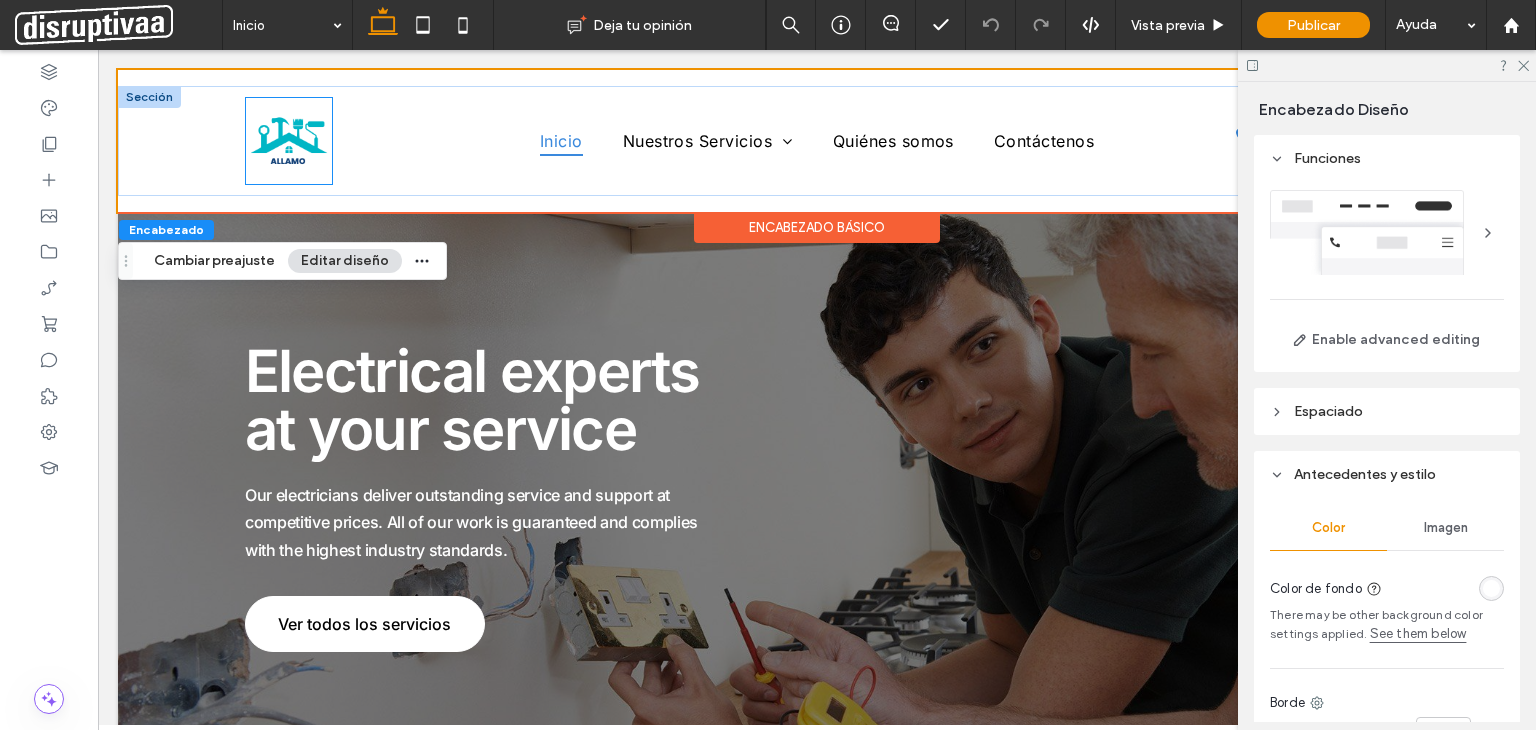 click at bounding box center (289, 141) 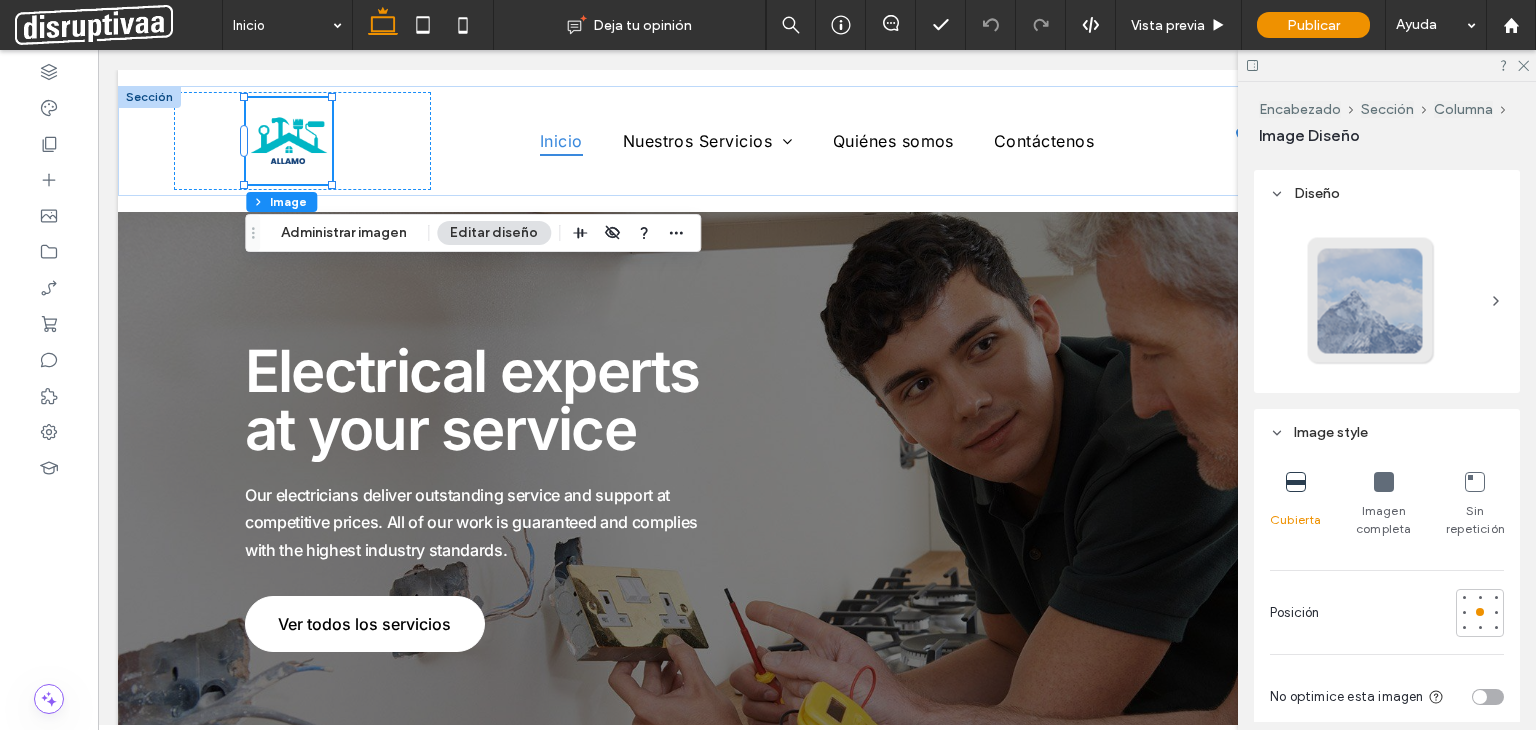 scroll, scrollTop: 0, scrollLeft: 0, axis: both 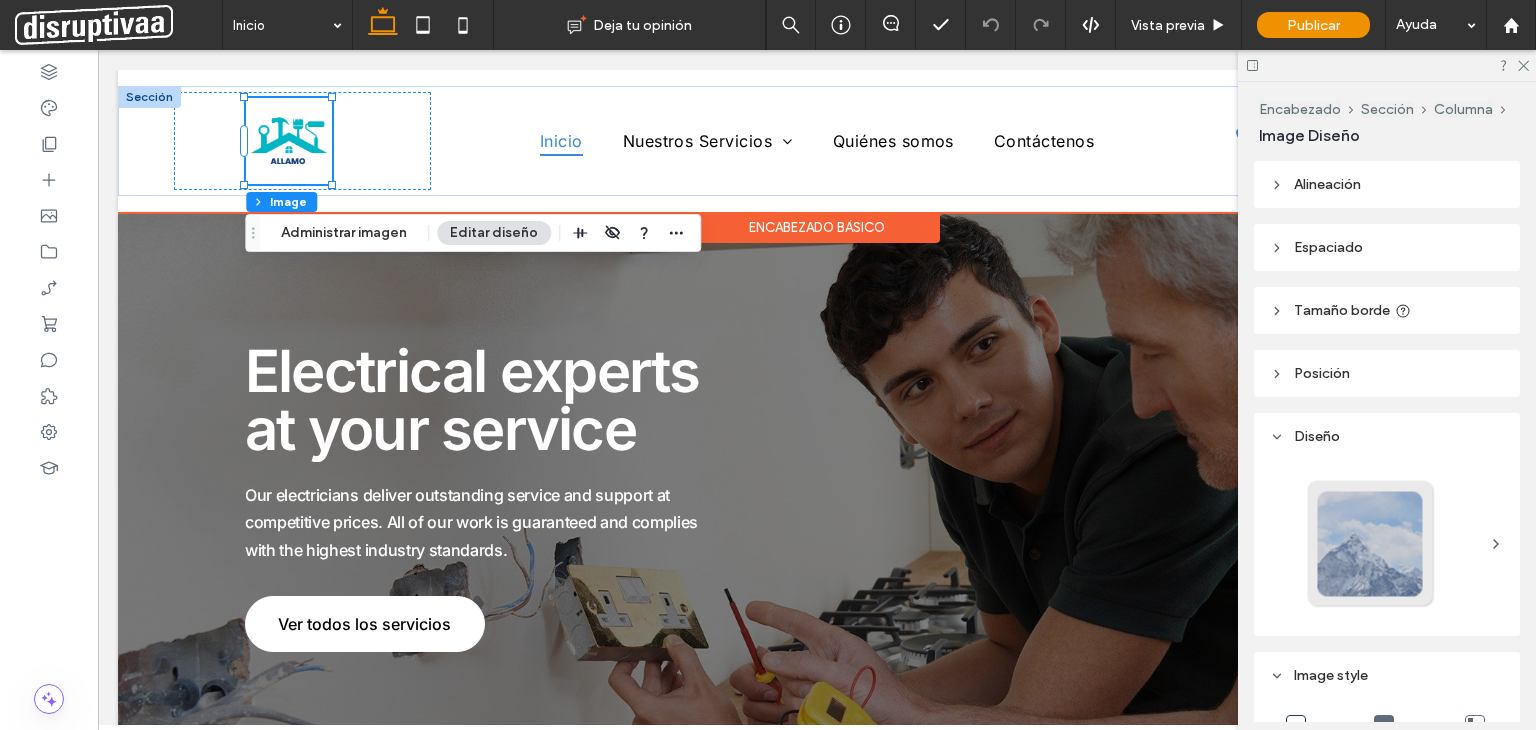 click at bounding box center (289, 141) 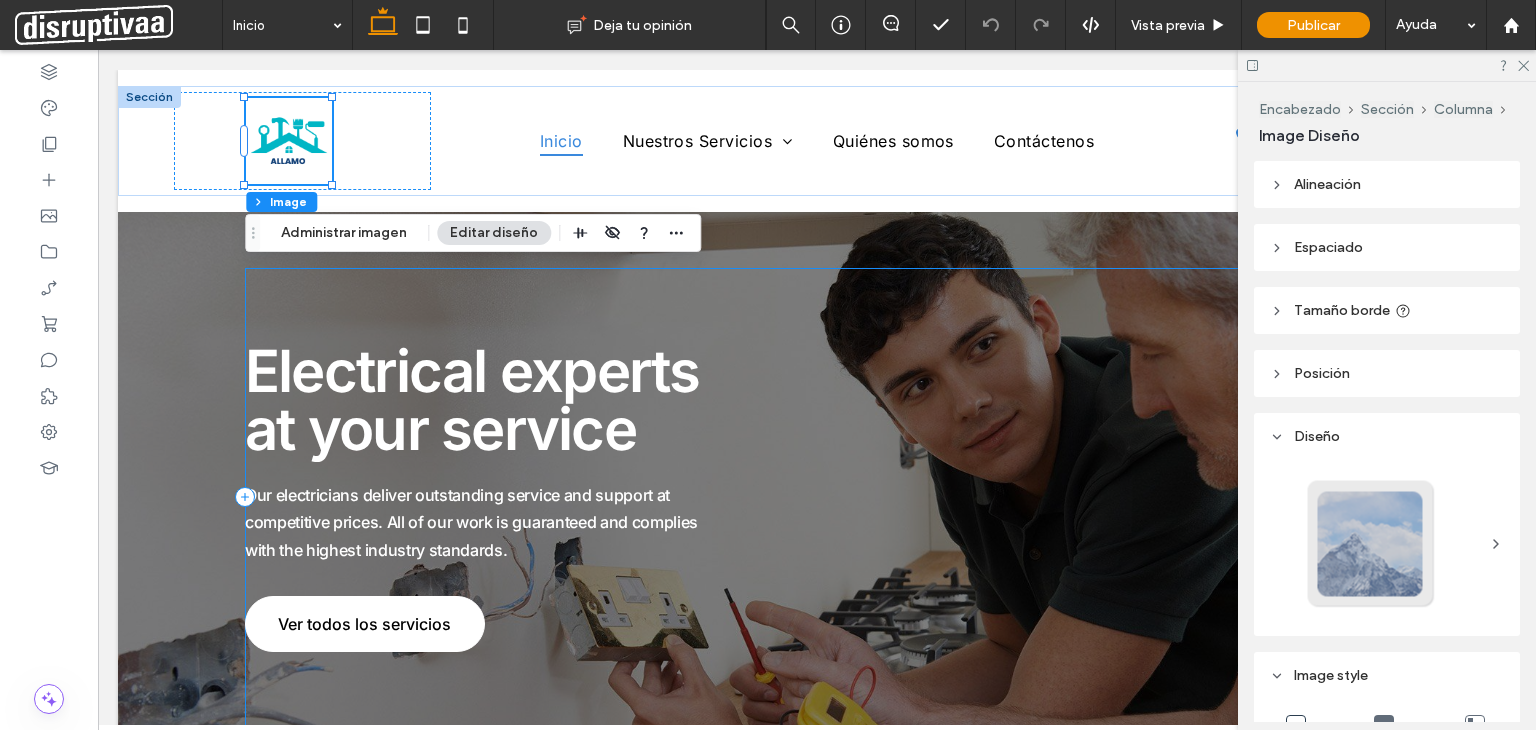 click on "Encabezado Sección Columna Image Administrar imagen Editar diseño" at bounding box center [473, 233] 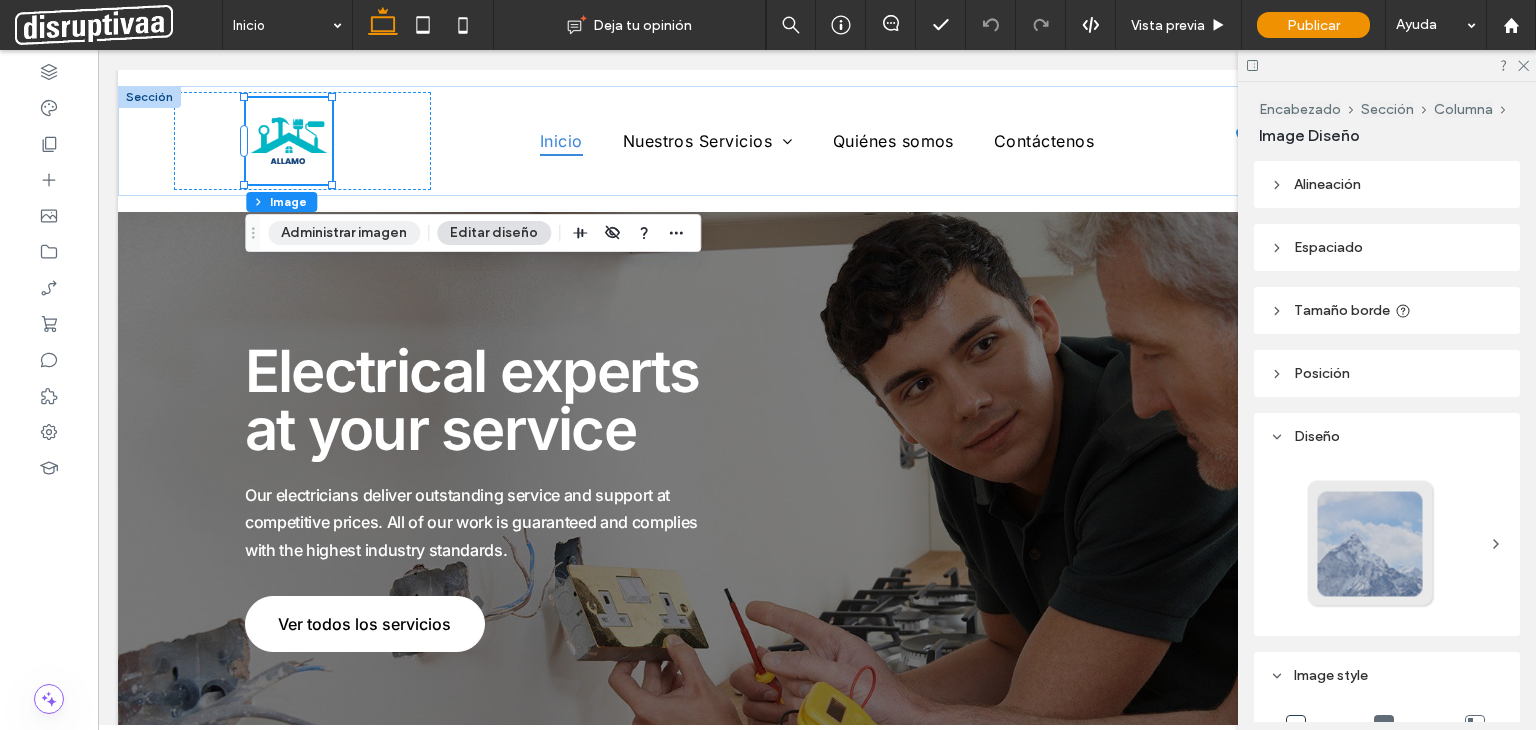 drag, startPoint x: 368, startPoint y: 240, endPoint x: 641, endPoint y: 288, distance: 277.18765 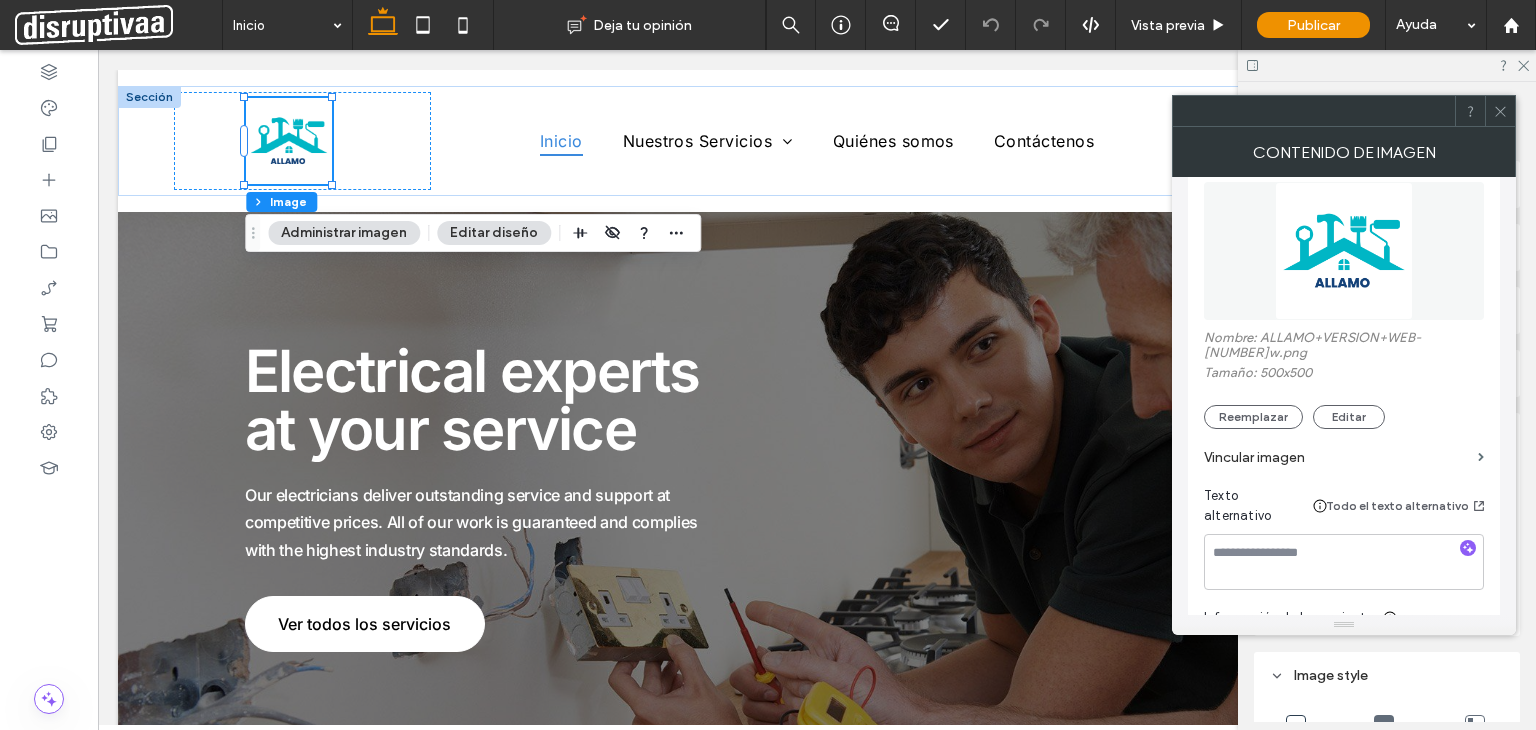 scroll, scrollTop: 300, scrollLeft: 0, axis: vertical 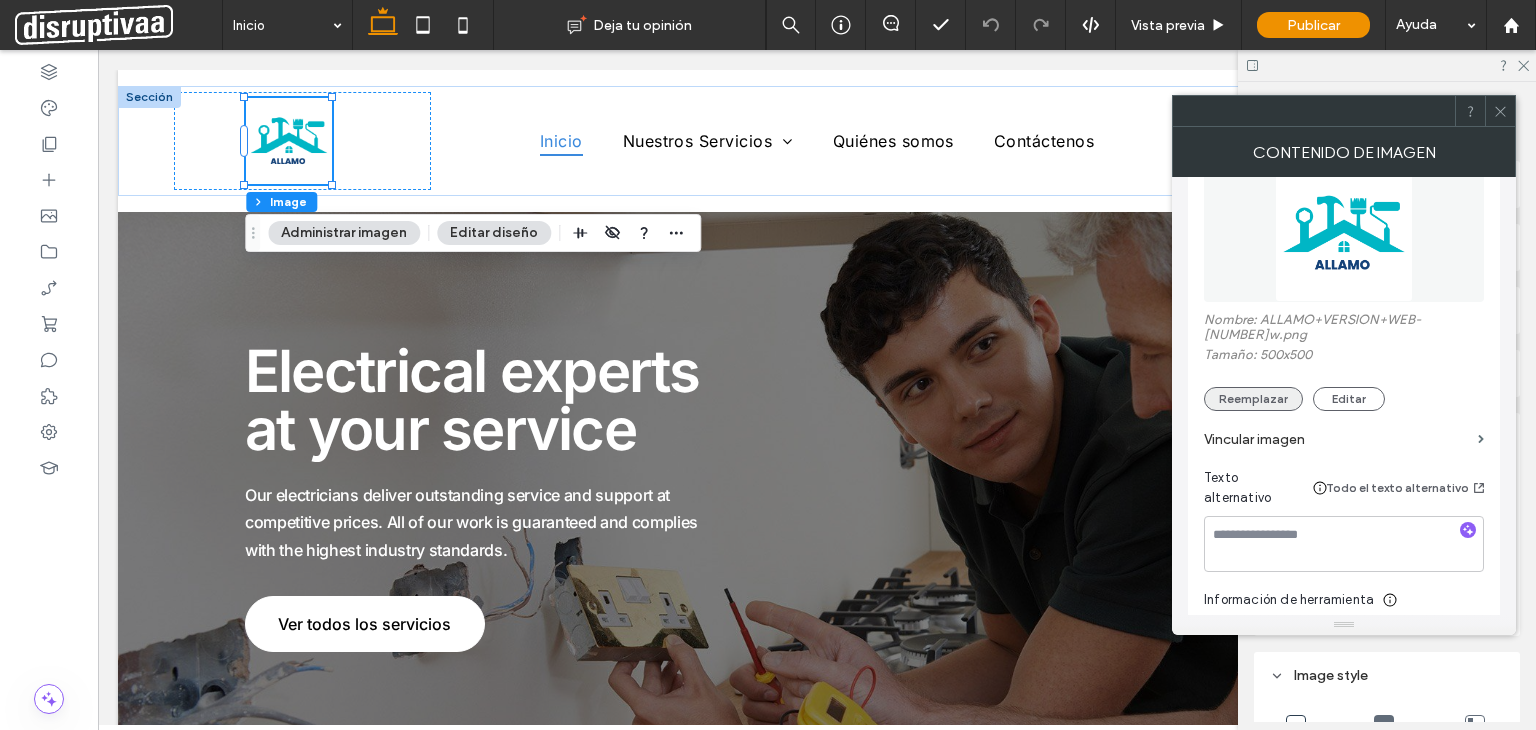 click on "Reemplazar" at bounding box center (1253, 399) 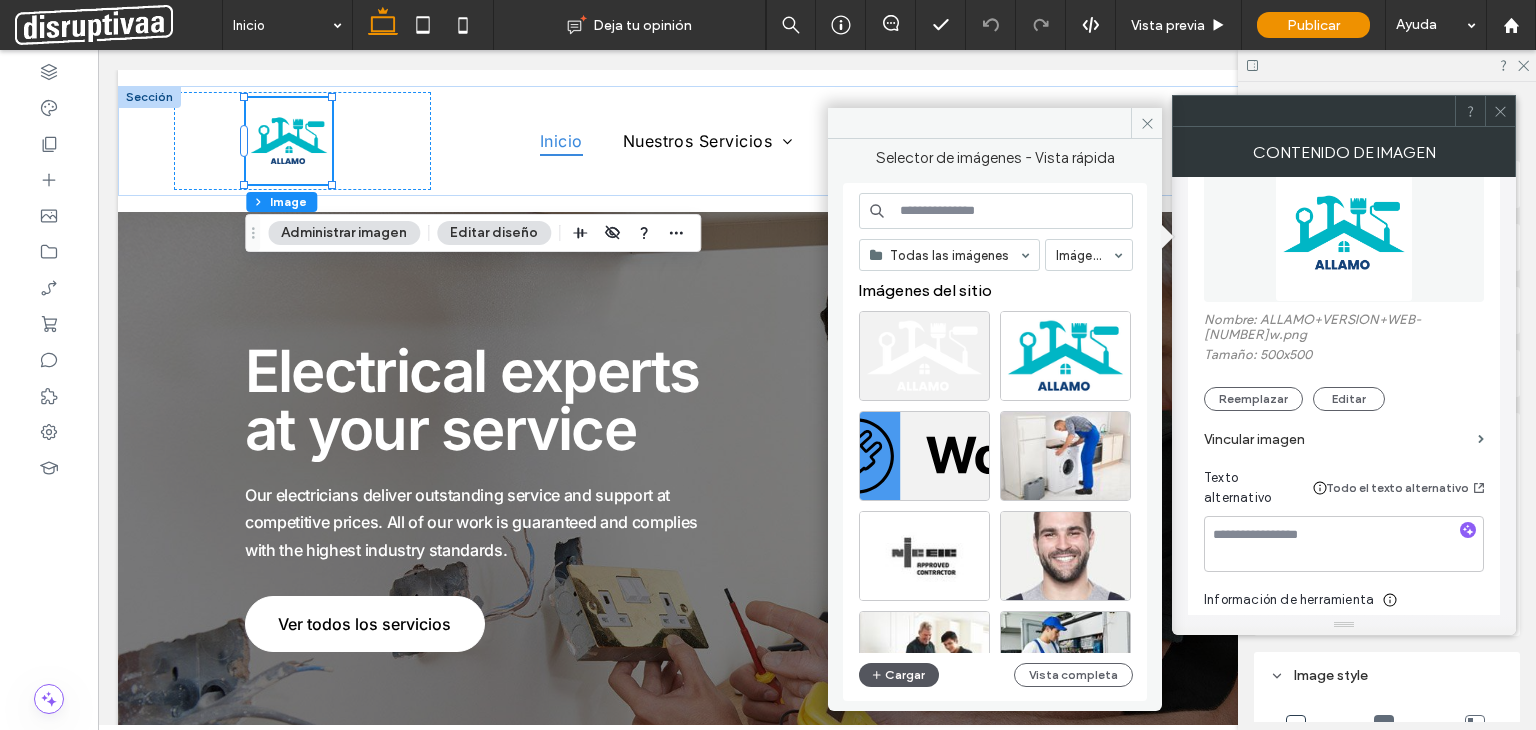 click on "Cargar" at bounding box center [899, 675] 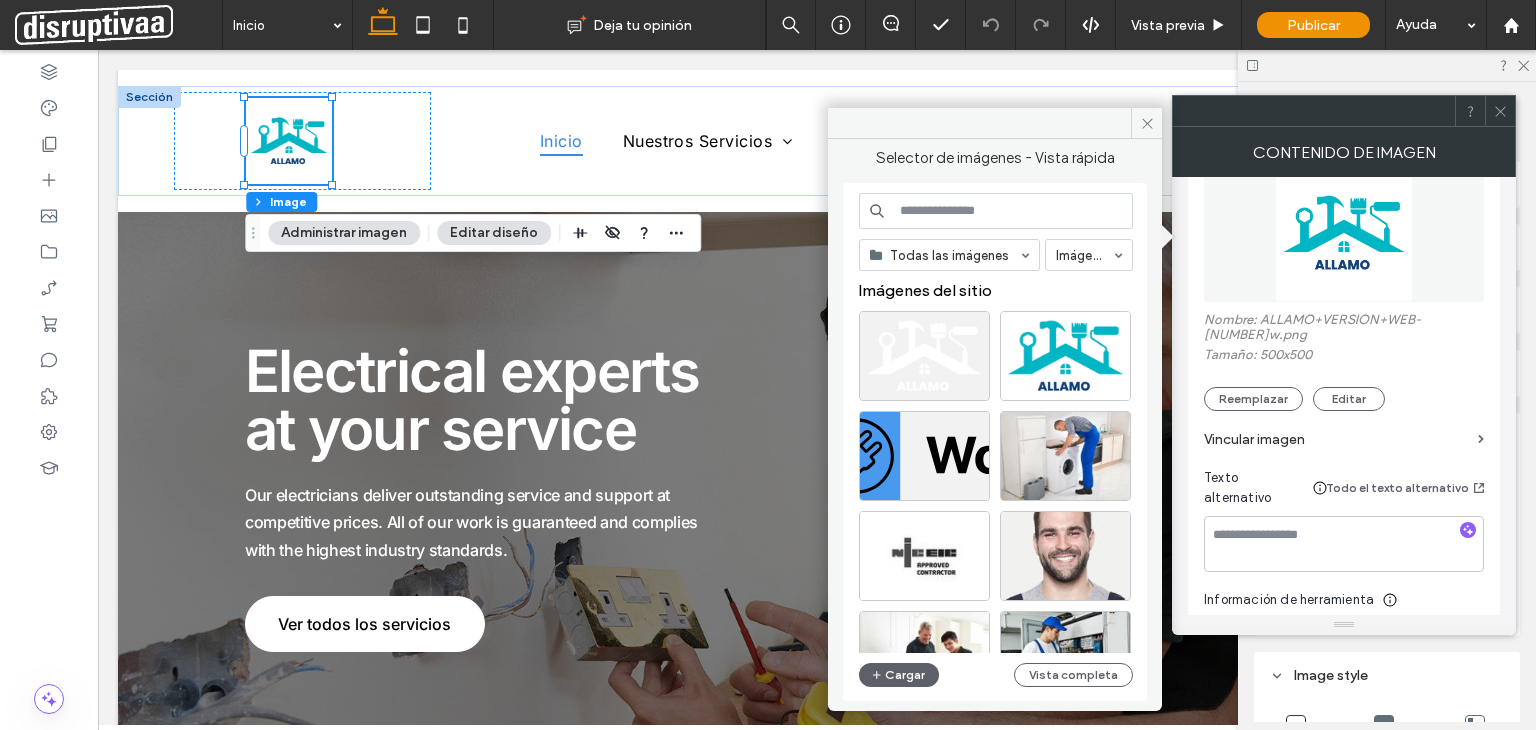 click on "Administrar imagen" at bounding box center [344, 233] 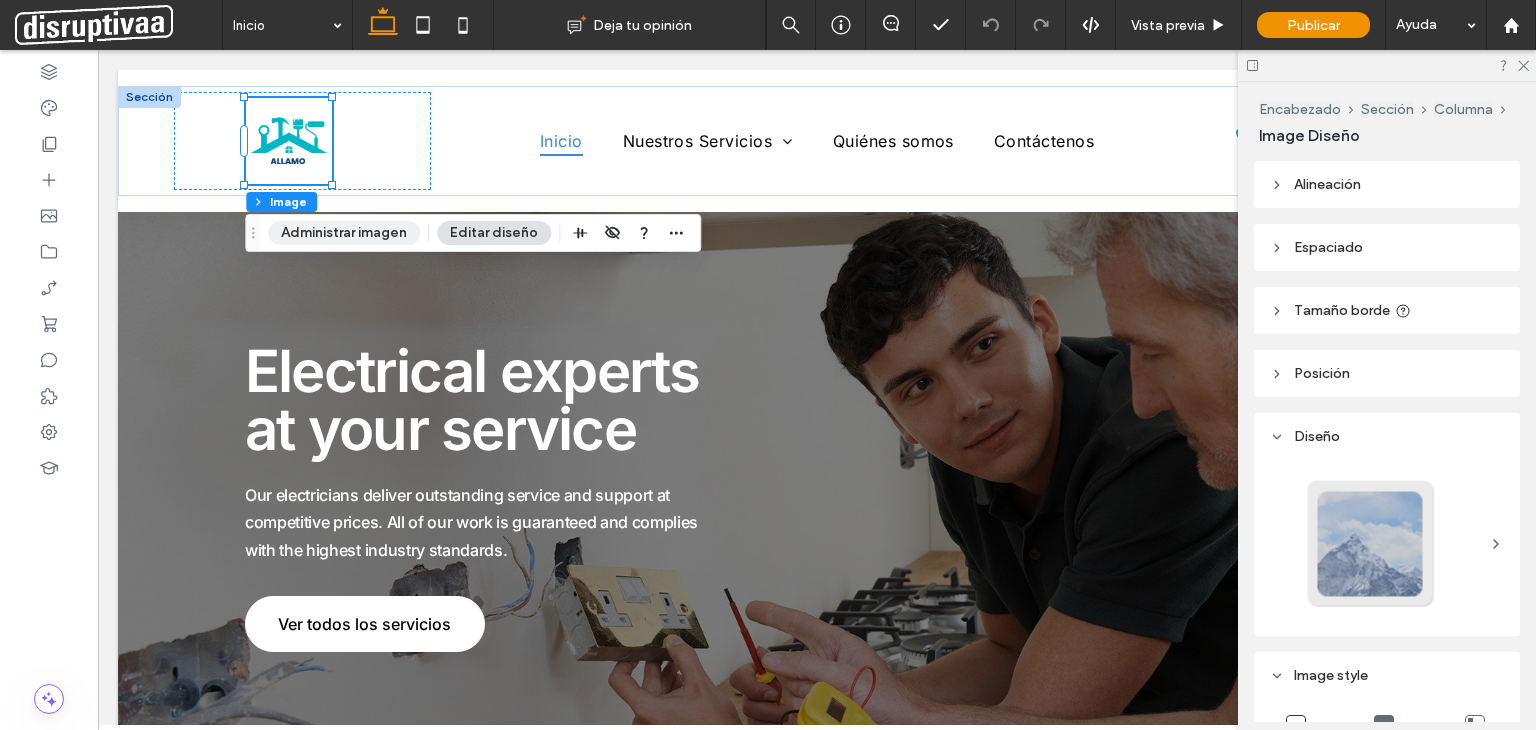 click on "Administrar imagen" at bounding box center (344, 233) 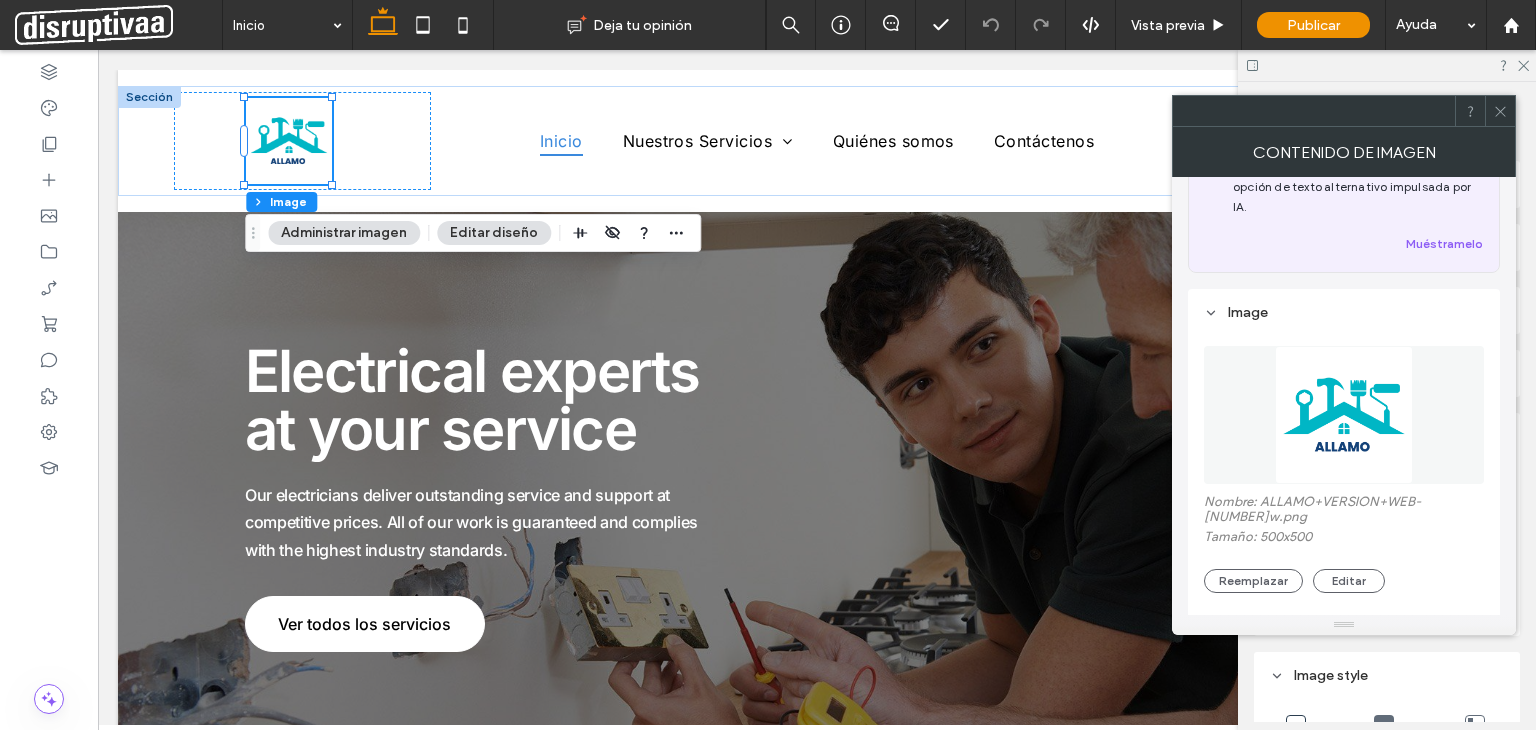scroll, scrollTop: 200, scrollLeft: 0, axis: vertical 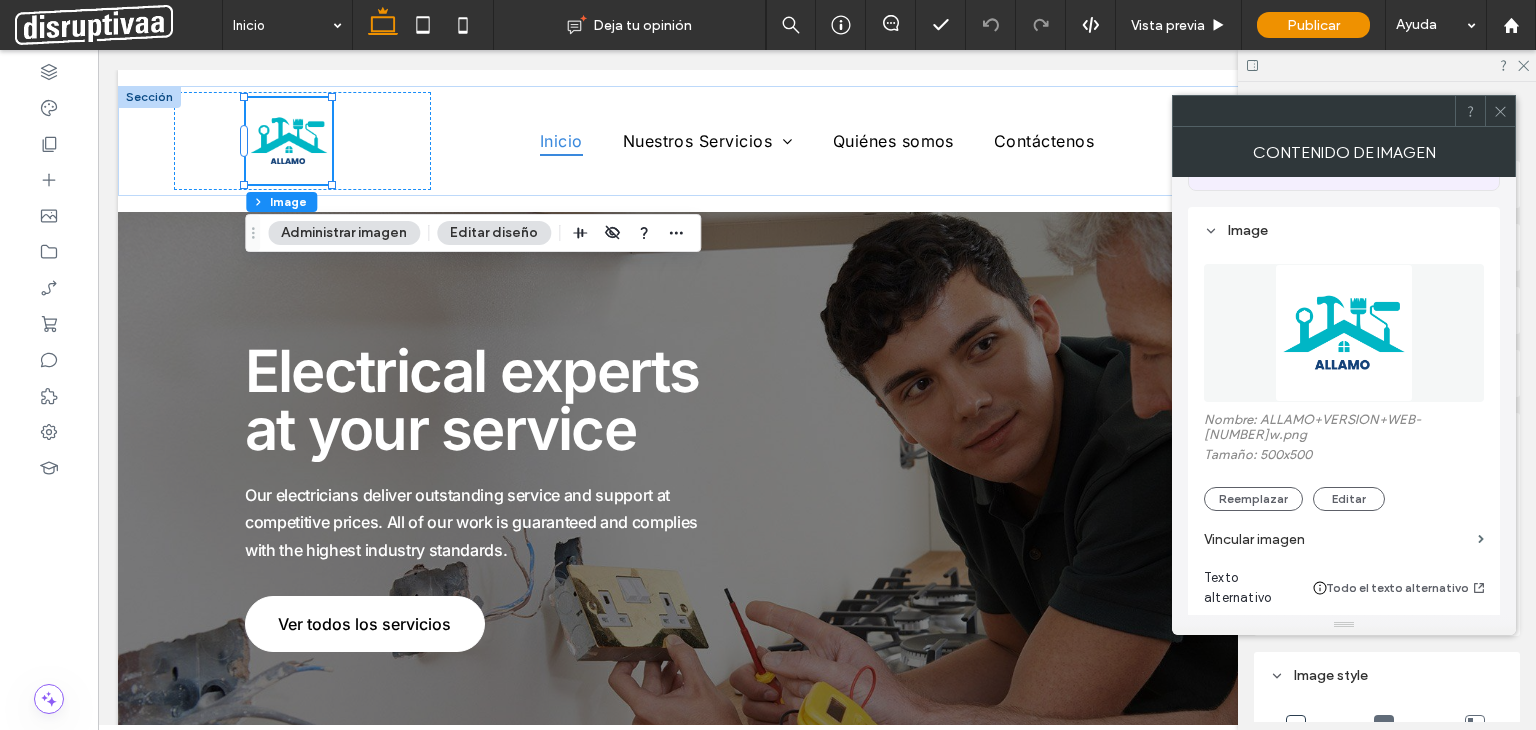 click at bounding box center (1344, 333) 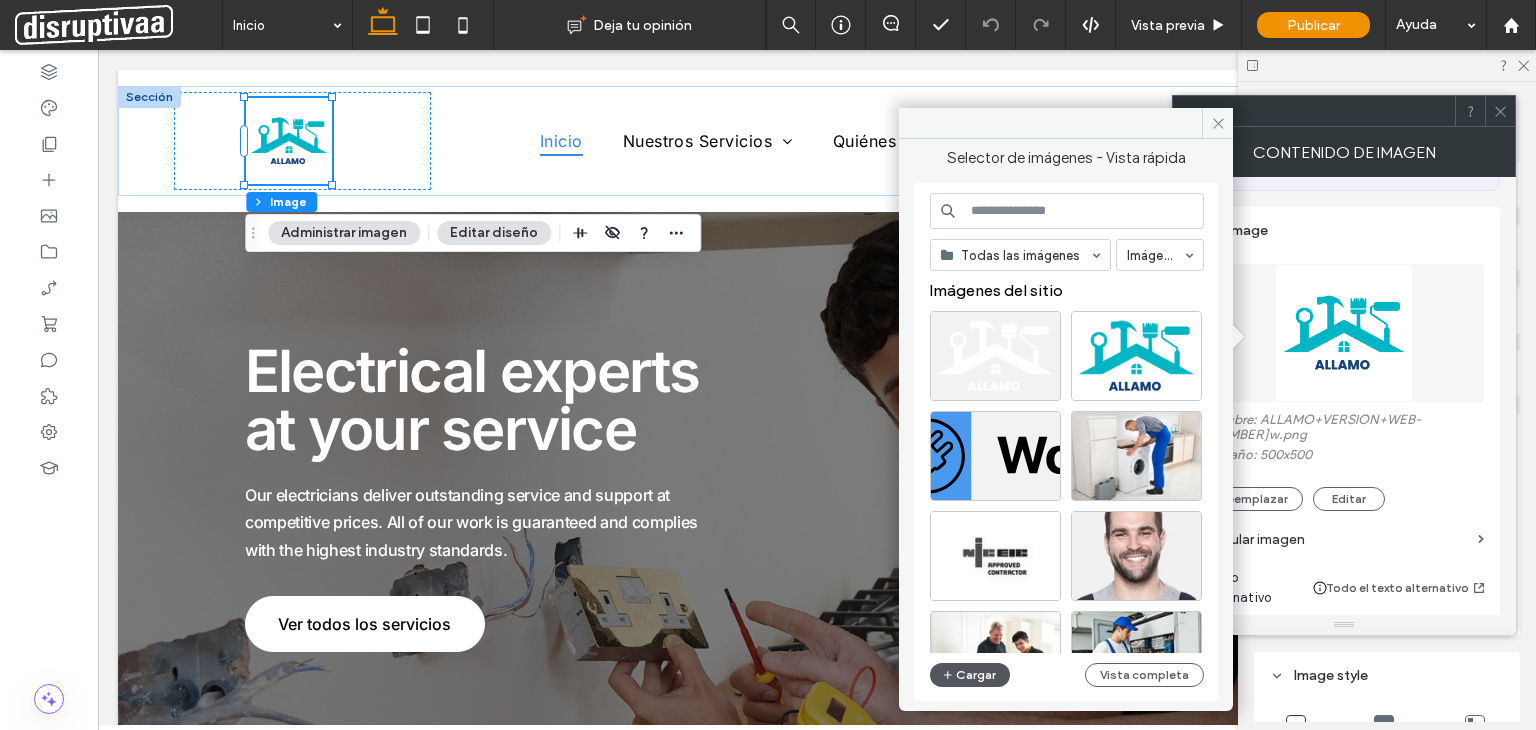click on "Cargar" at bounding box center [970, 675] 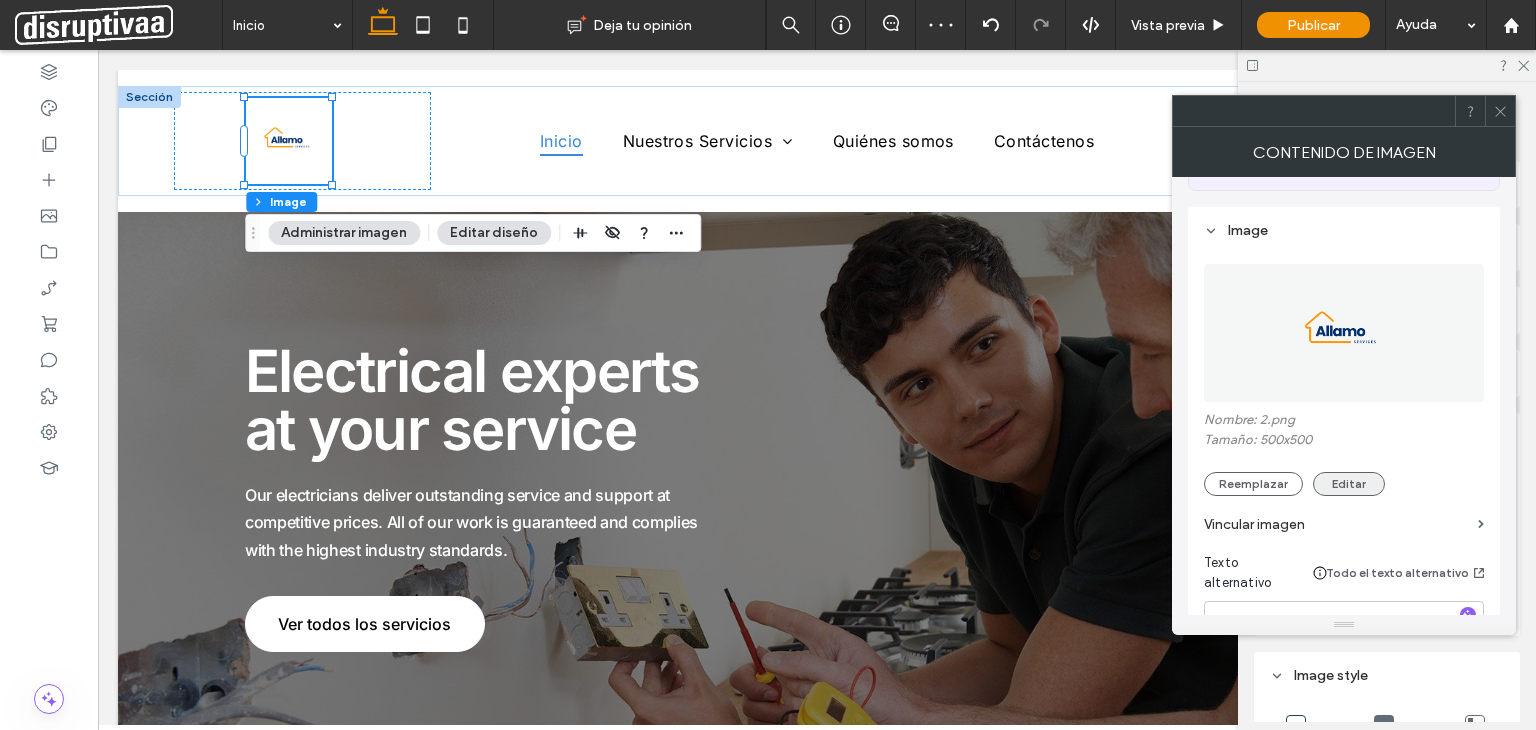 click on "Editar" at bounding box center [1349, 484] 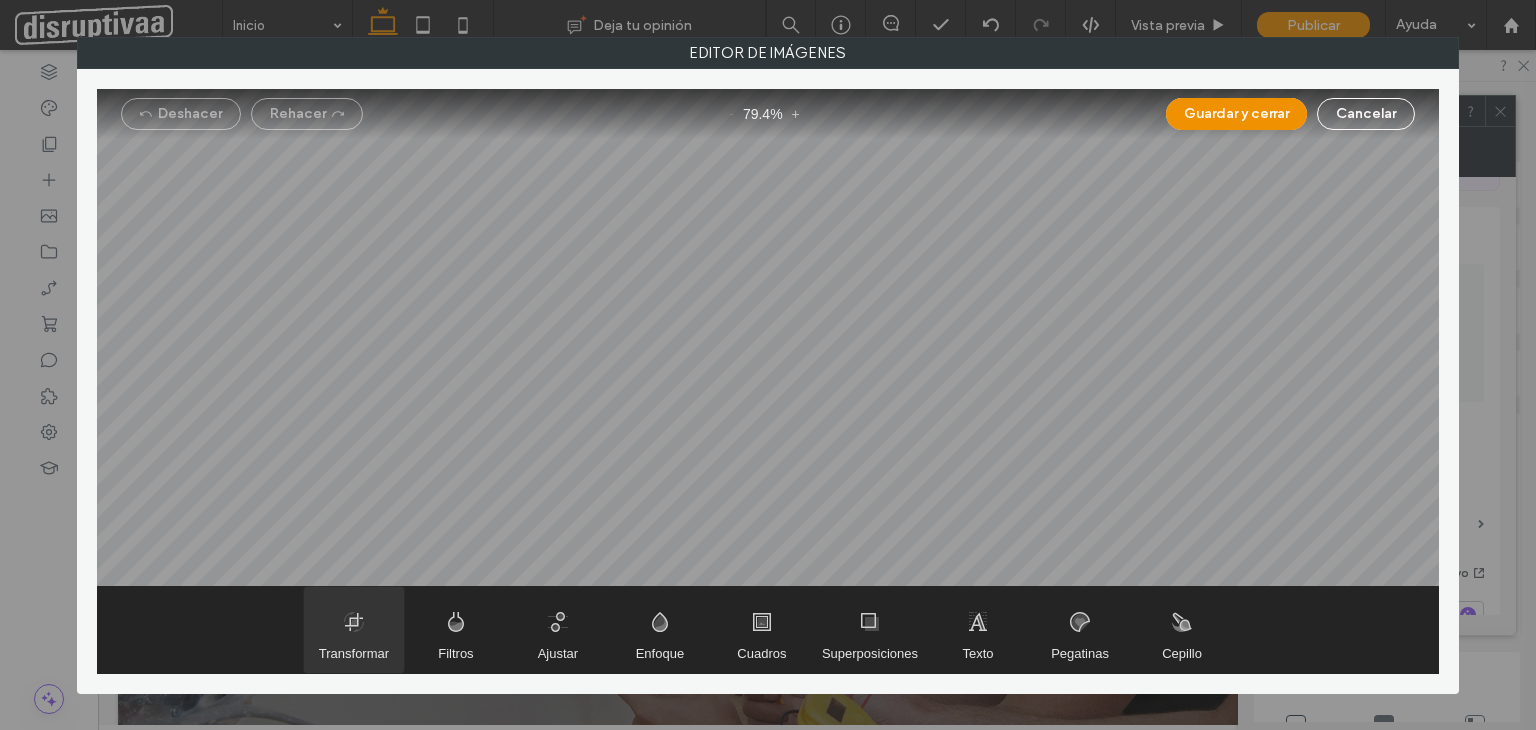 click at bounding box center [354, 630] 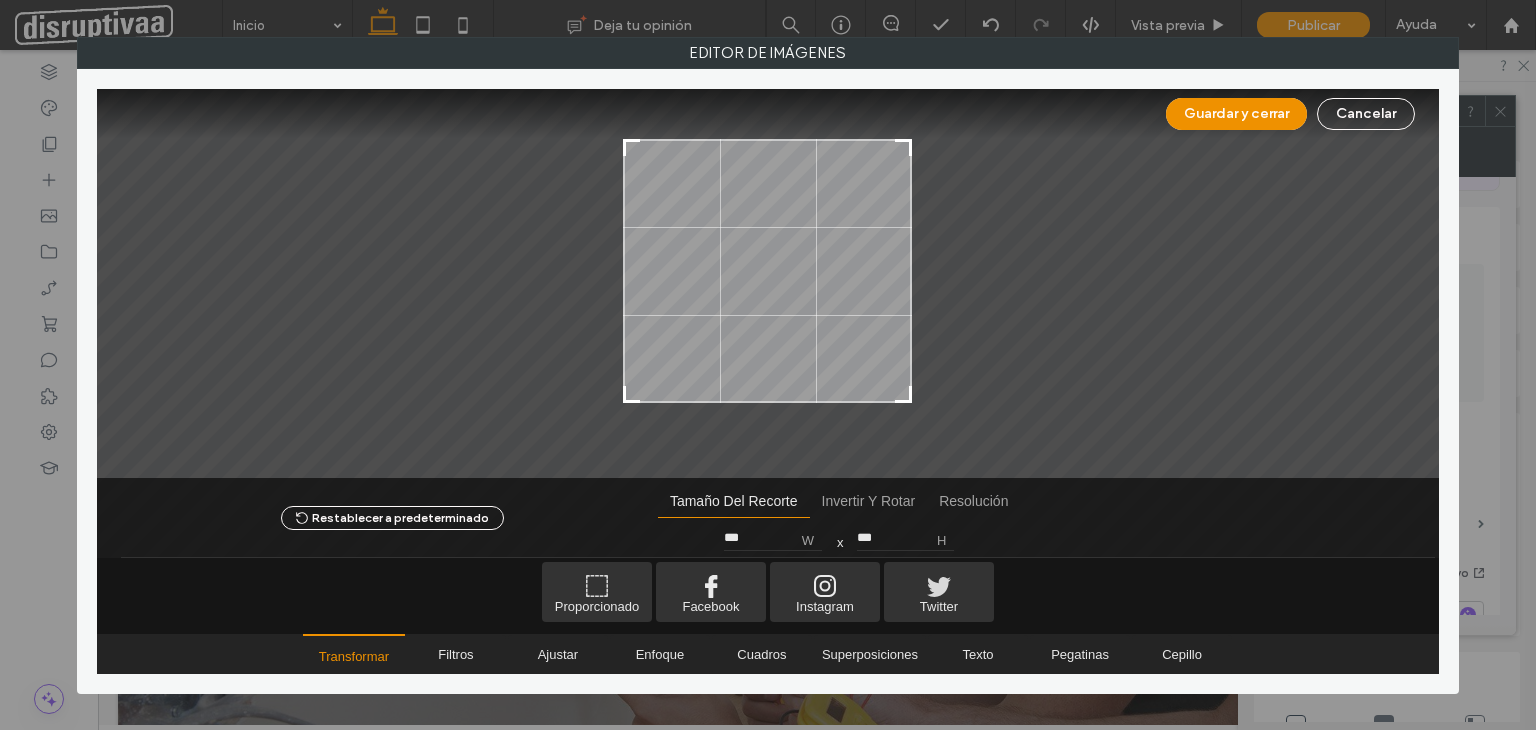 type on "***" 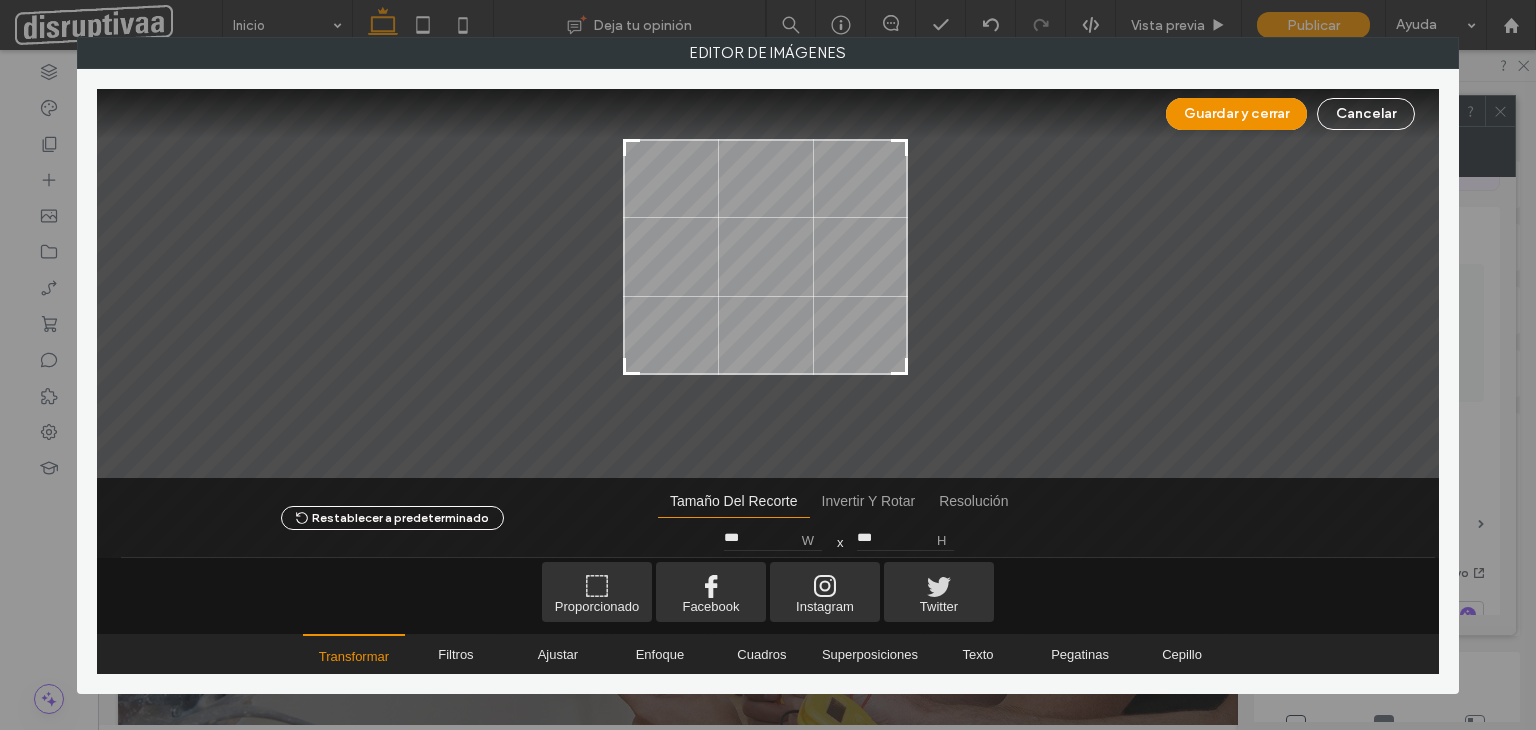 type on "***" 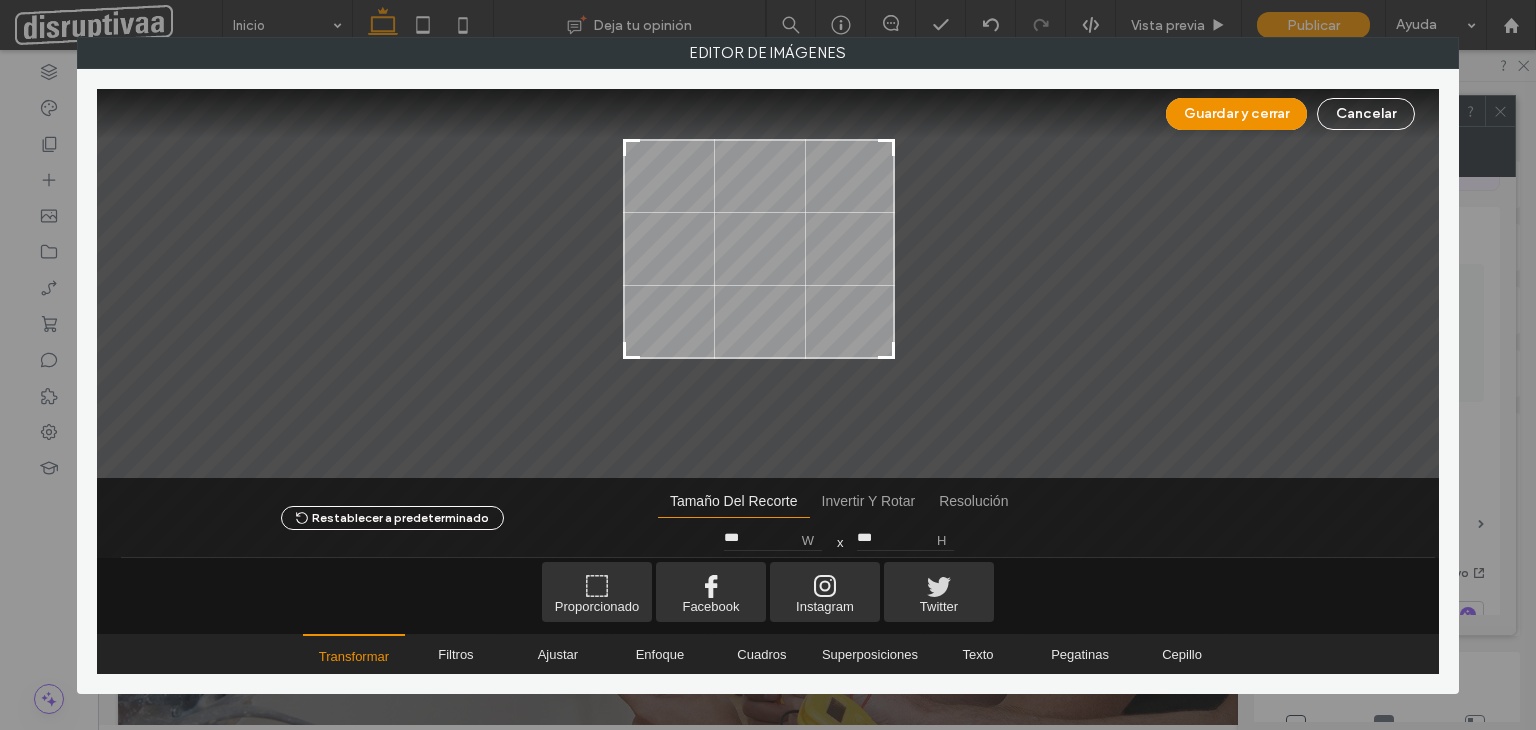 type on "***" 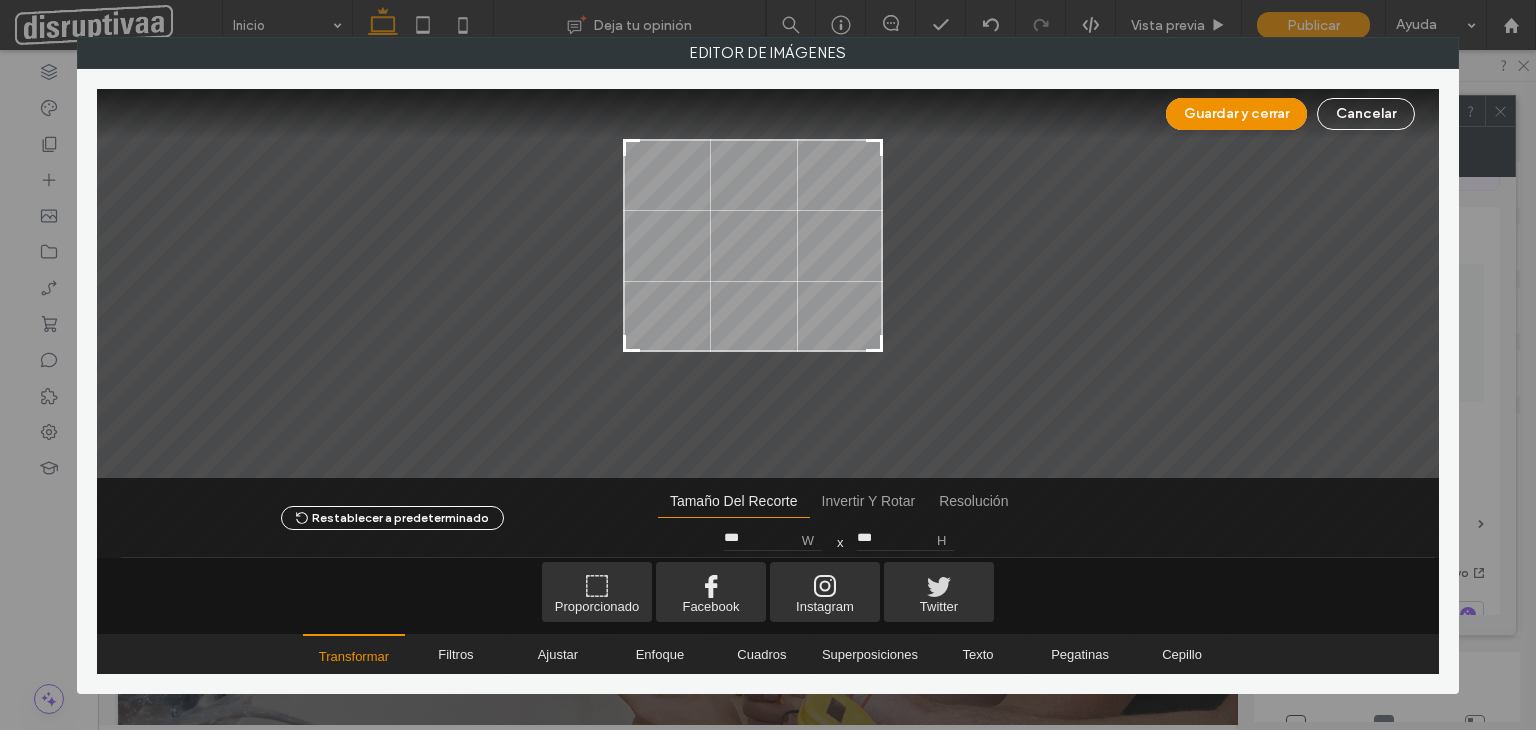 type on "***" 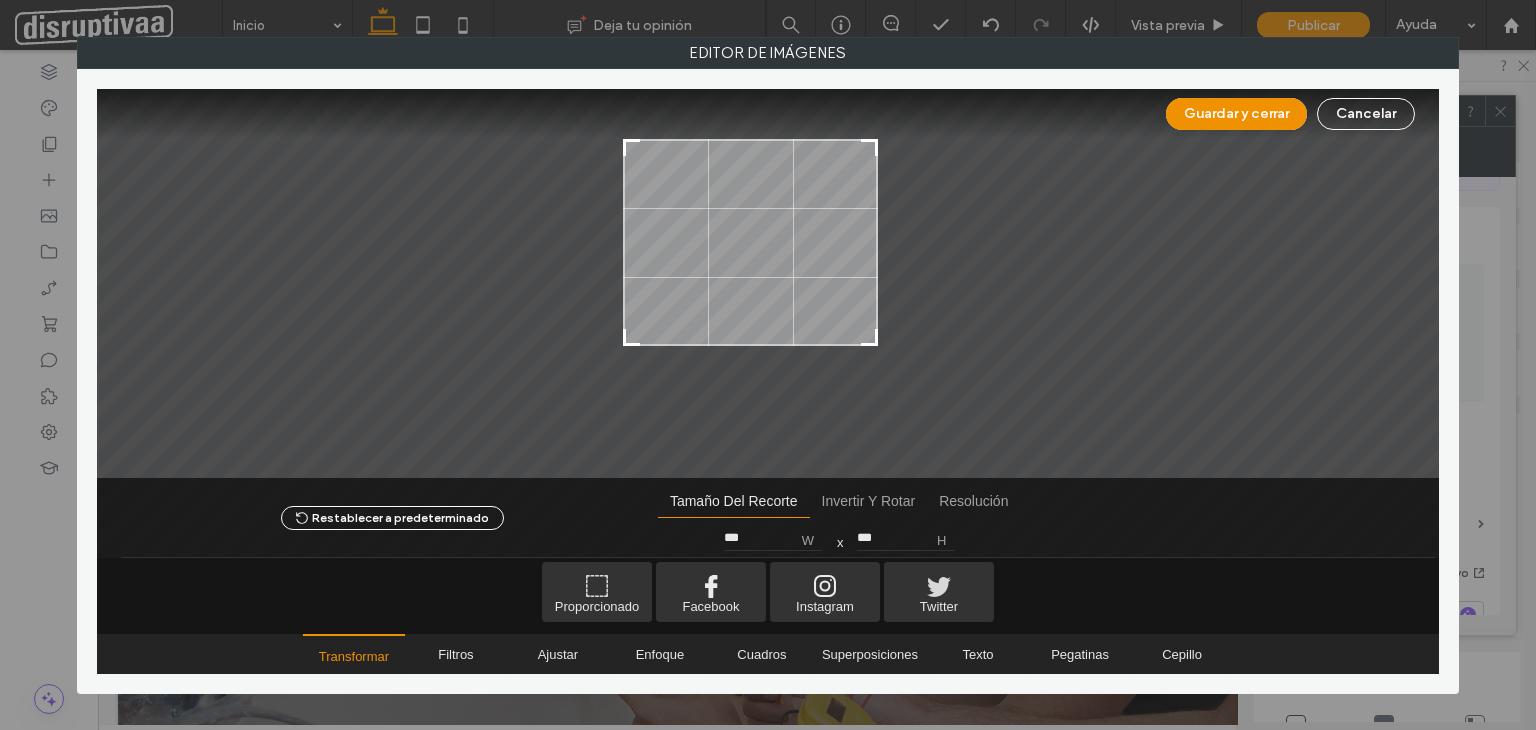 drag, startPoint x: 909, startPoint y: 423, endPoint x: 875, endPoint y: 341, distance: 88.76936 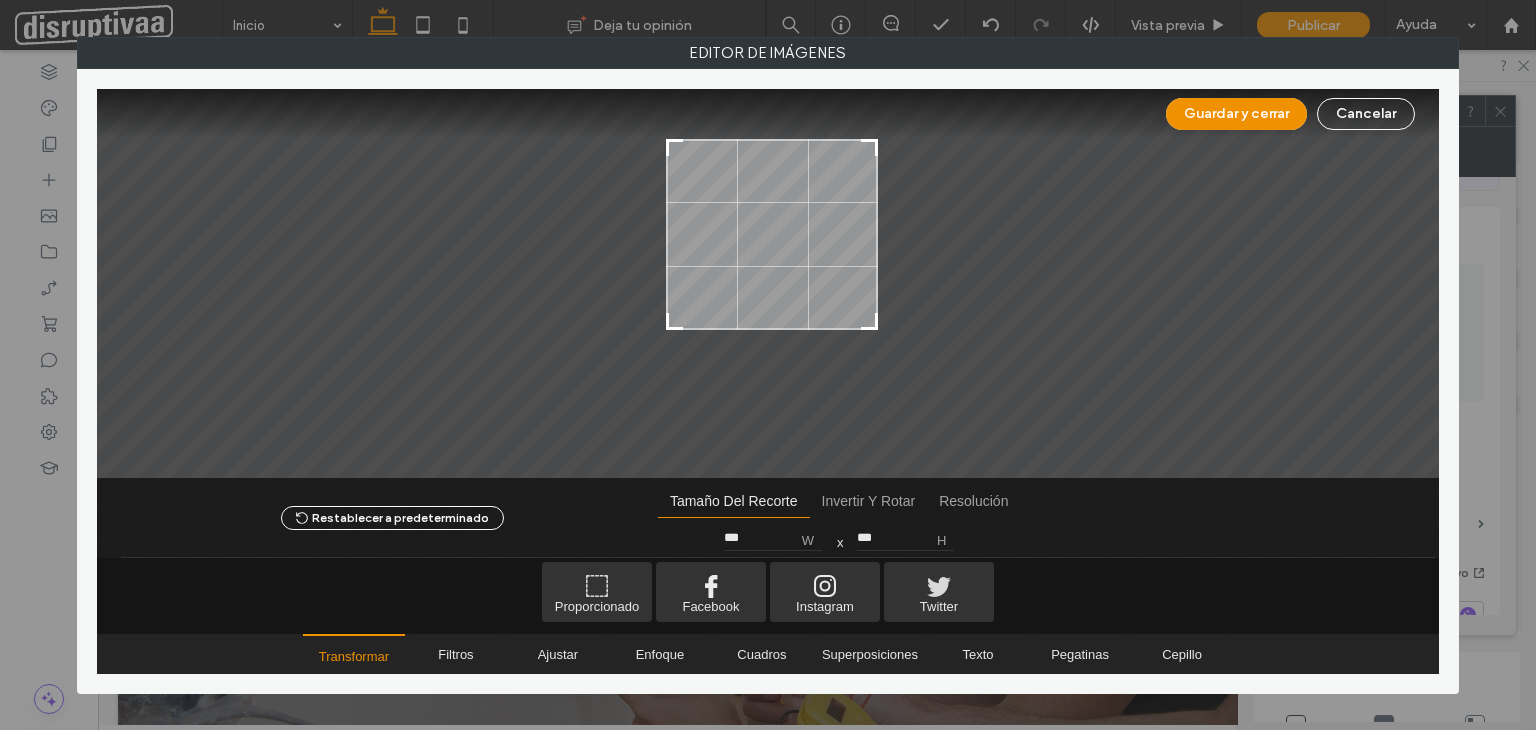 type on "***" 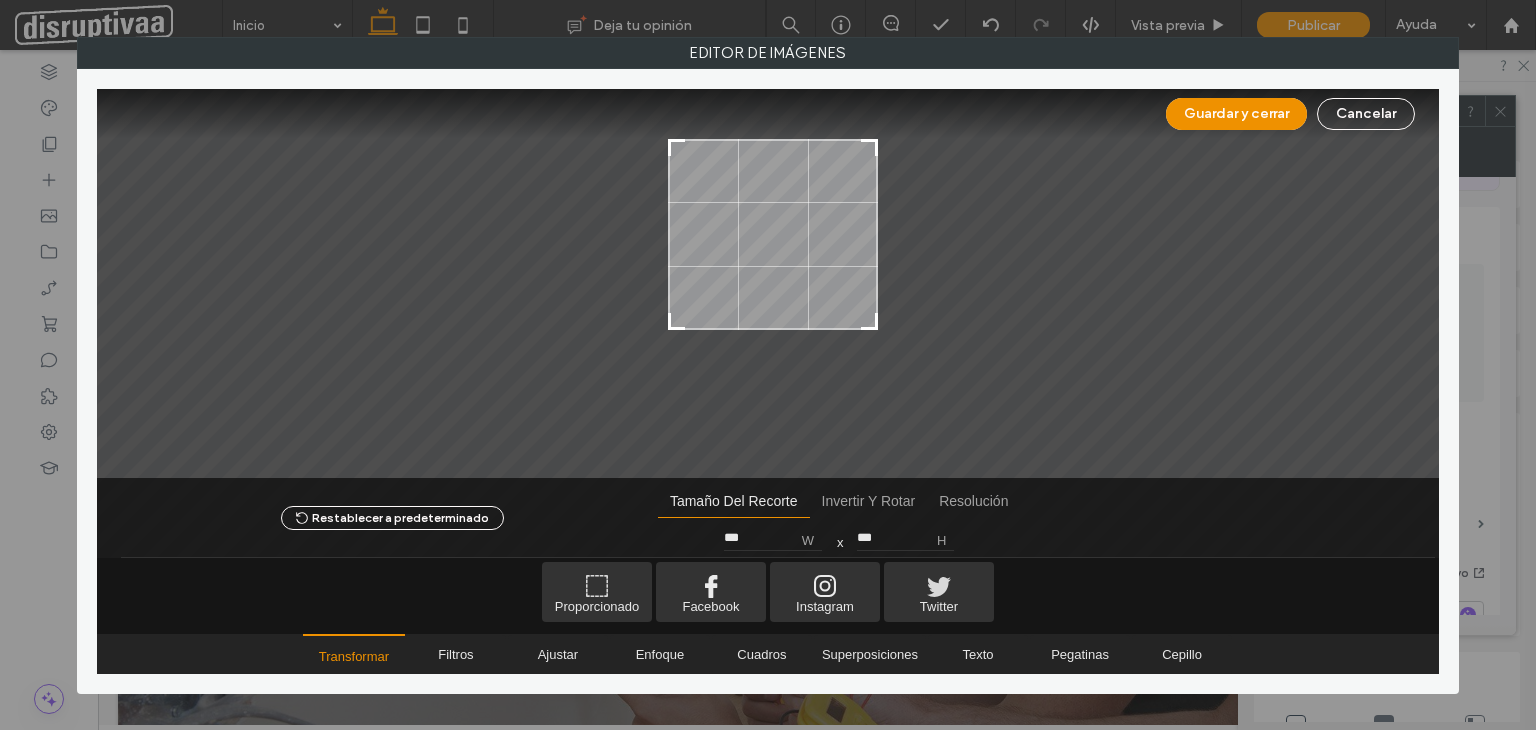drag, startPoint x: 632, startPoint y: 341, endPoint x: 677, endPoint y: 325, distance: 47.759815 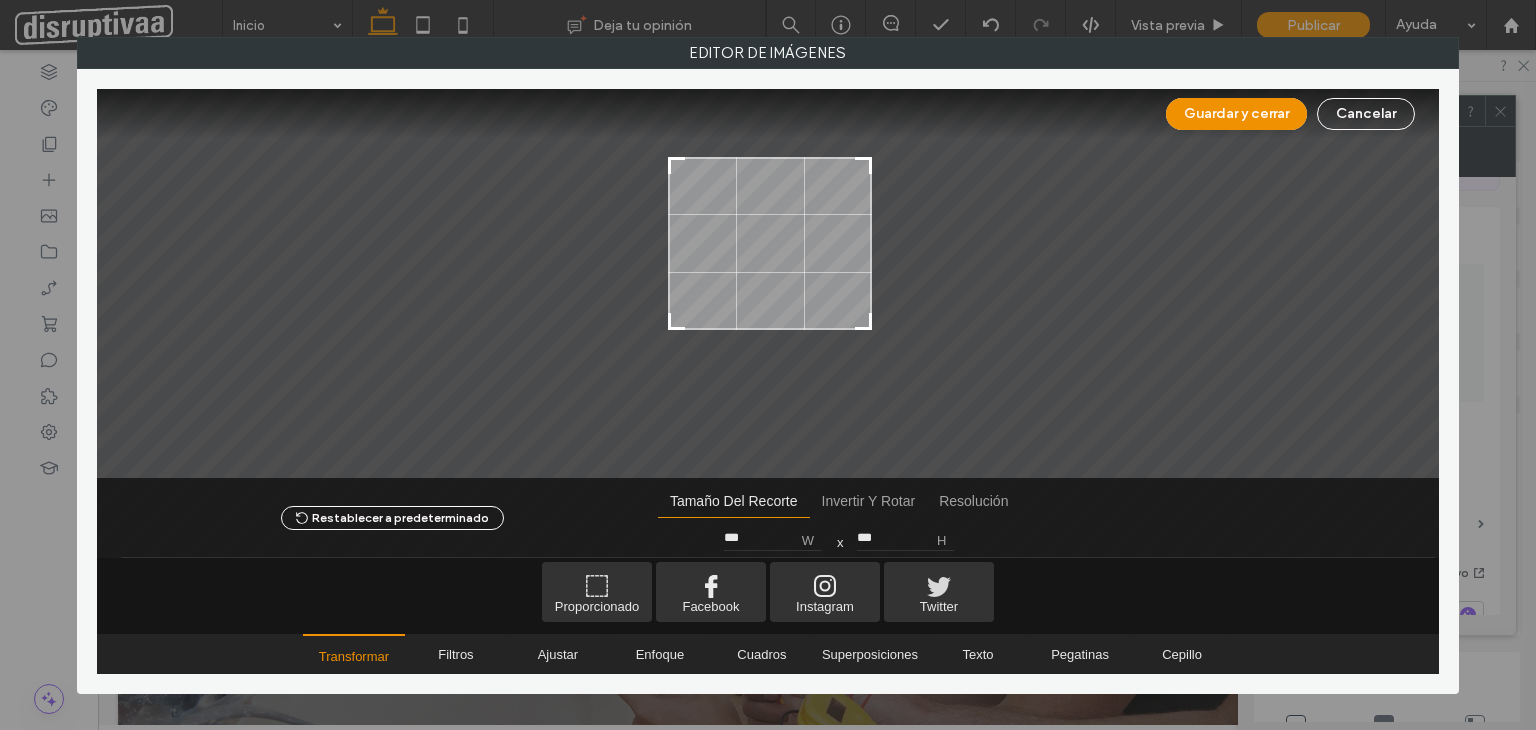 type on "***" 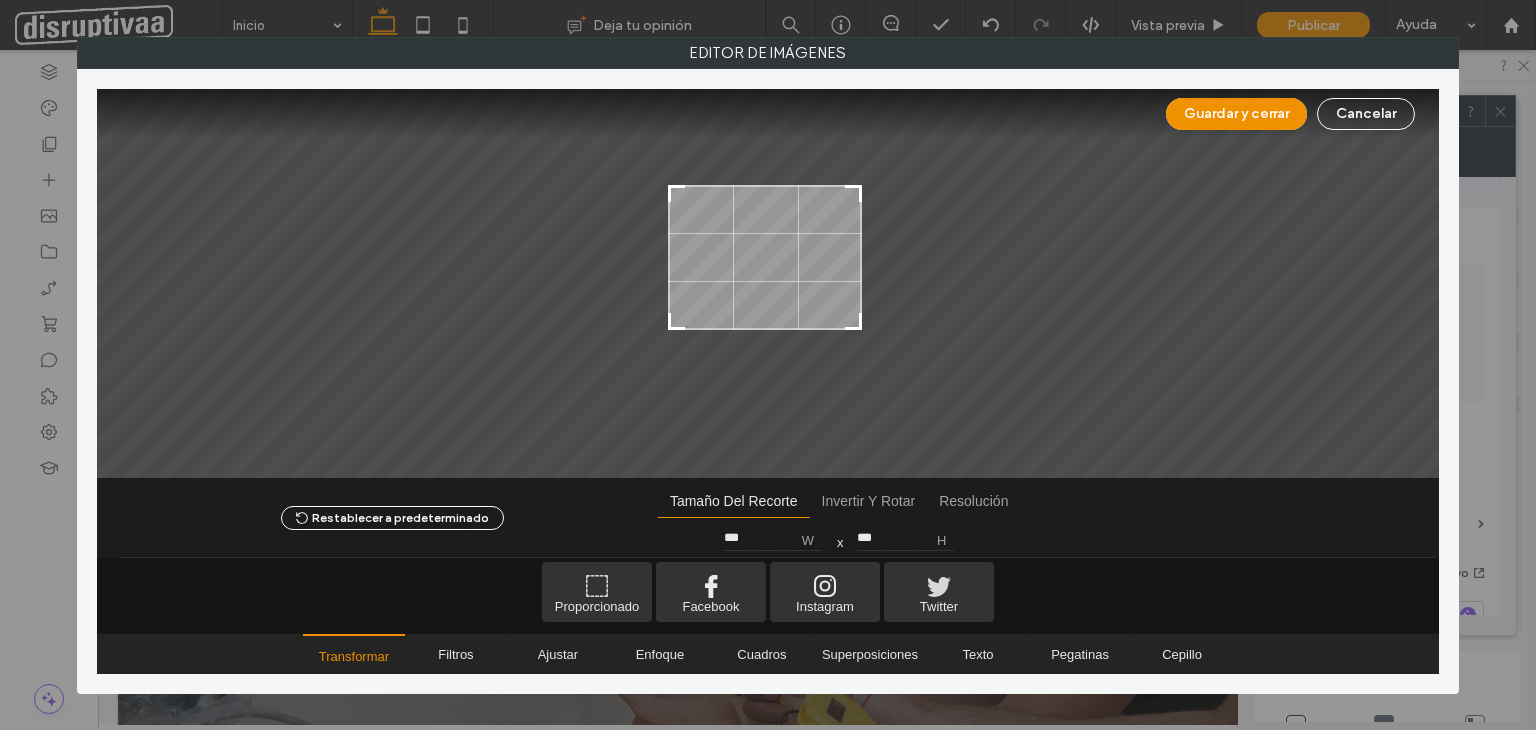 type on "***" 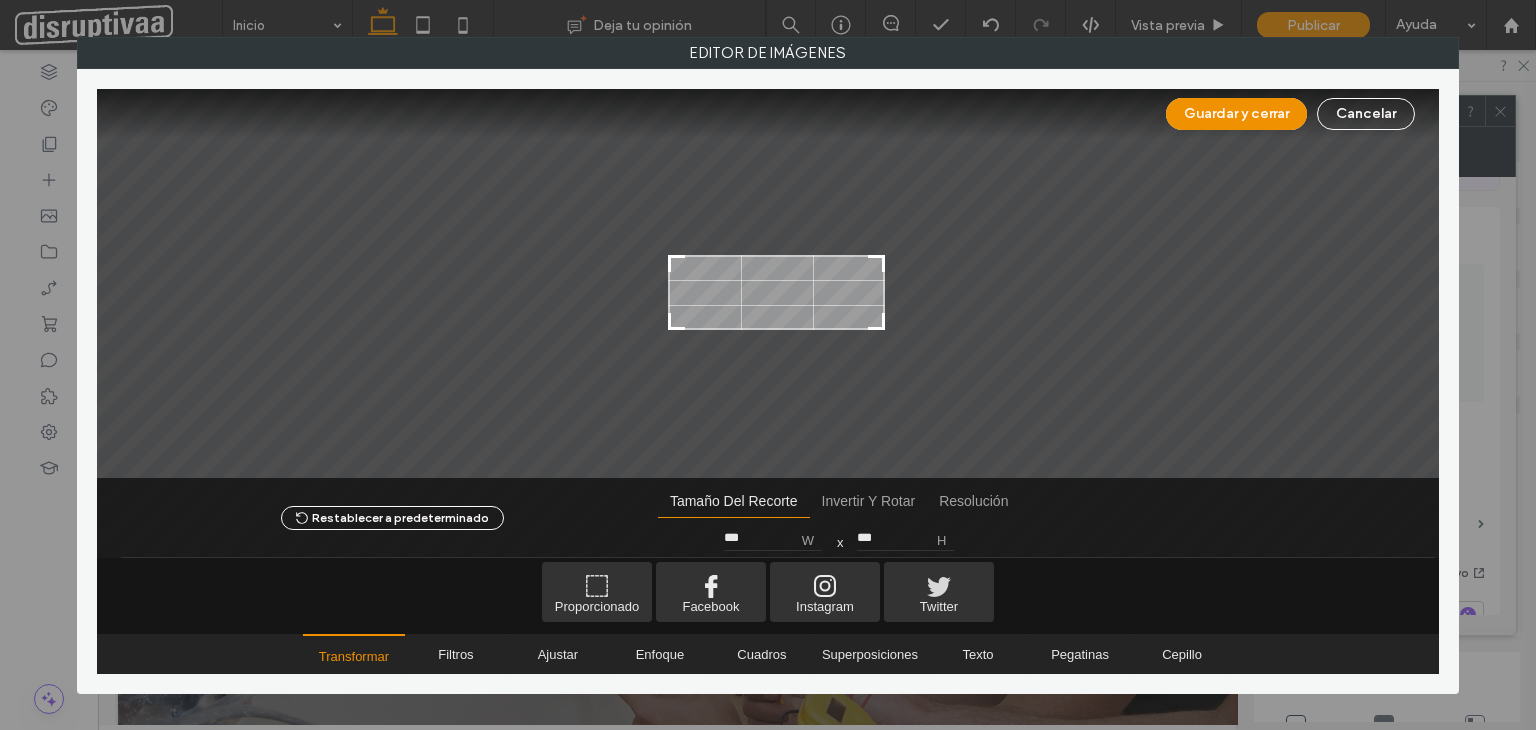 type on "***" 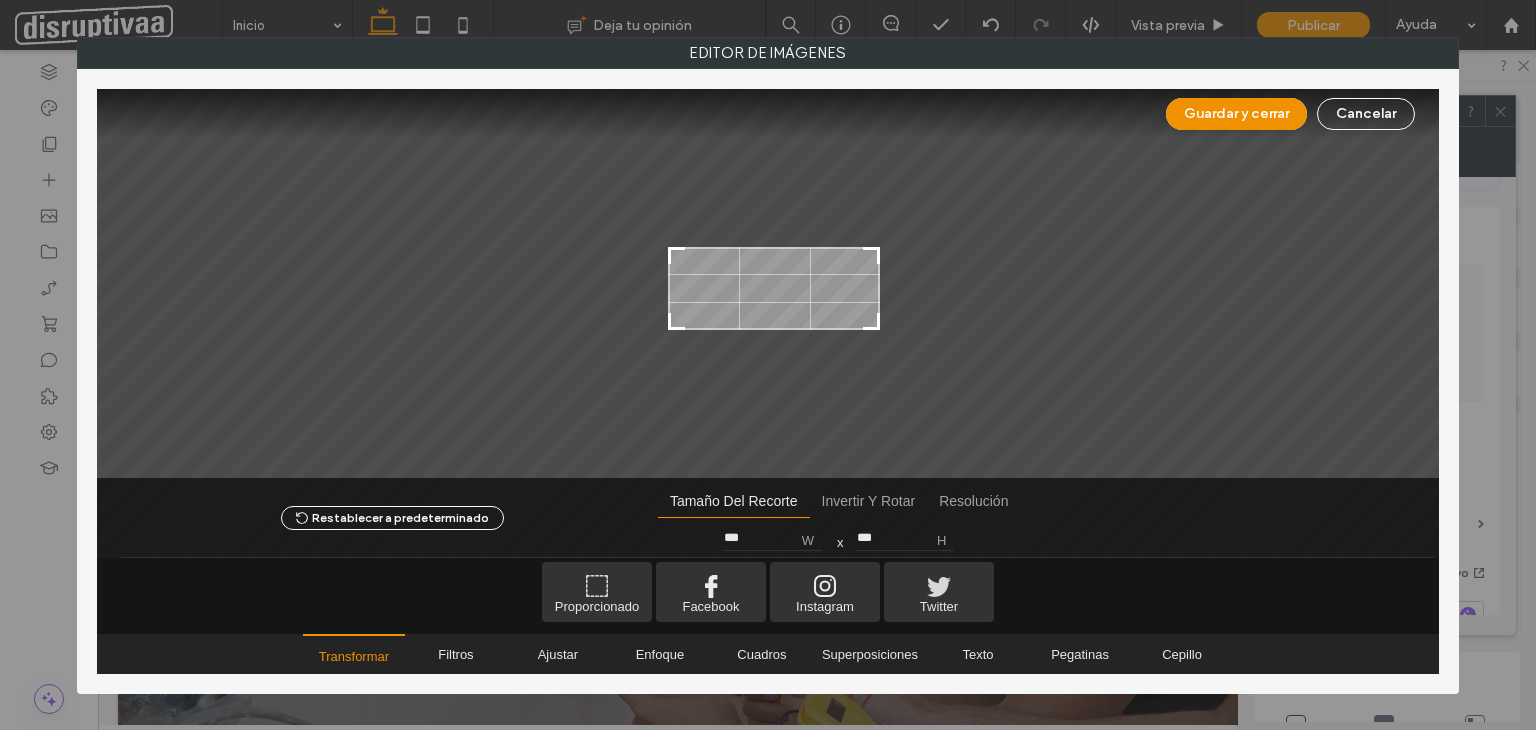 type on "***" 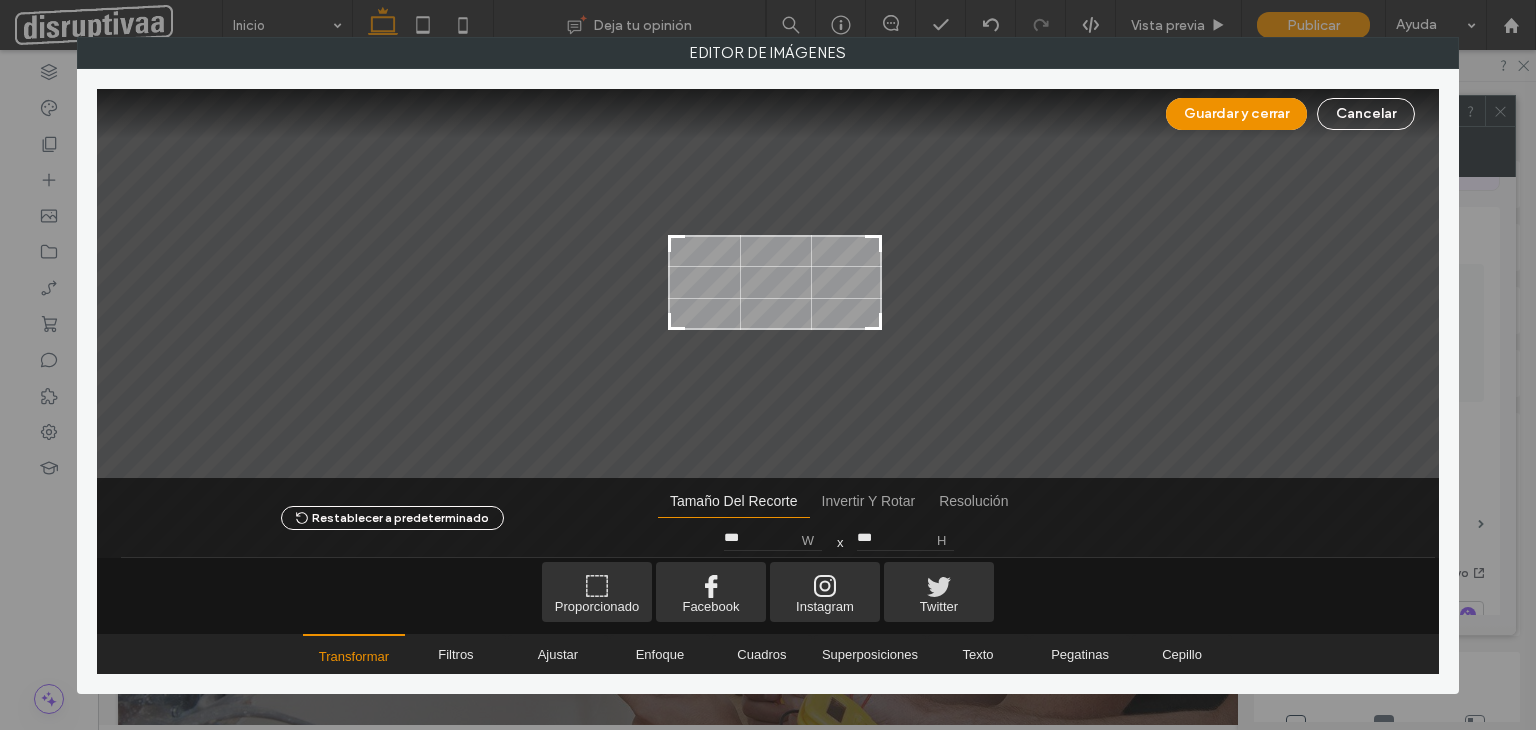 type on "***" 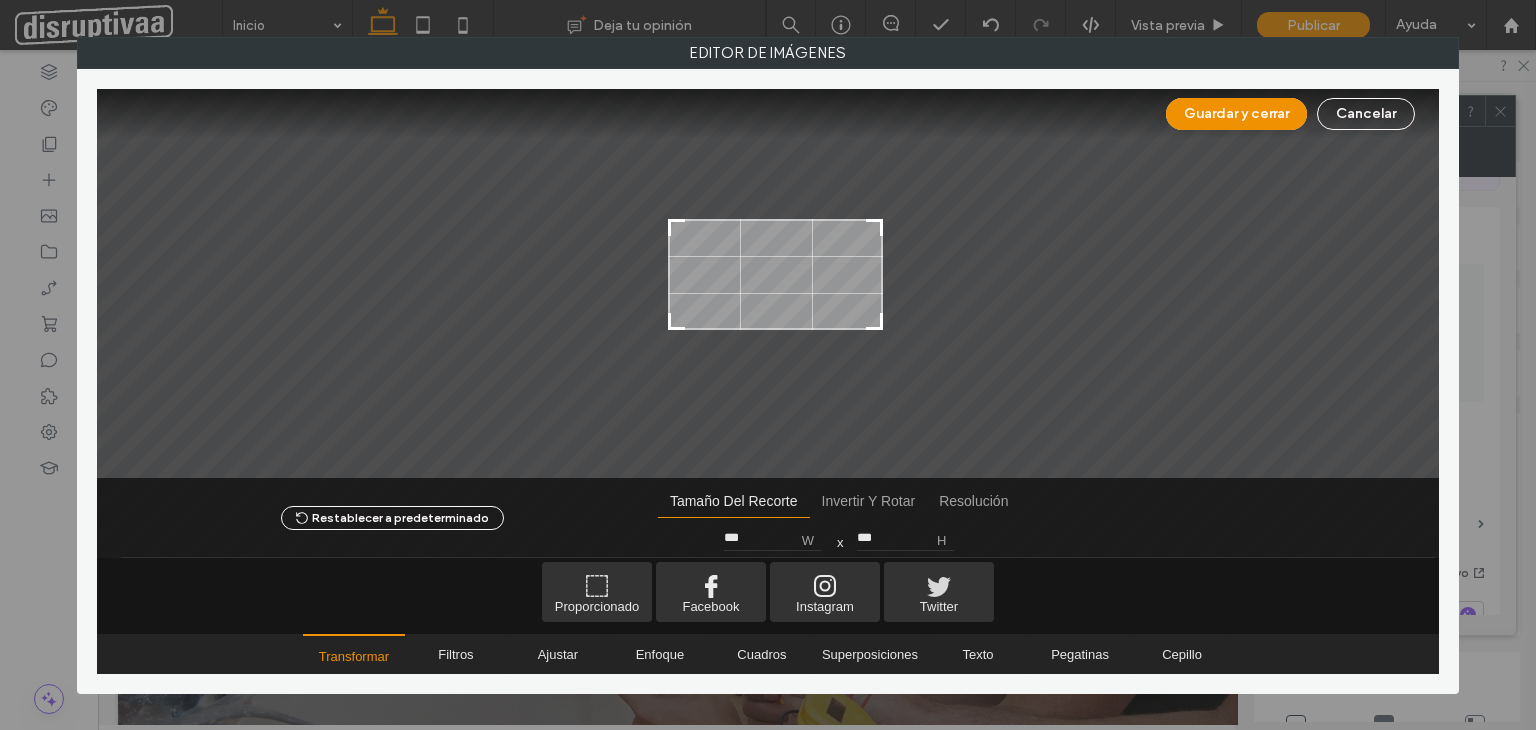 type on "***" 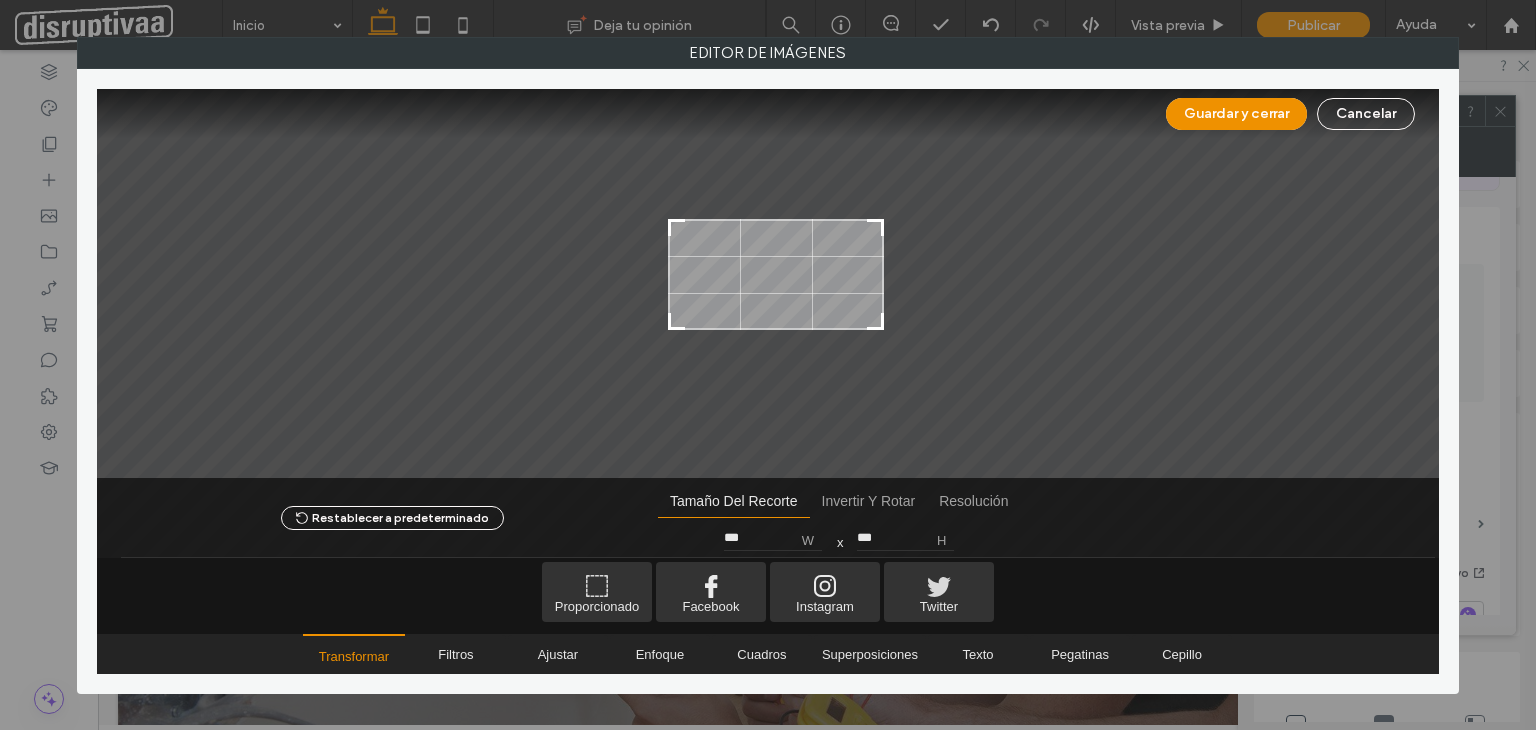 type on "***" 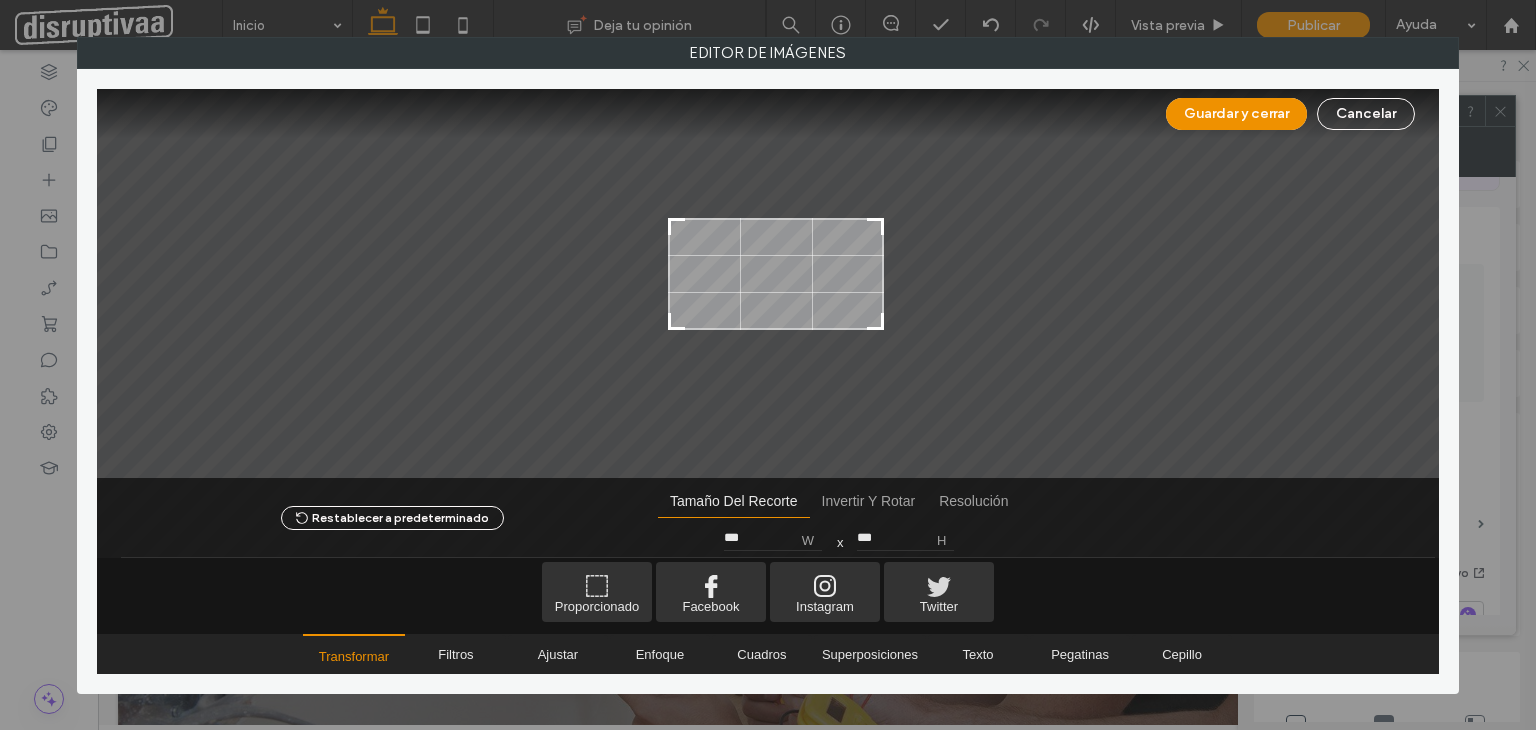 drag, startPoint x: 875, startPoint y: 141, endPoint x: 881, endPoint y: 220, distance: 79.22752 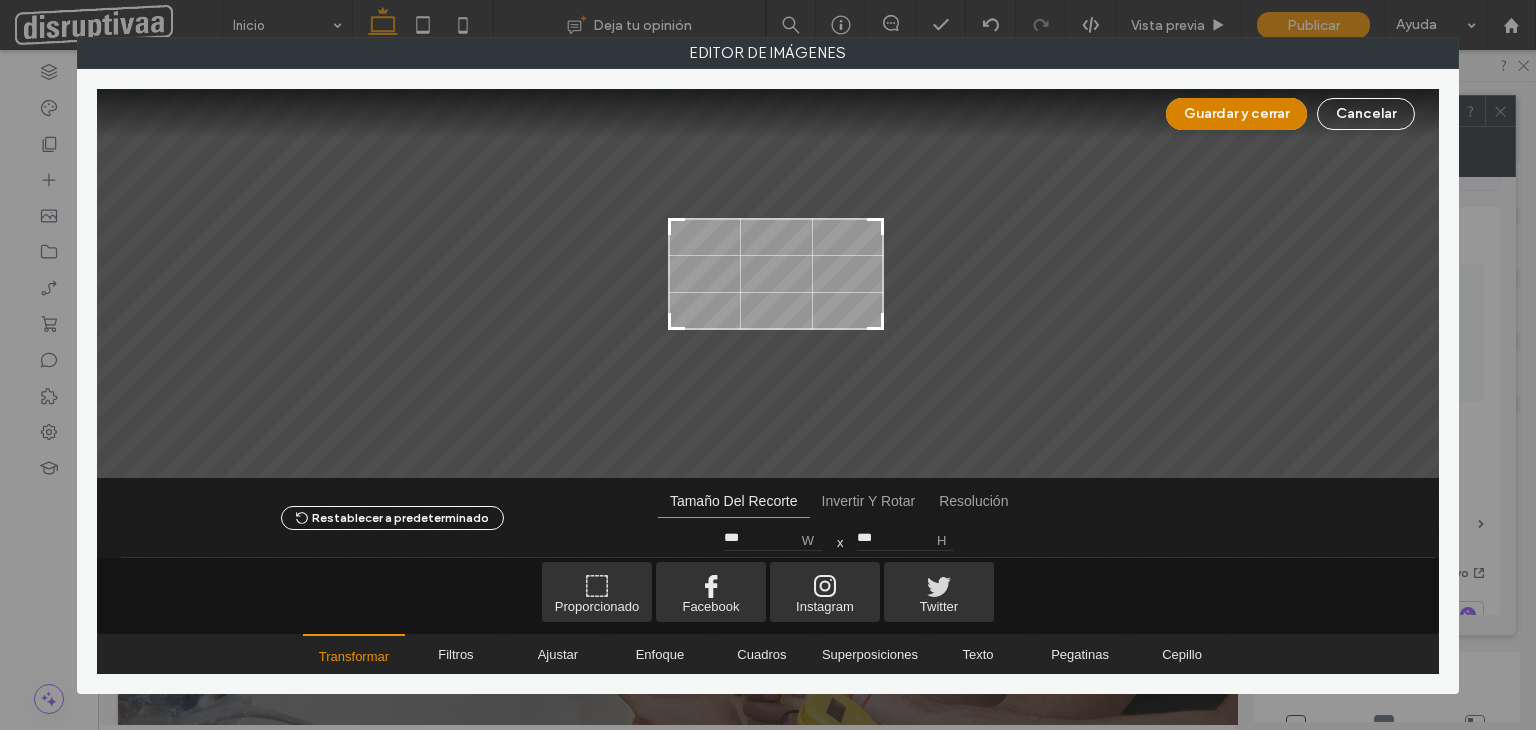 click on "Guardar y cerrar" at bounding box center (1236, 114) 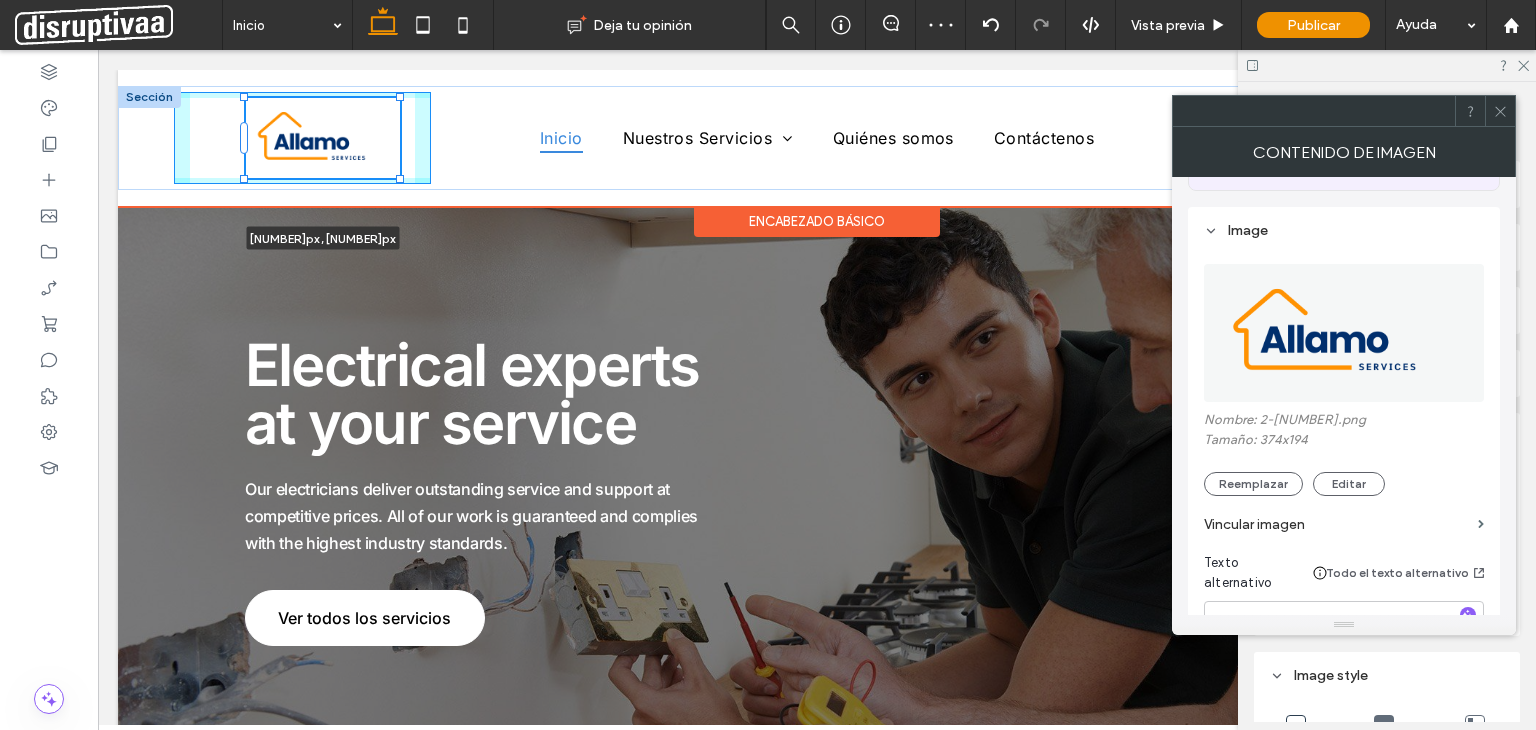 drag, startPoint x: 330, startPoint y: 149, endPoint x: 394, endPoint y: 193, distance: 77.665955 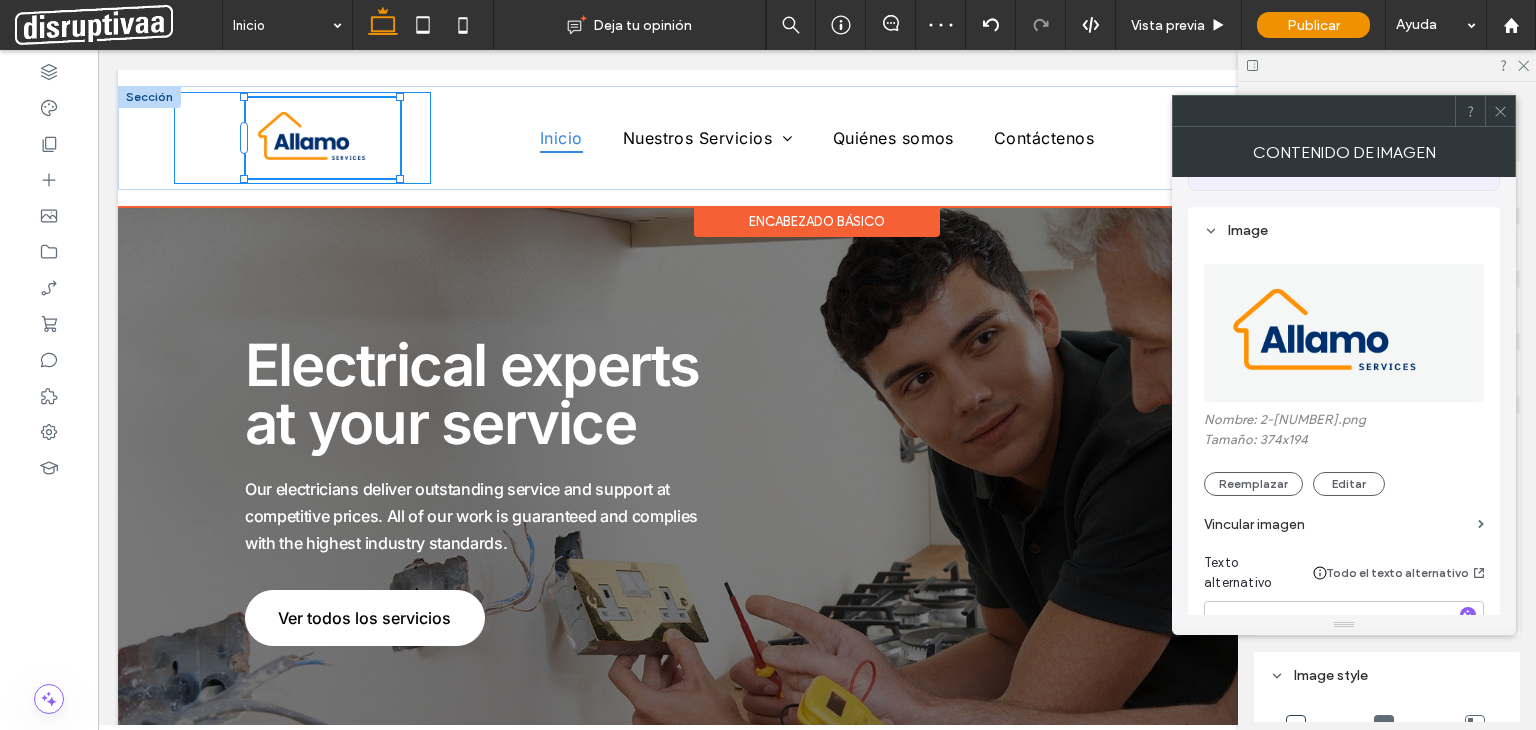 type on "***" 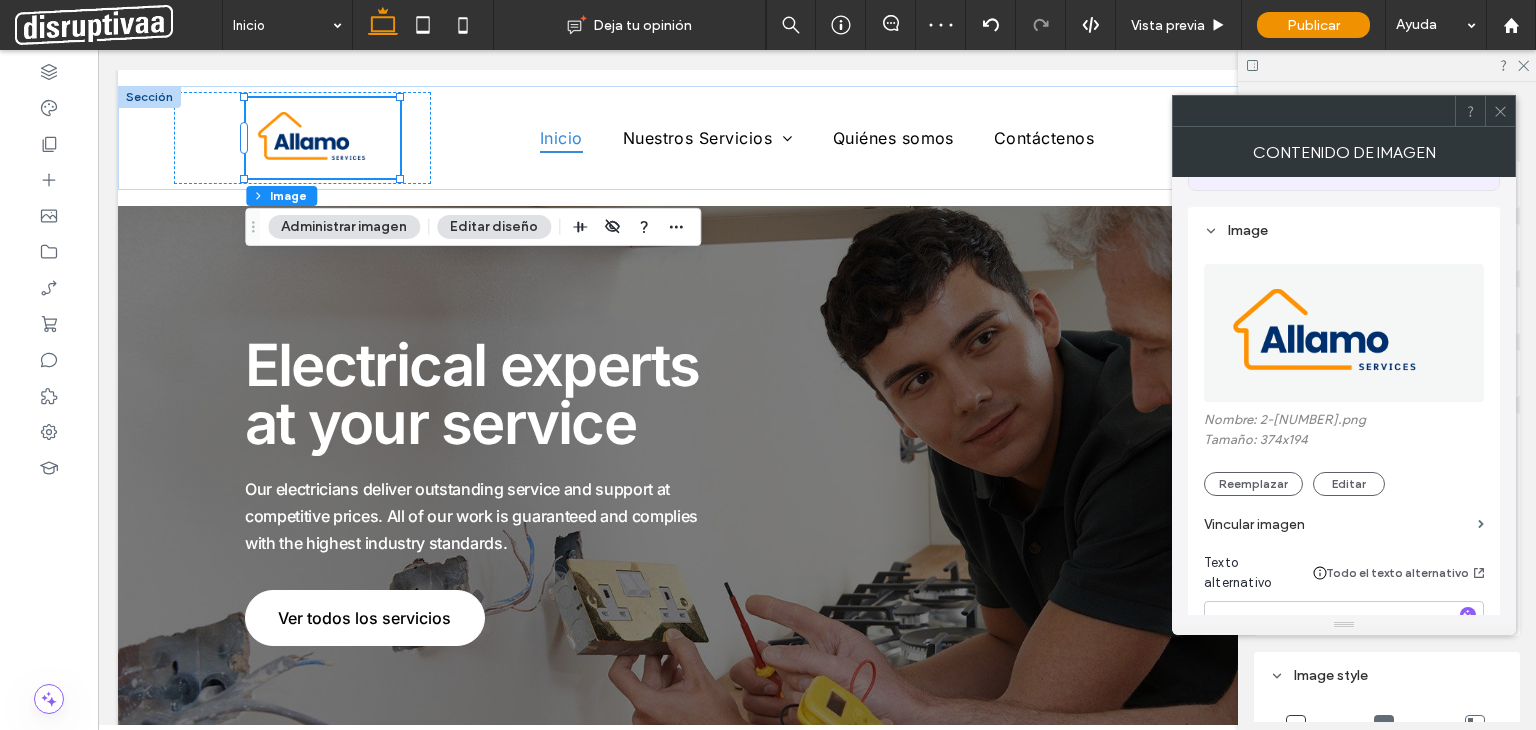 click 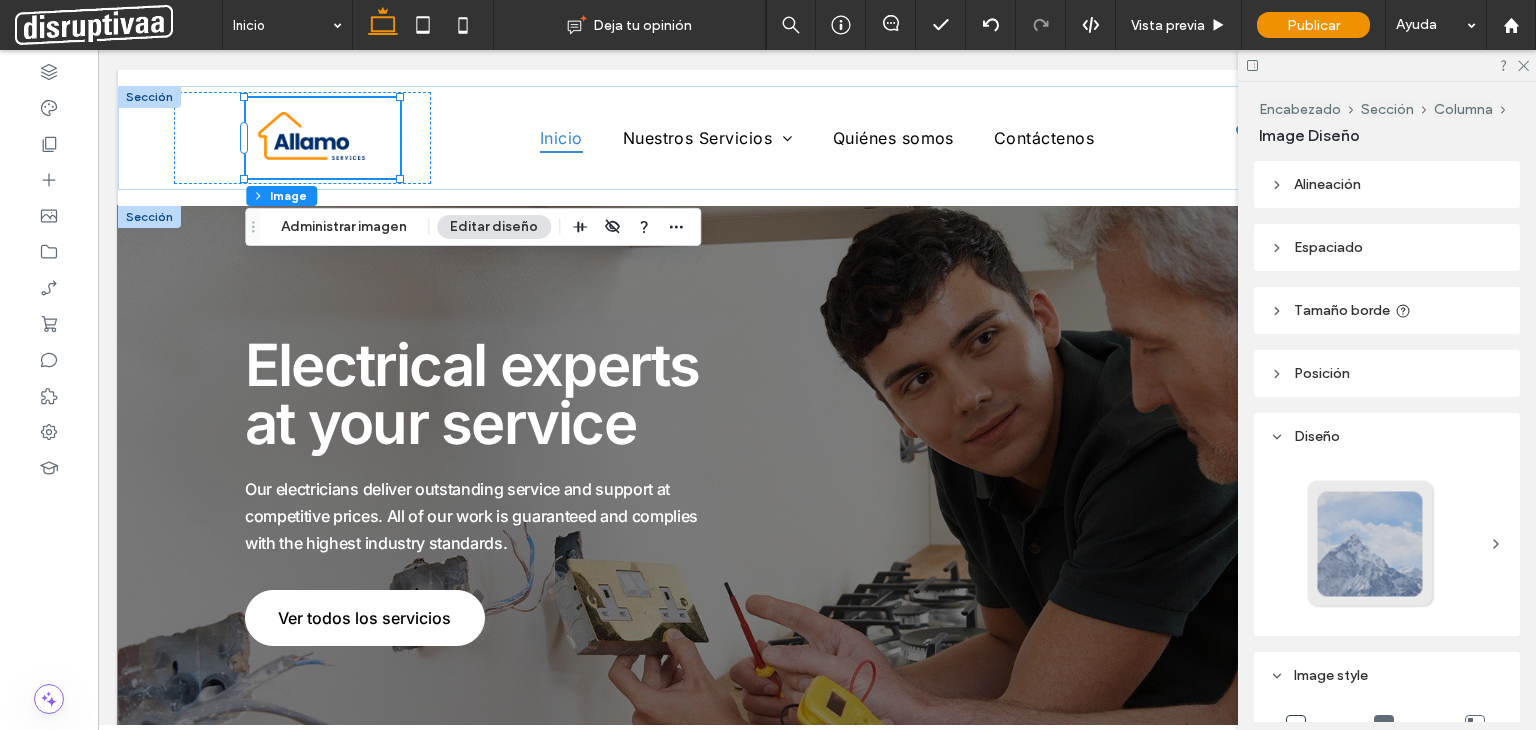 click on "Electrical experts at your service
Our electricians deliver outstanding service and support at competitive prices. All of our work is guaranteed and complies with the highest industry standards.
Ver todos los servicios" at bounding box center [817, 491] 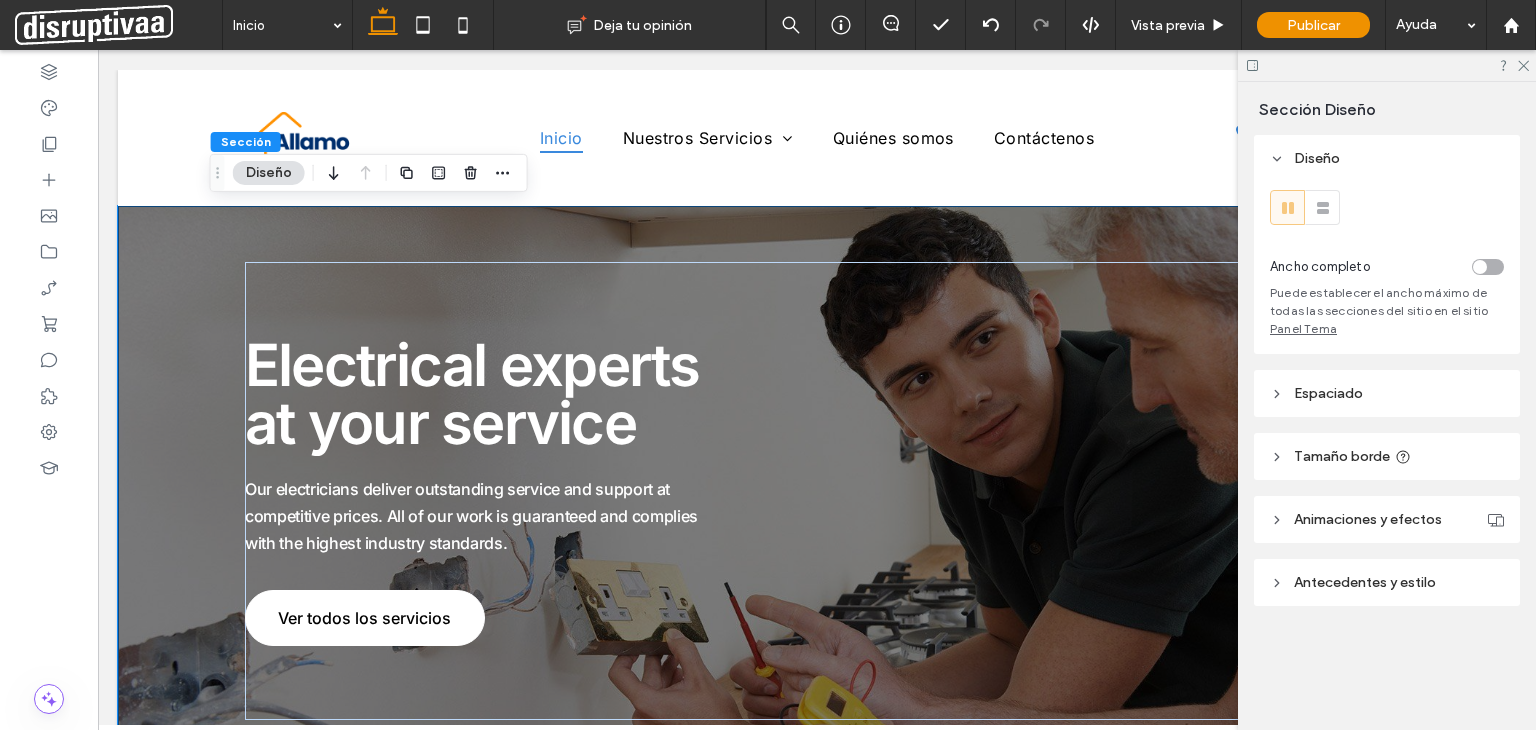 click on "Electrical experts at your service
Our electricians deliver outstanding service and support at competitive prices. All of our work is guaranteed and complies with the highest industry standards.
Ver todos los servicios" at bounding box center (817, 491) 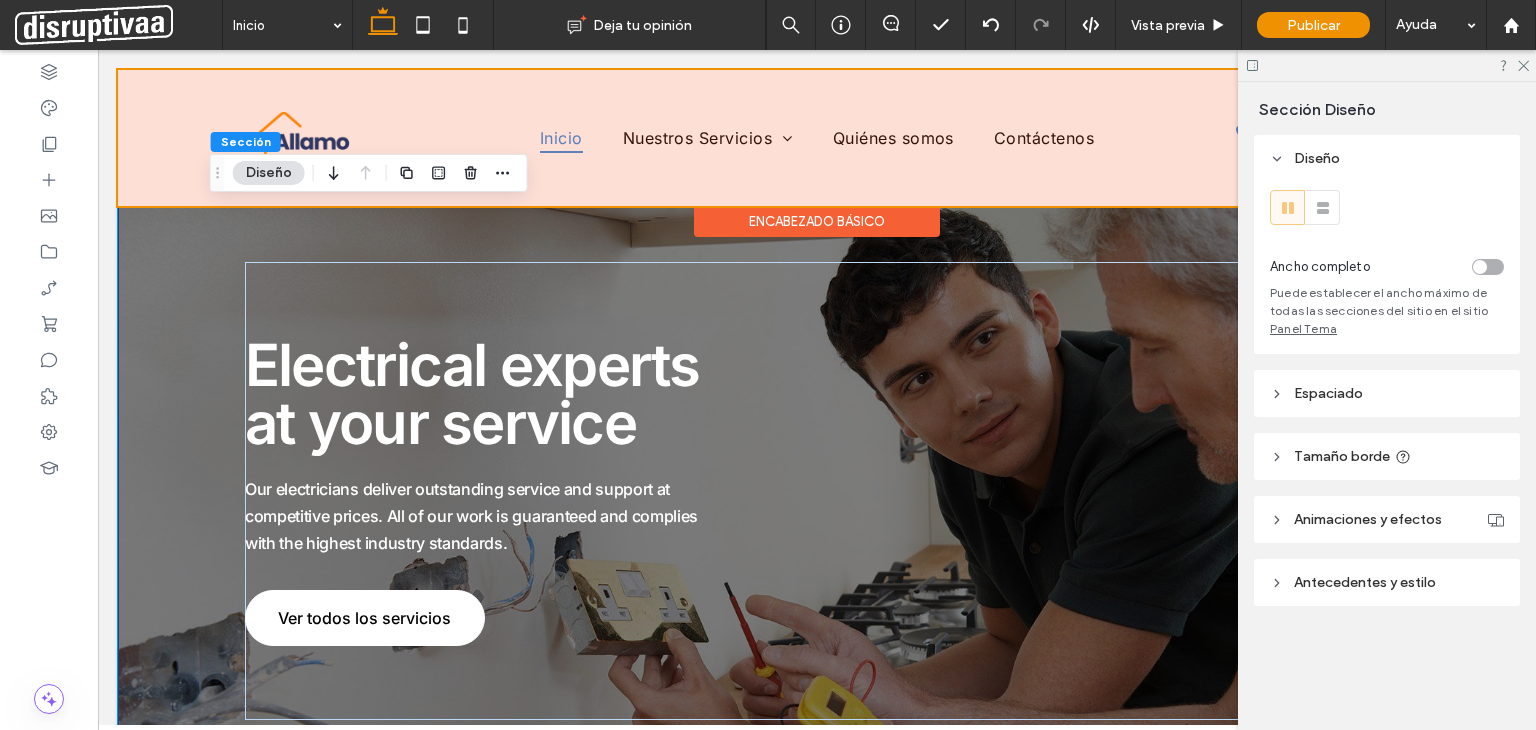 click at bounding box center [817, 138] 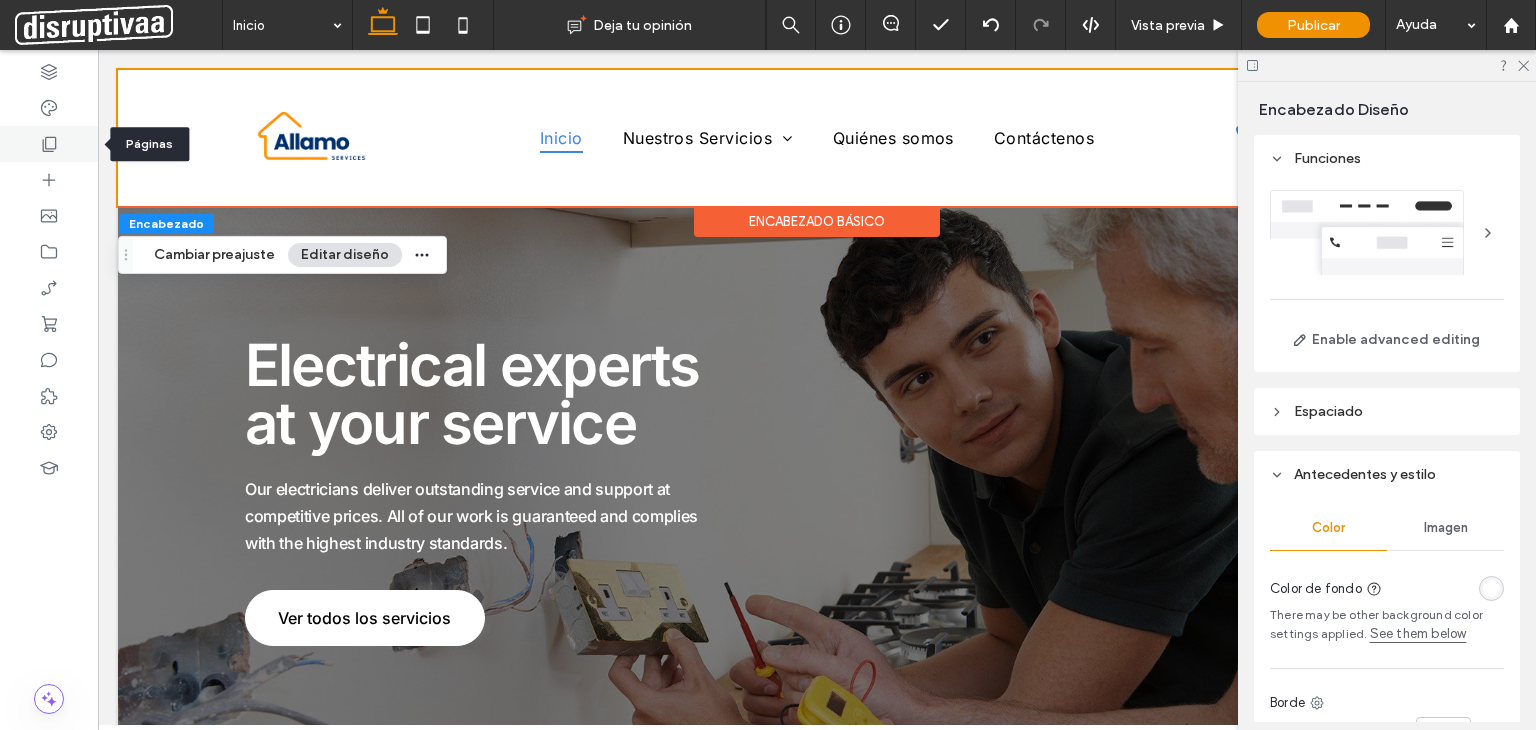 click 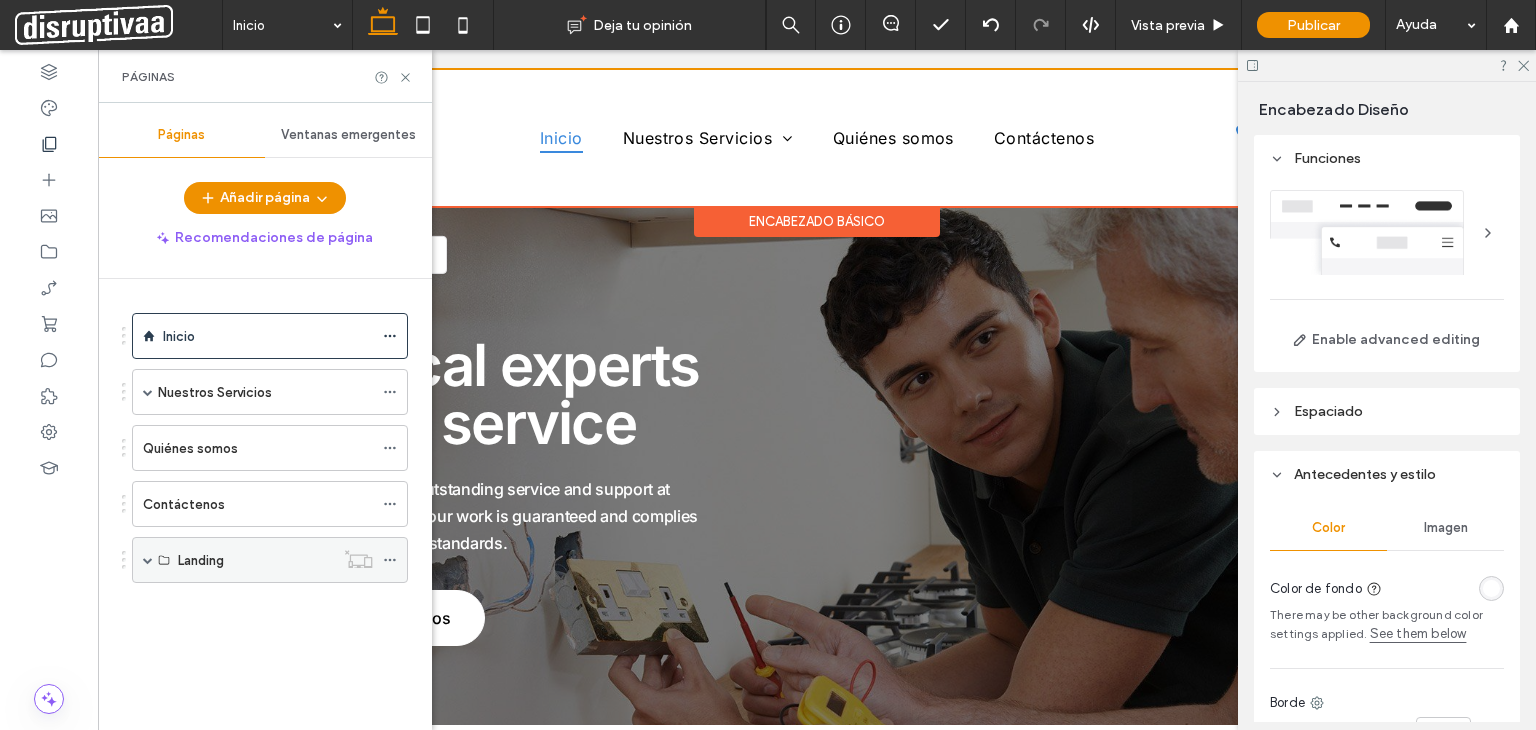 click on "Landing" at bounding box center (256, 560) 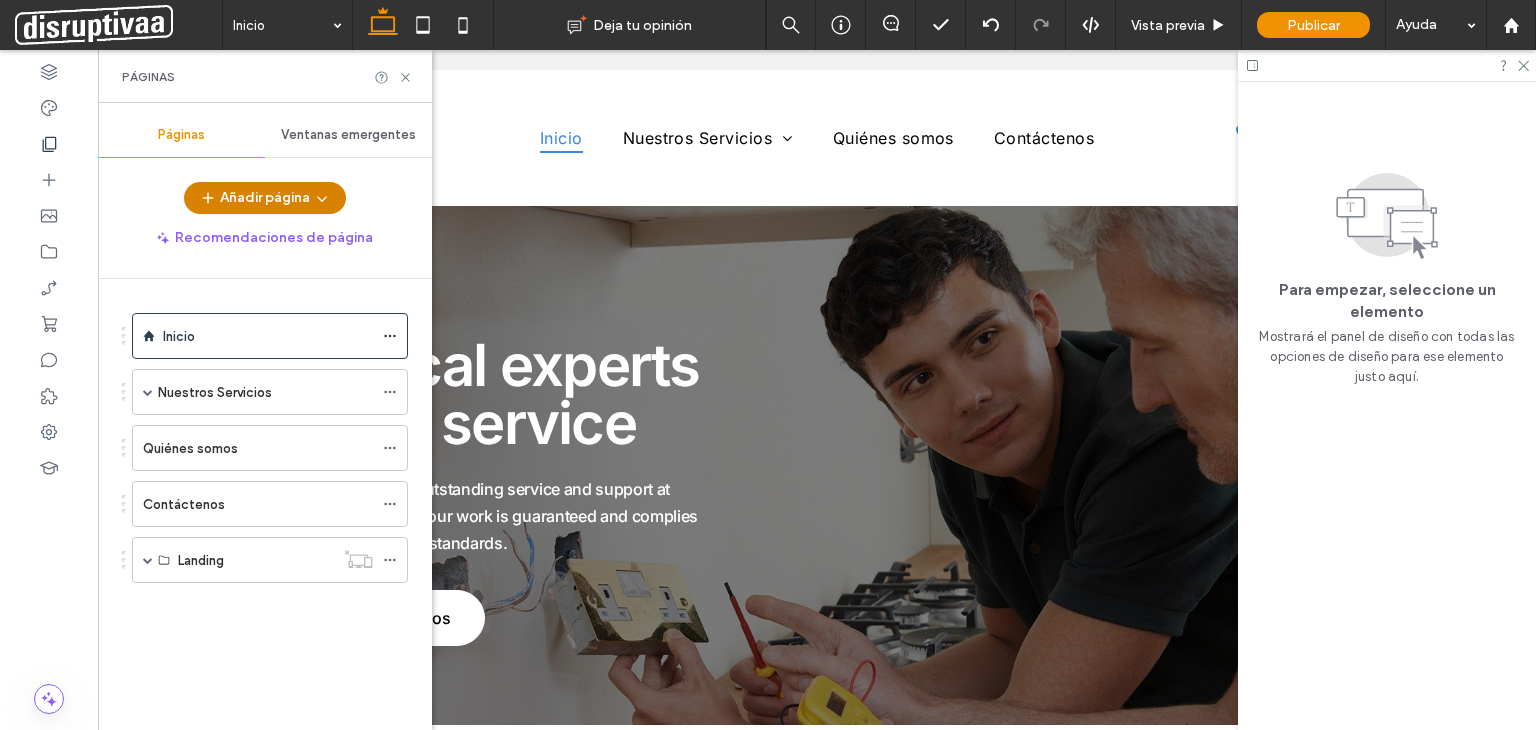 click on "Añadir página" at bounding box center (265, 198) 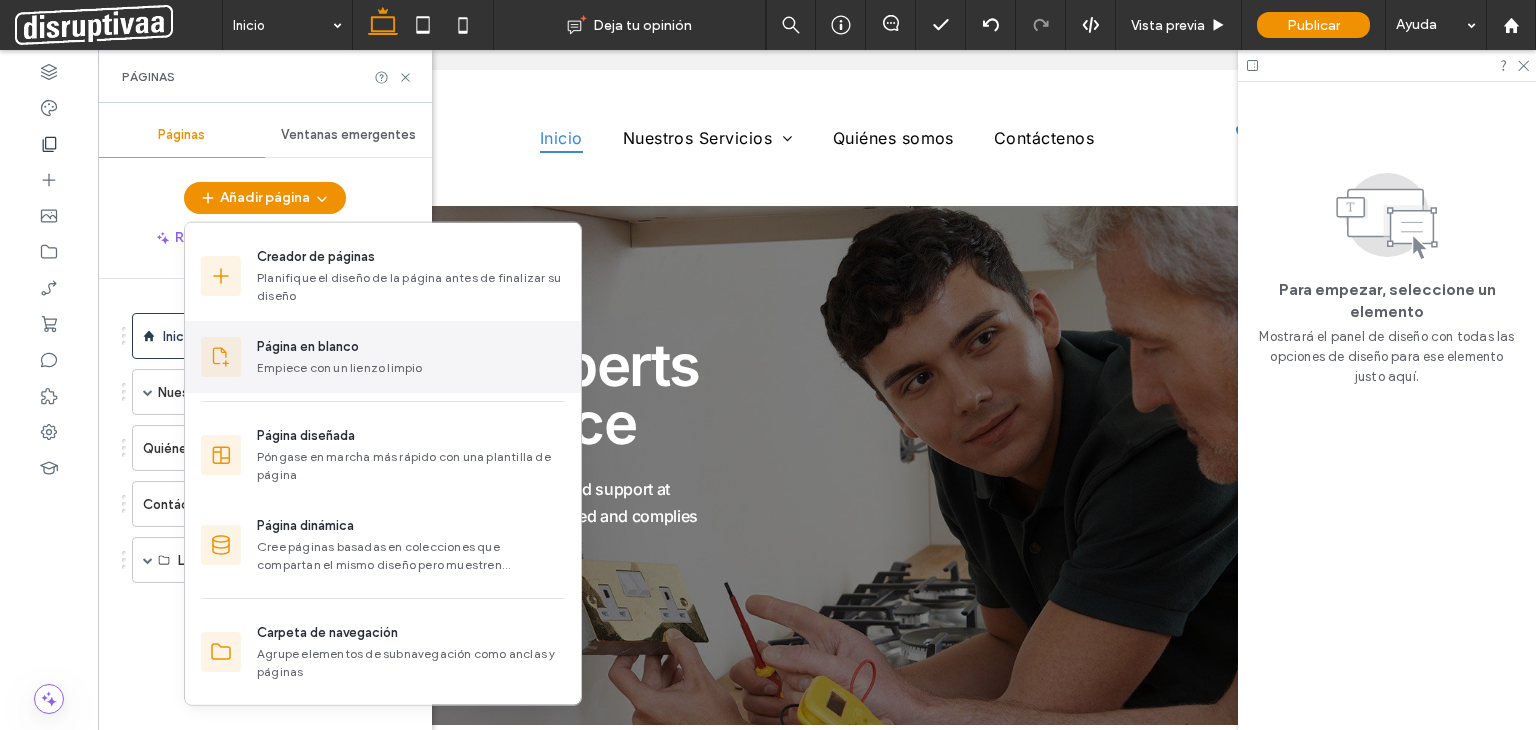 click on "Página en blanco" at bounding box center (308, 347) 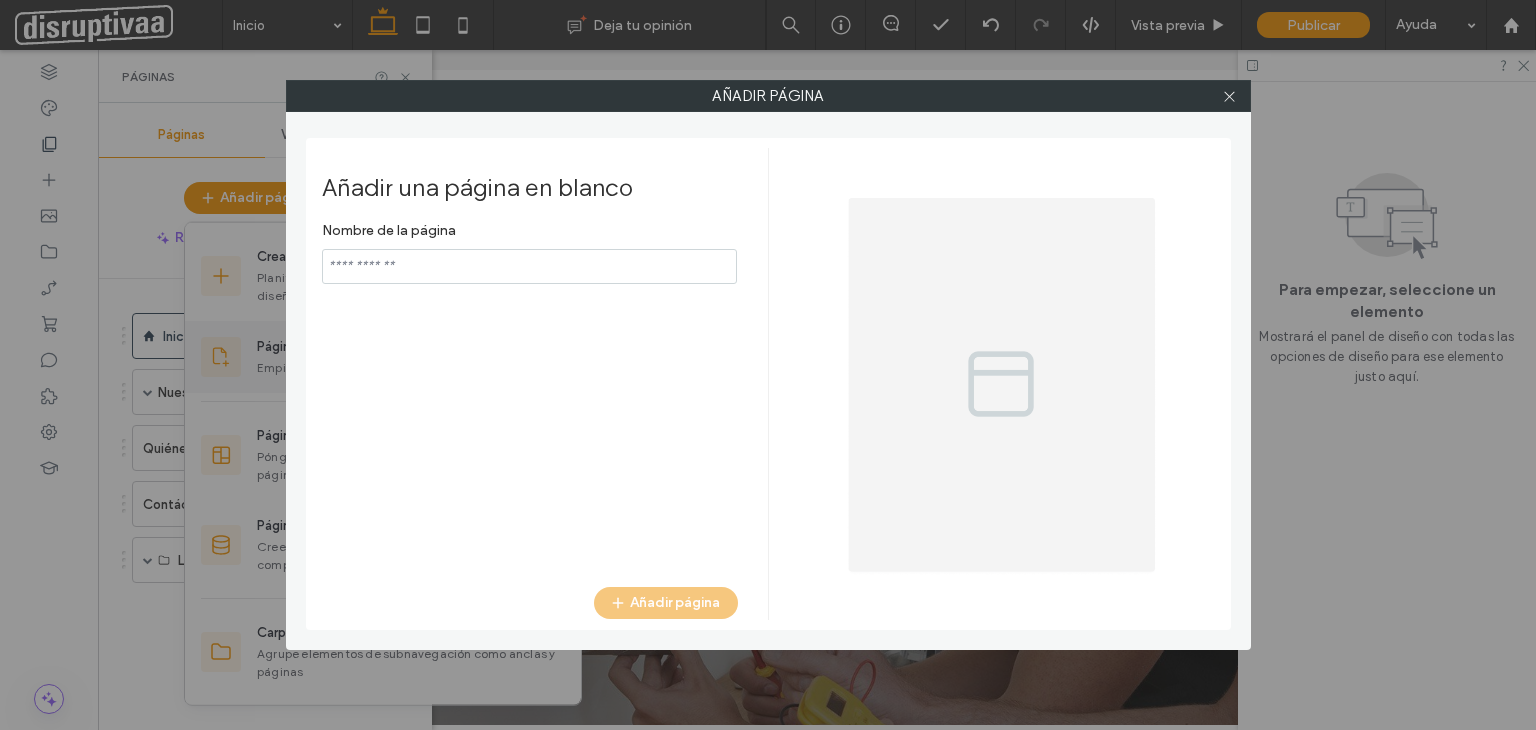 type on "*****" 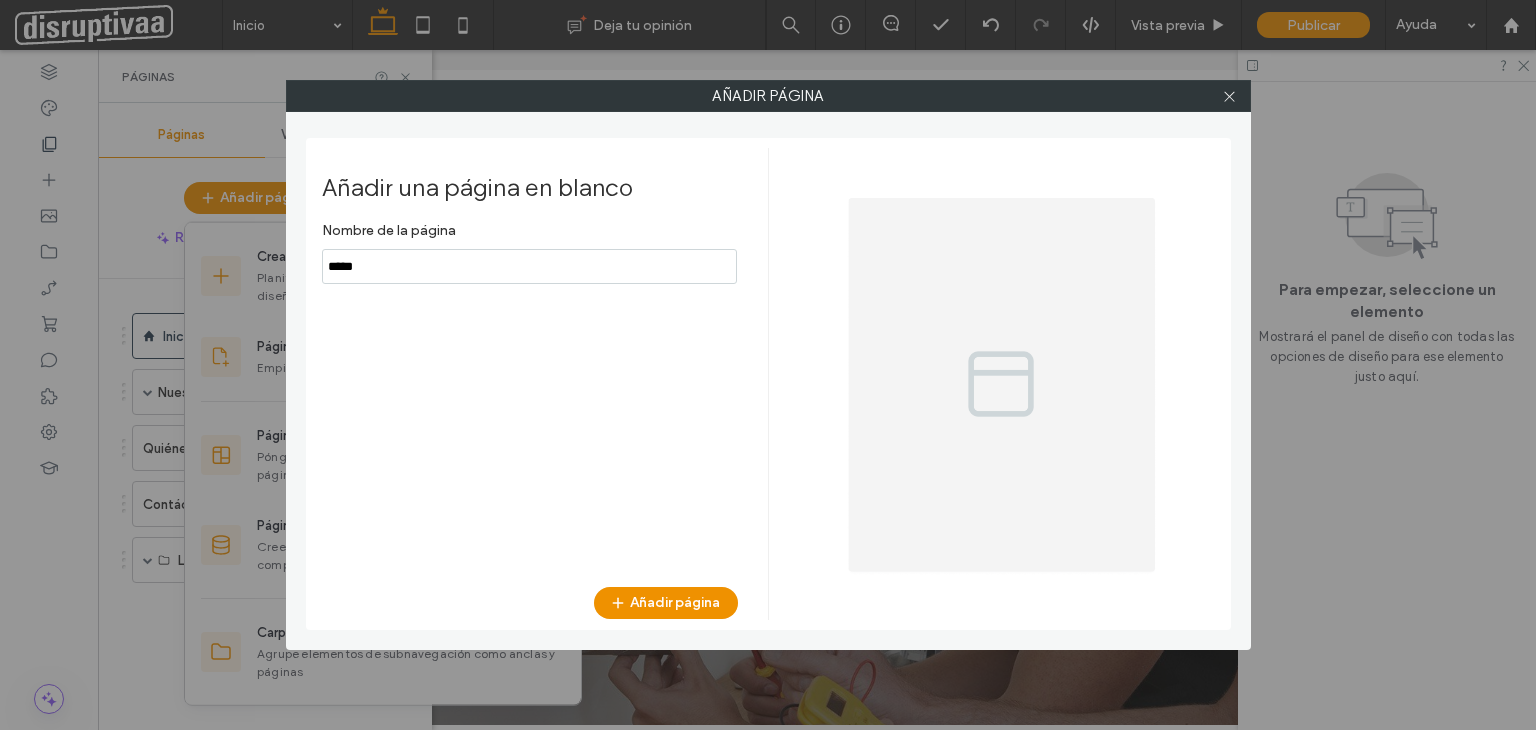 drag, startPoint x: 468, startPoint y: 269, endPoint x: 196, endPoint y: 266, distance: 272.01654 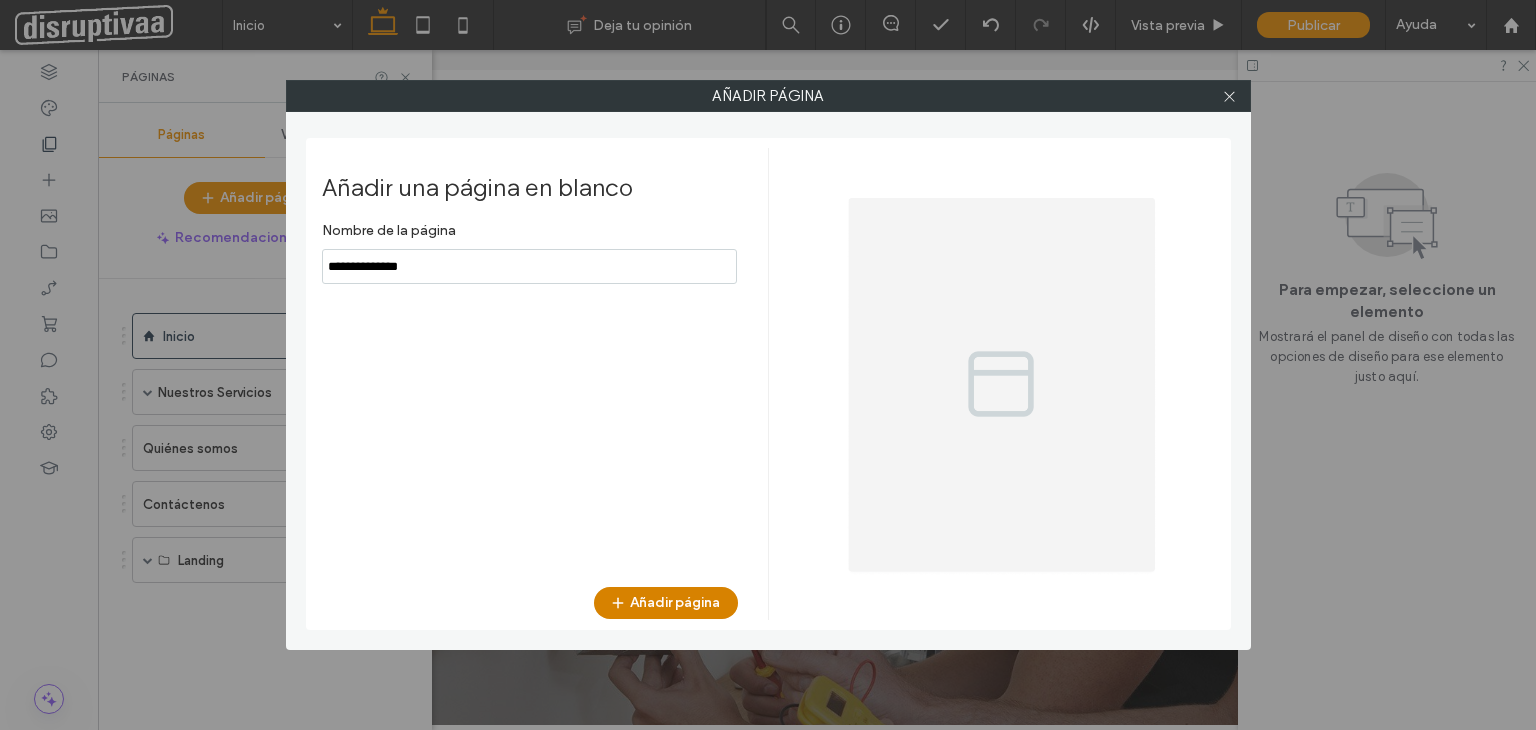 type on "**********" 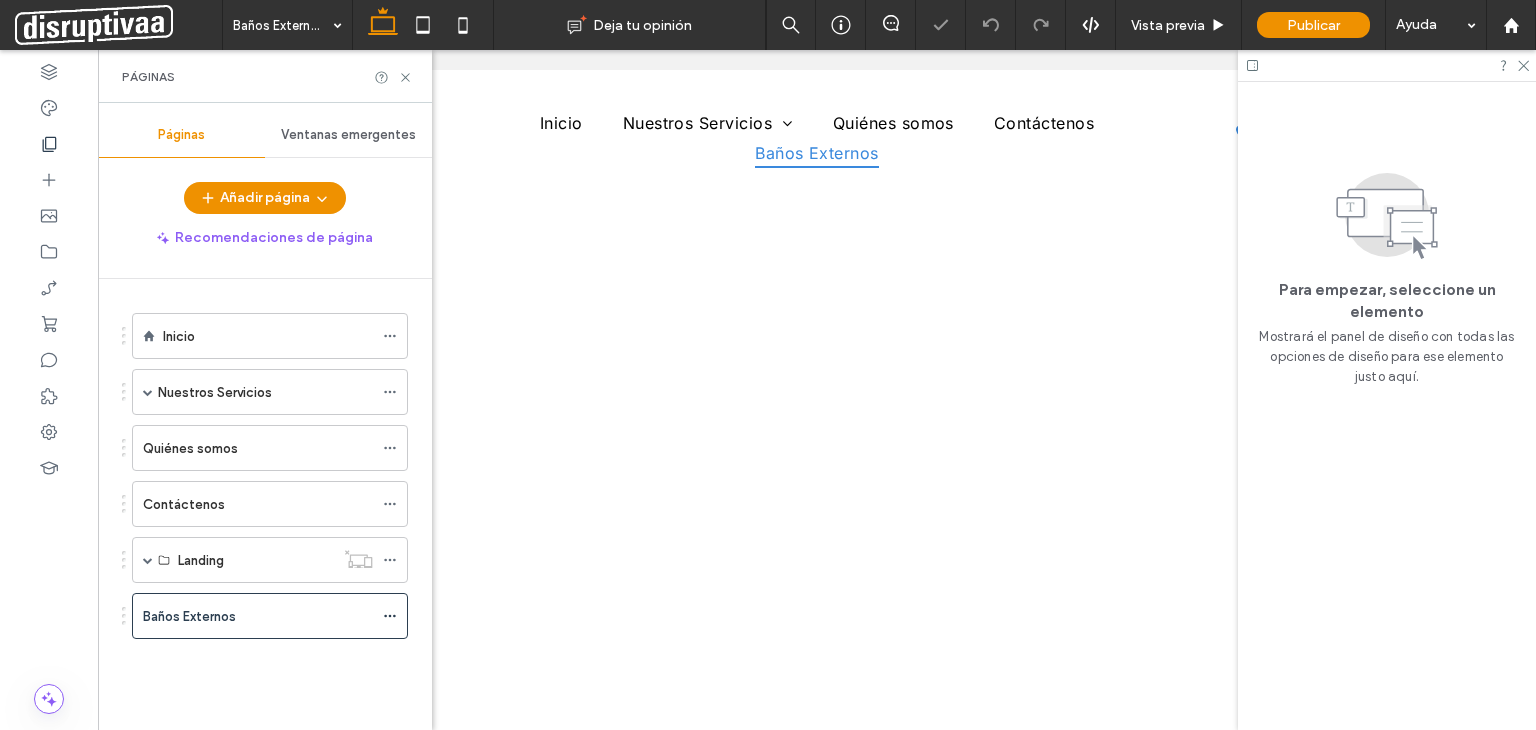 scroll, scrollTop: 0, scrollLeft: 0, axis: both 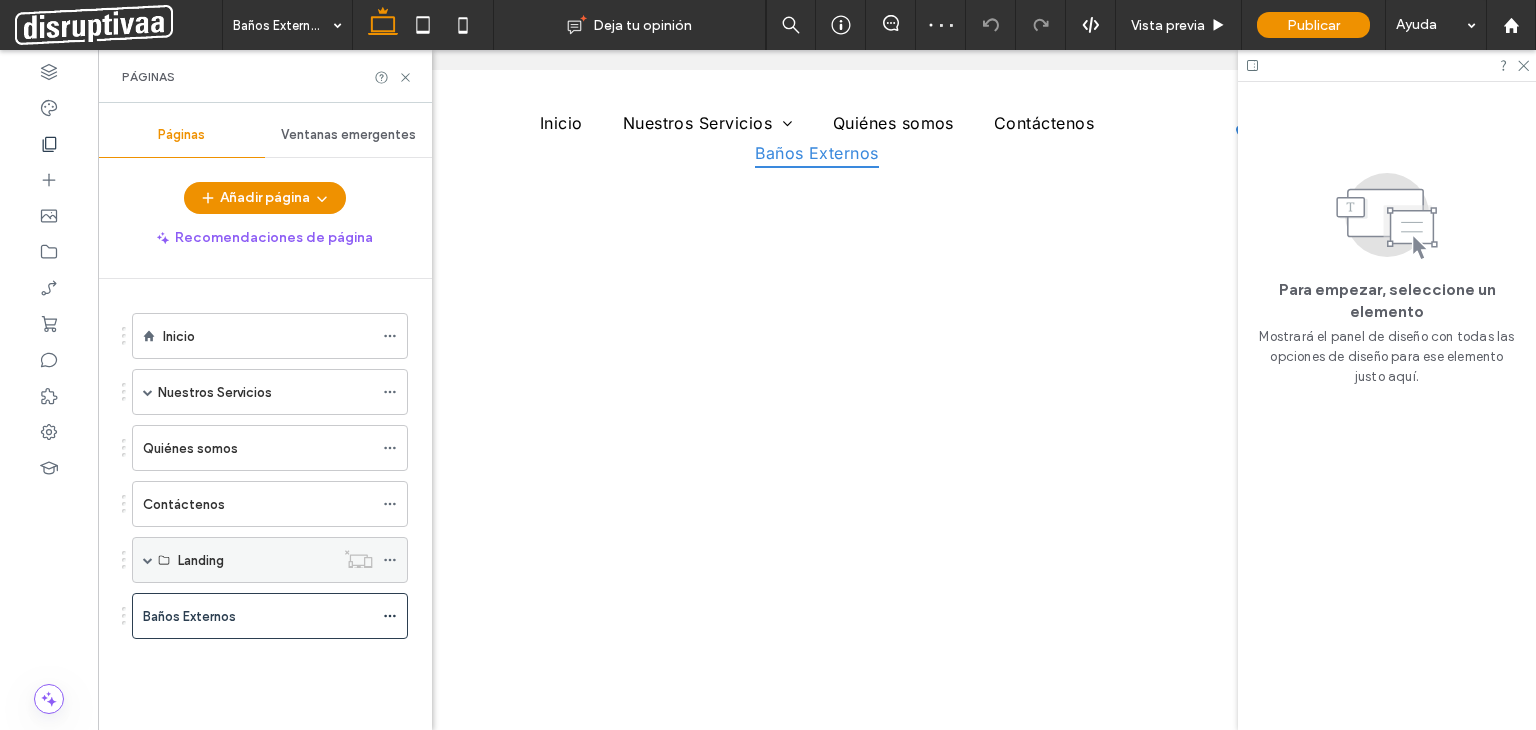 click at bounding box center [148, 560] 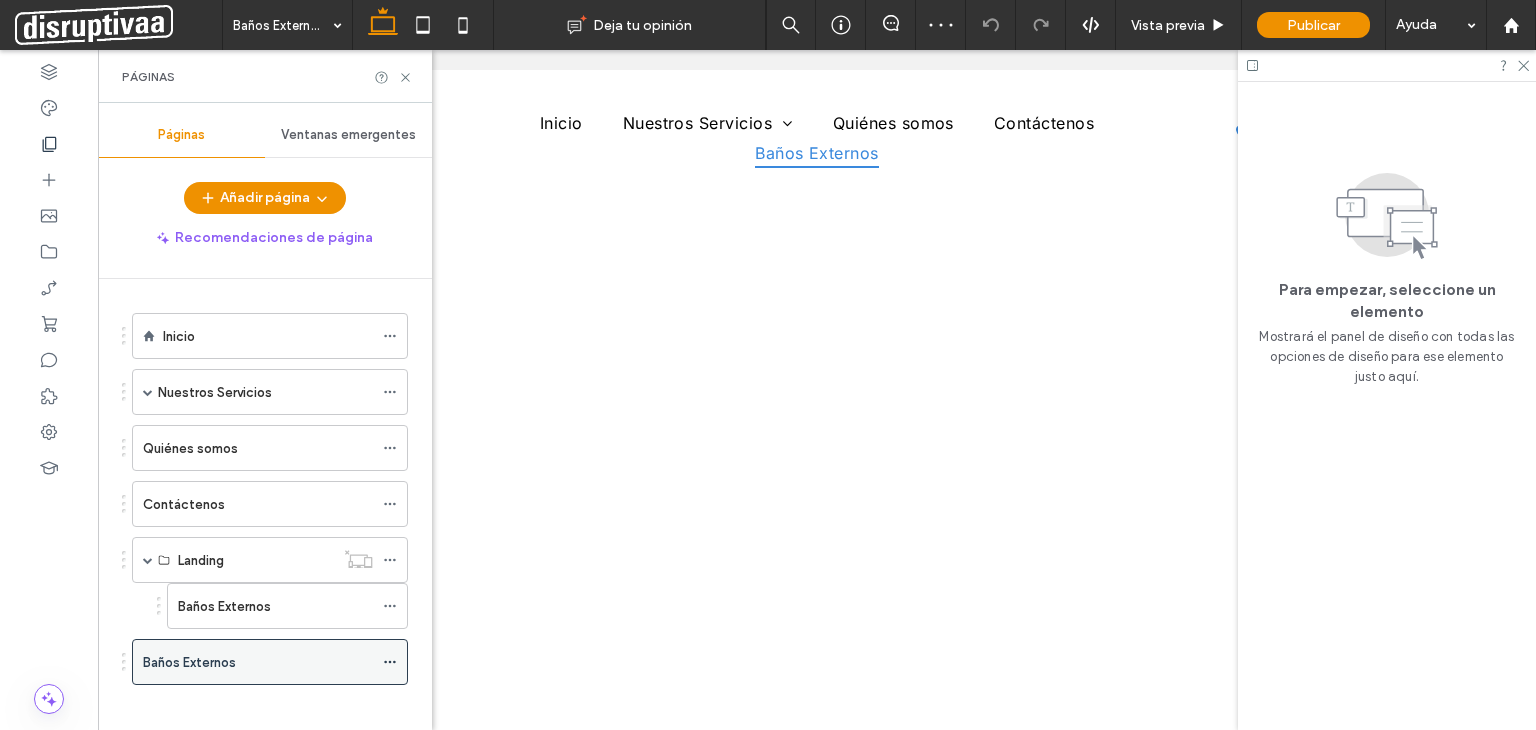 click 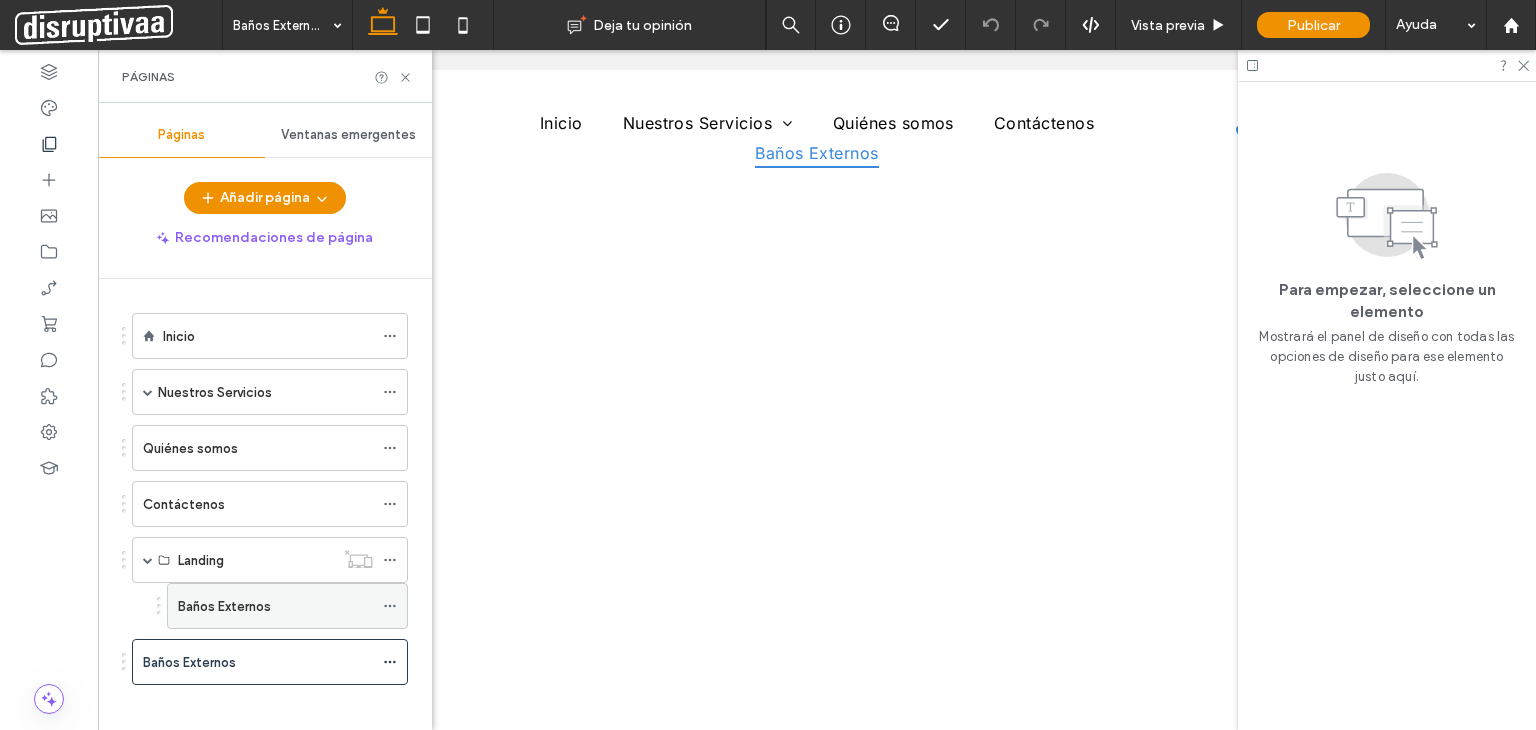 click on "Baños Externos" at bounding box center [224, 606] 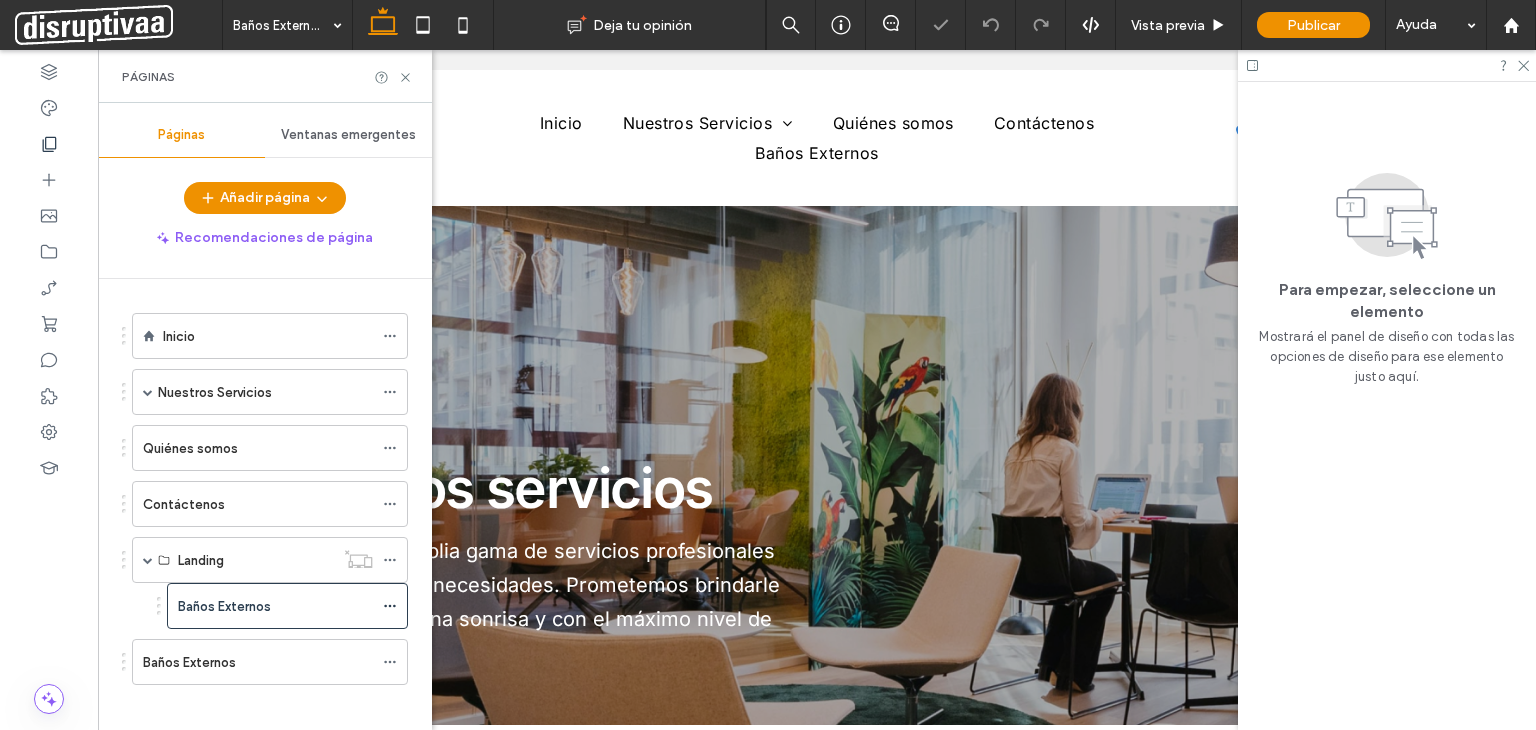 scroll, scrollTop: 0, scrollLeft: 0, axis: both 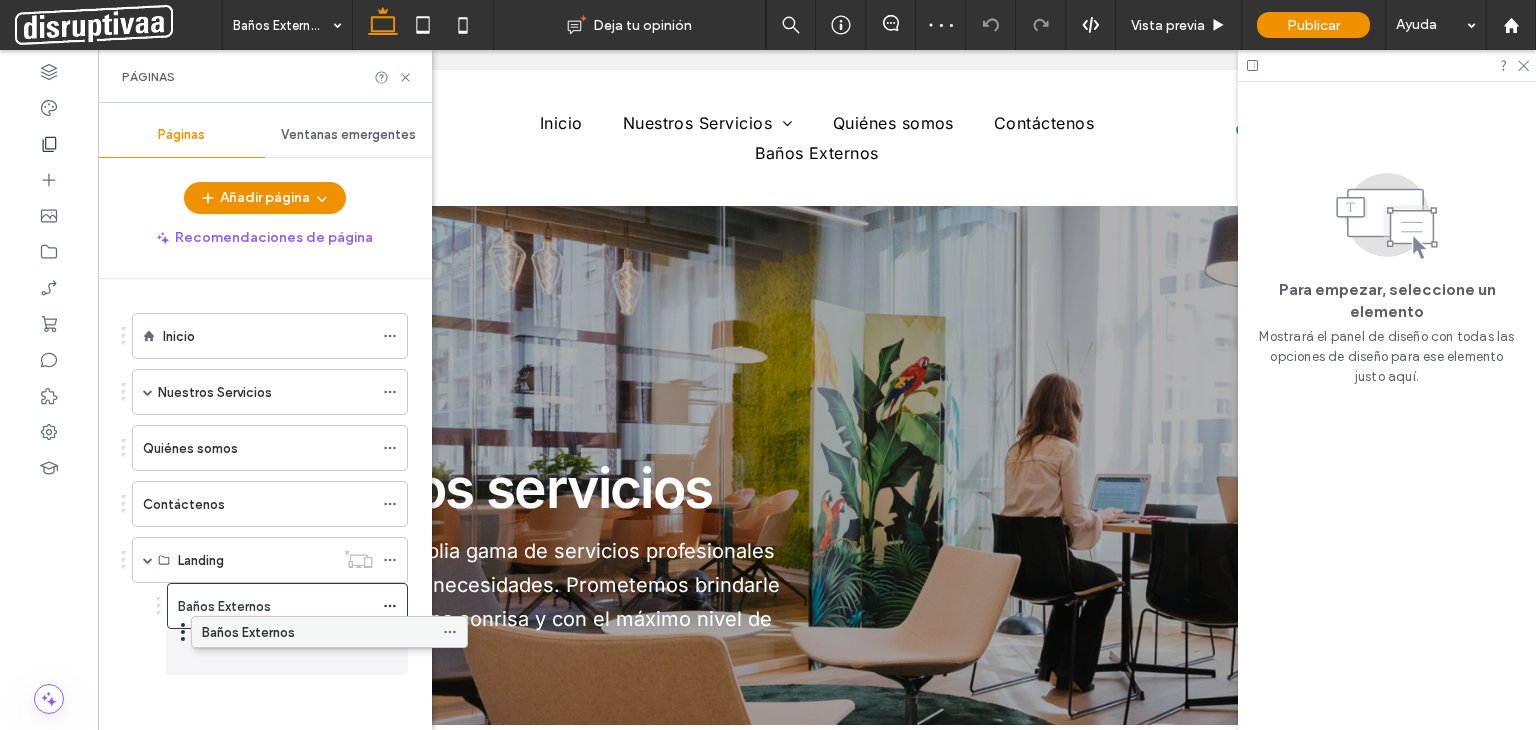 drag, startPoint x: 156, startPoint y: 664, endPoint x: 215, endPoint y: 644, distance: 62.297672 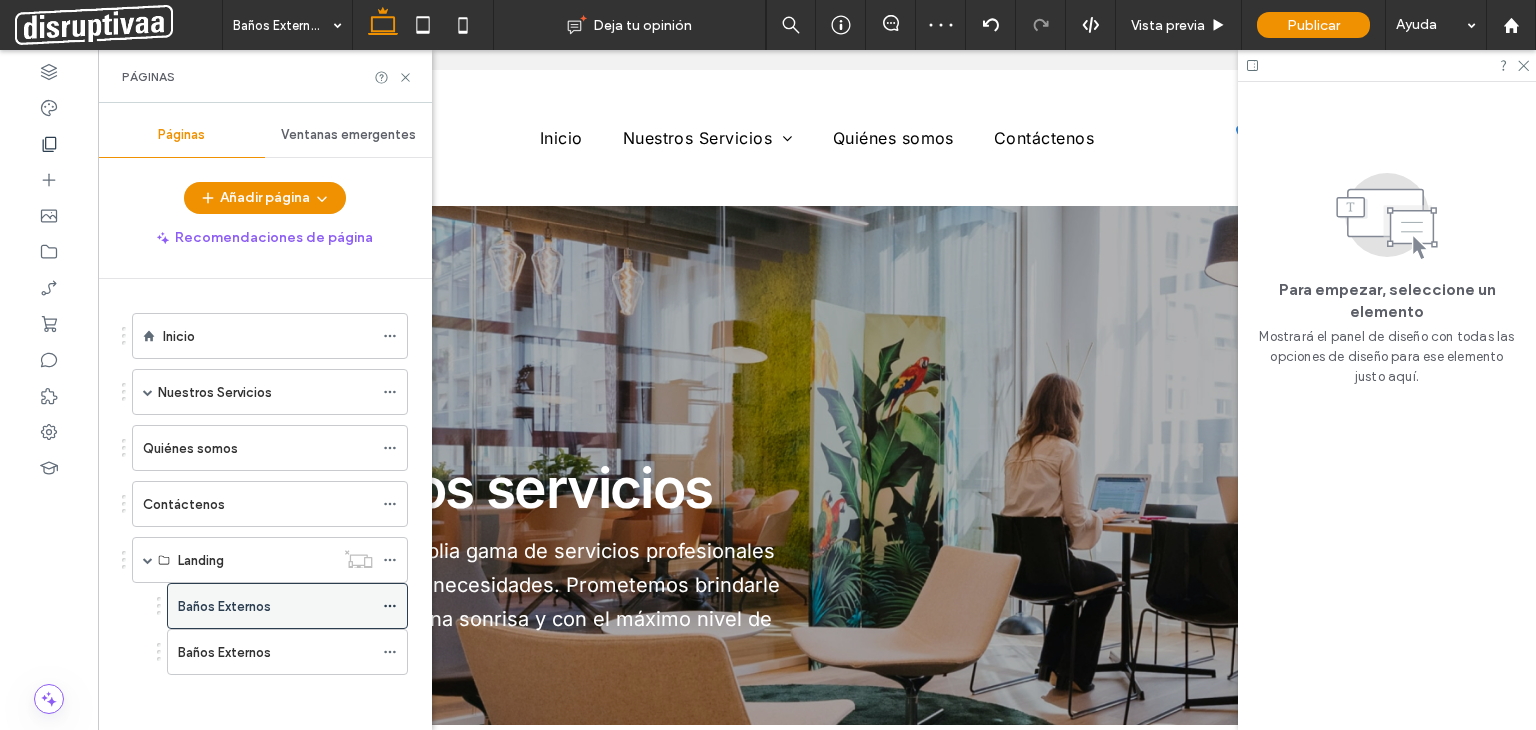 click on "Baños Externos" at bounding box center (224, 606) 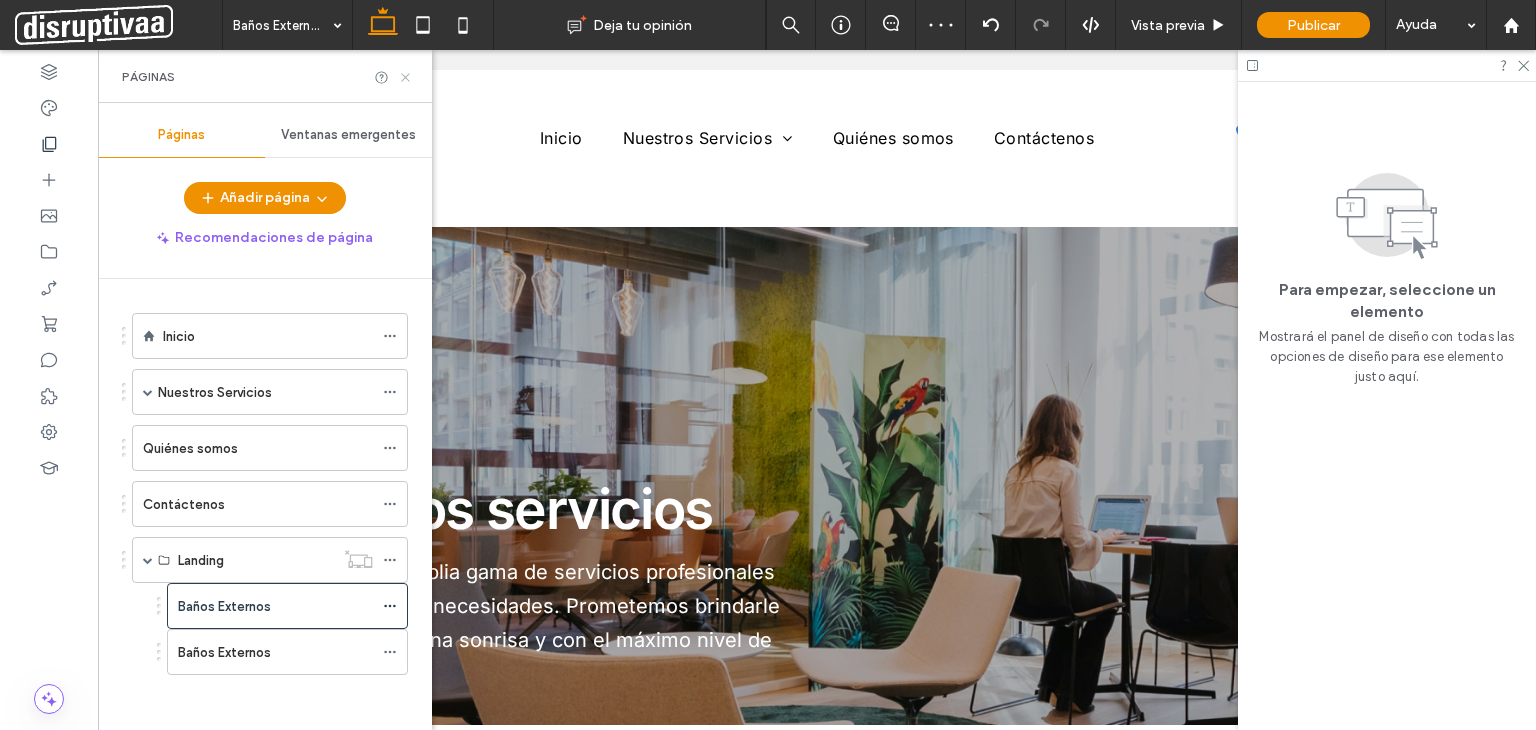scroll, scrollTop: 0, scrollLeft: 0, axis: both 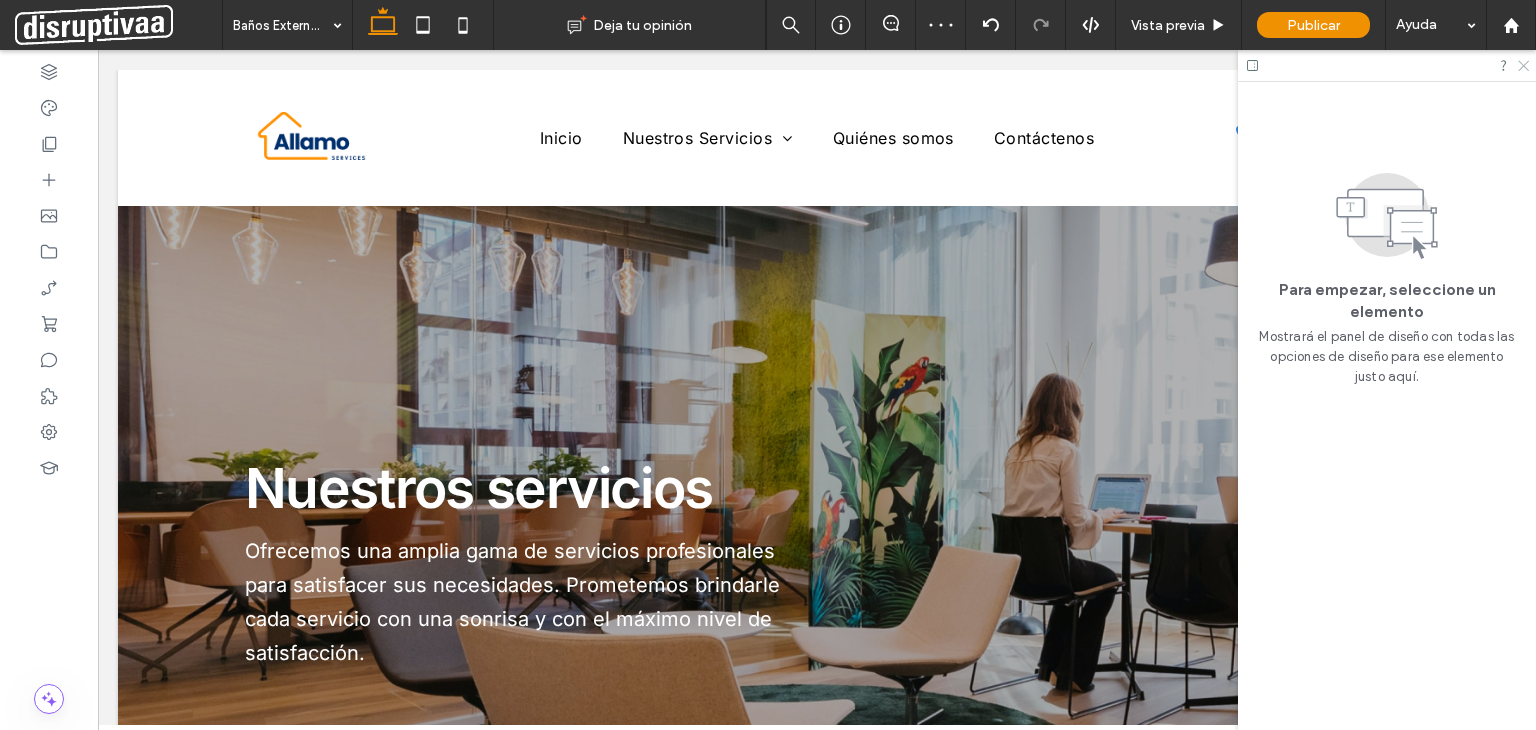 click 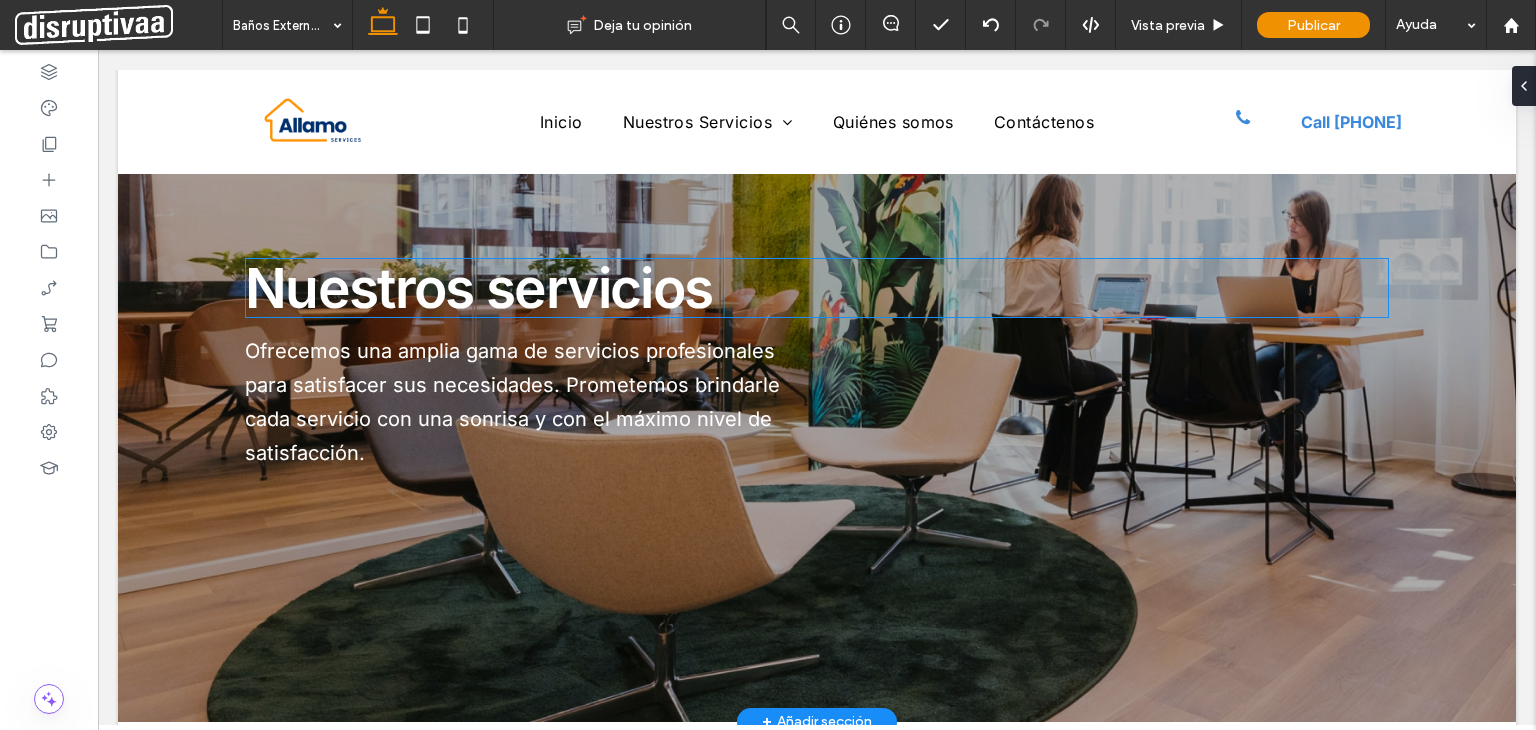 scroll, scrollTop: 0, scrollLeft: 0, axis: both 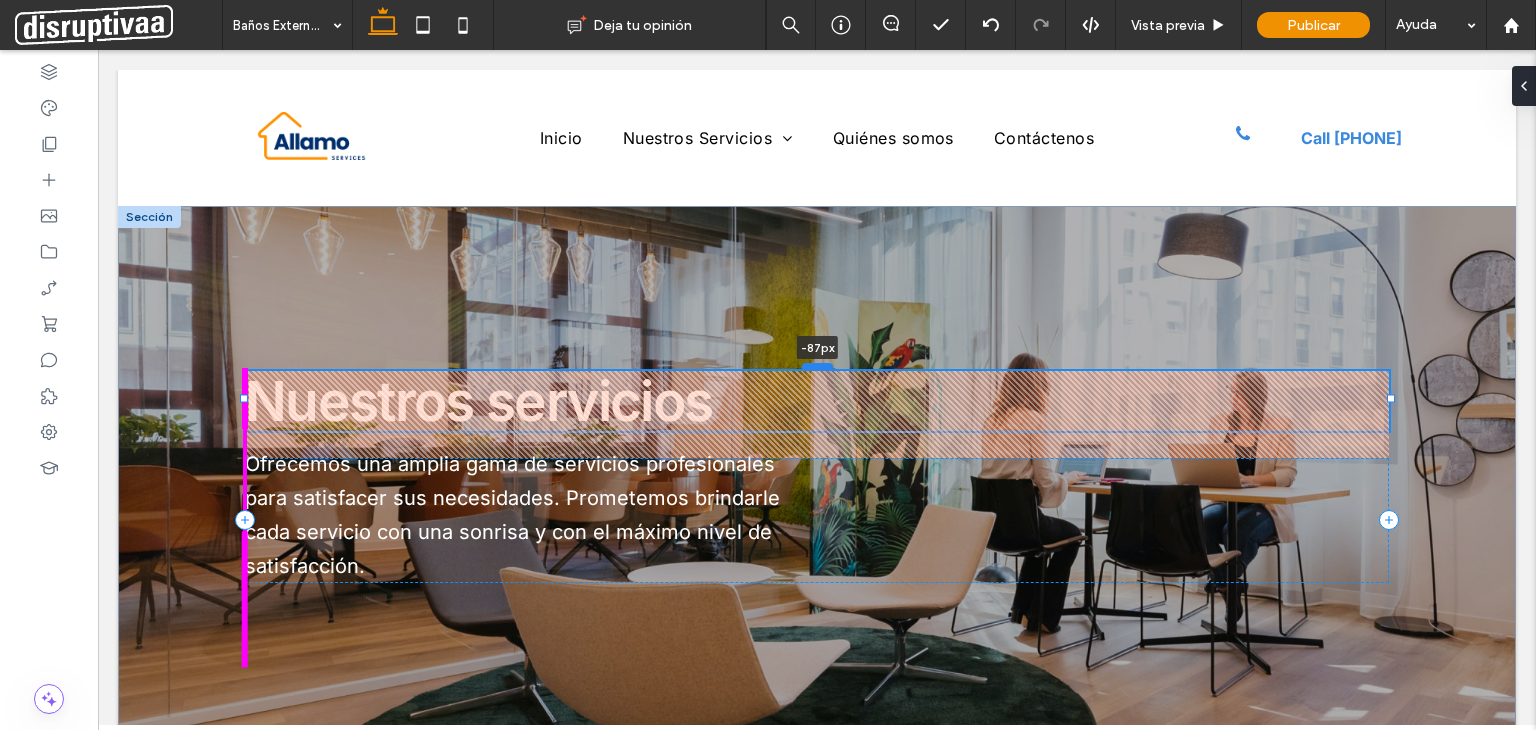 drag, startPoint x: 812, startPoint y: 456, endPoint x: 816, endPoint y: 369, distance: 87.0919 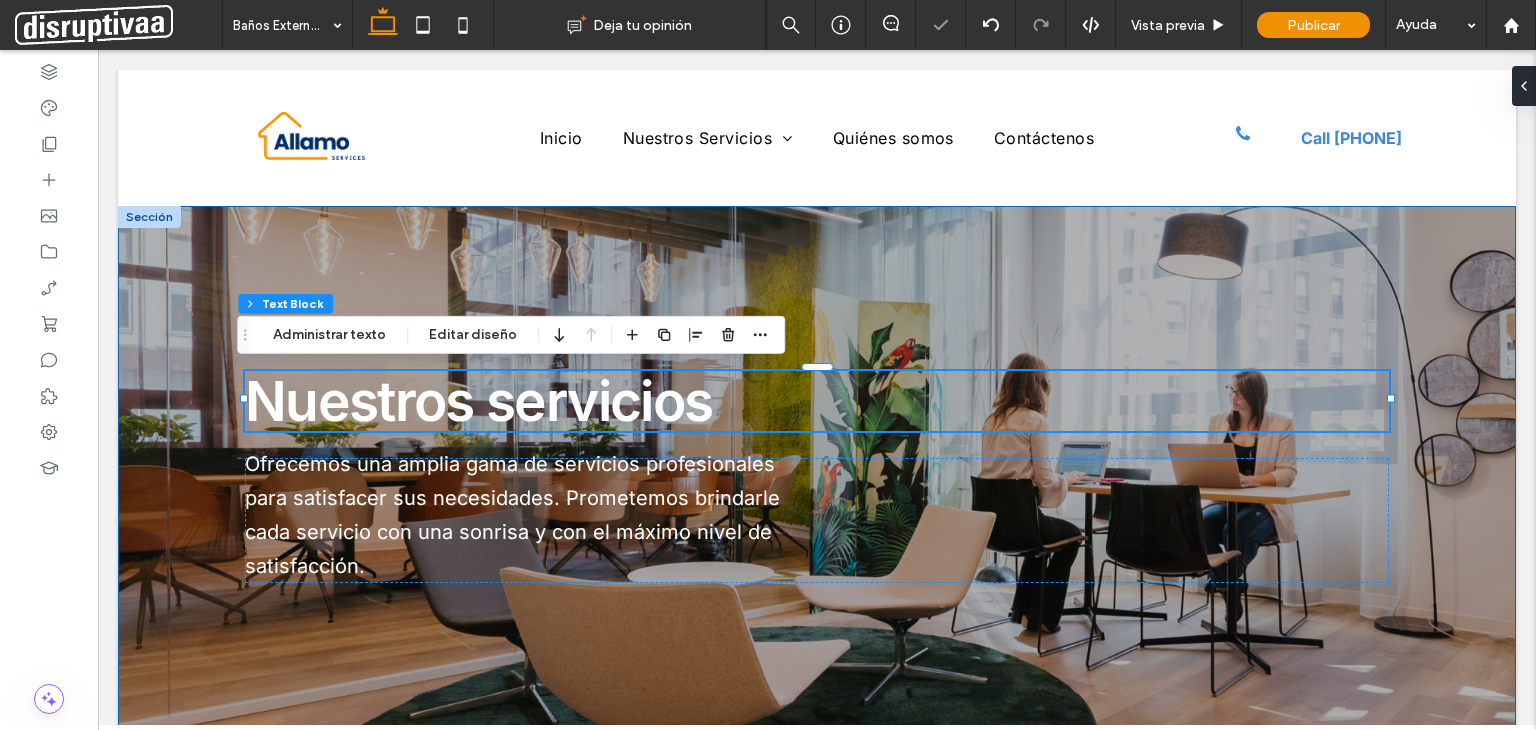 click on "Nuestros servicios
-87px     Ofrecemos una amplia gama de servicios profesionales para satisfacer sus necesidades. Prometemos brindarle cada servicio con una sonrisa y con el máximo nivel de satisfacción." at bounding box center [817, 520] 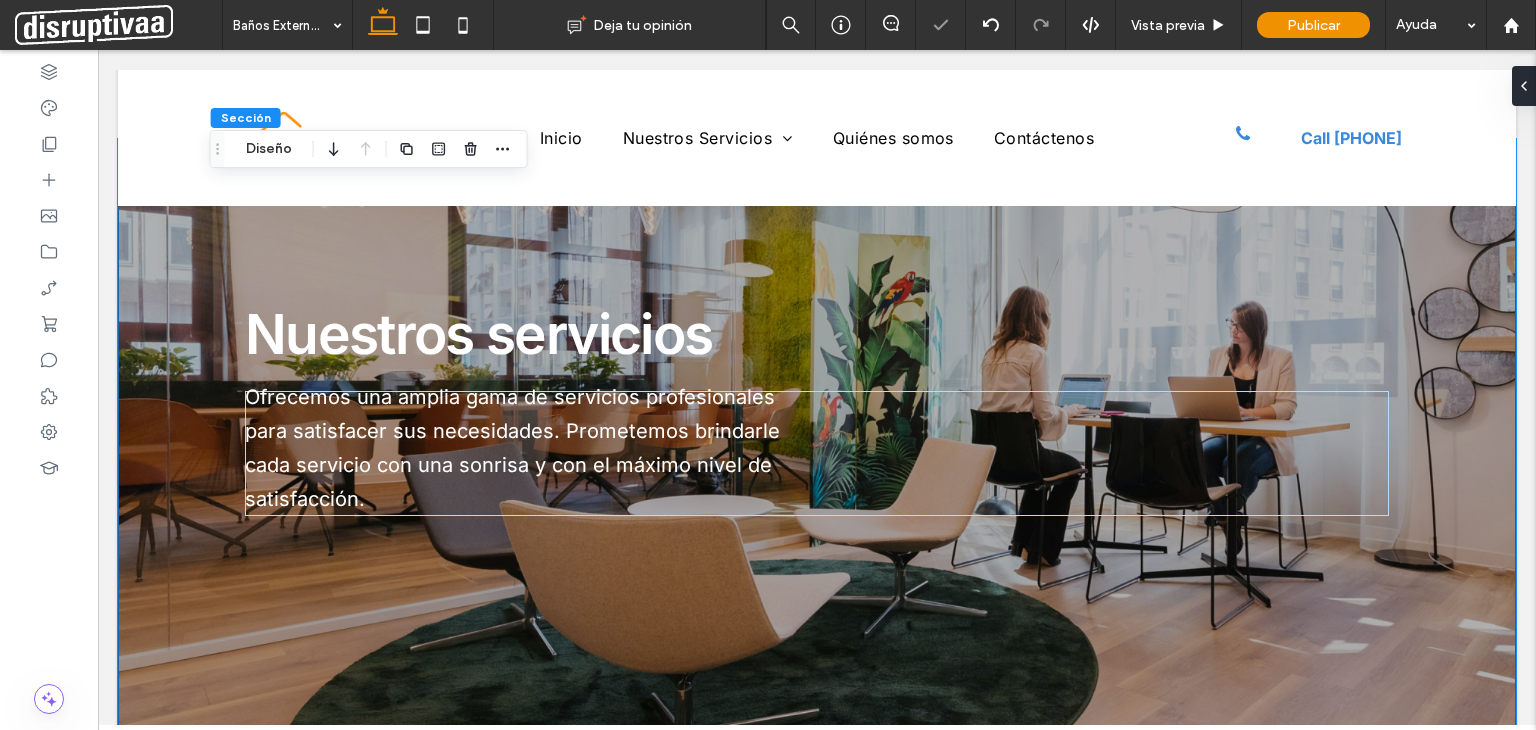 scroll, scrollTop: 0, scrollLeft: 0, axis: both 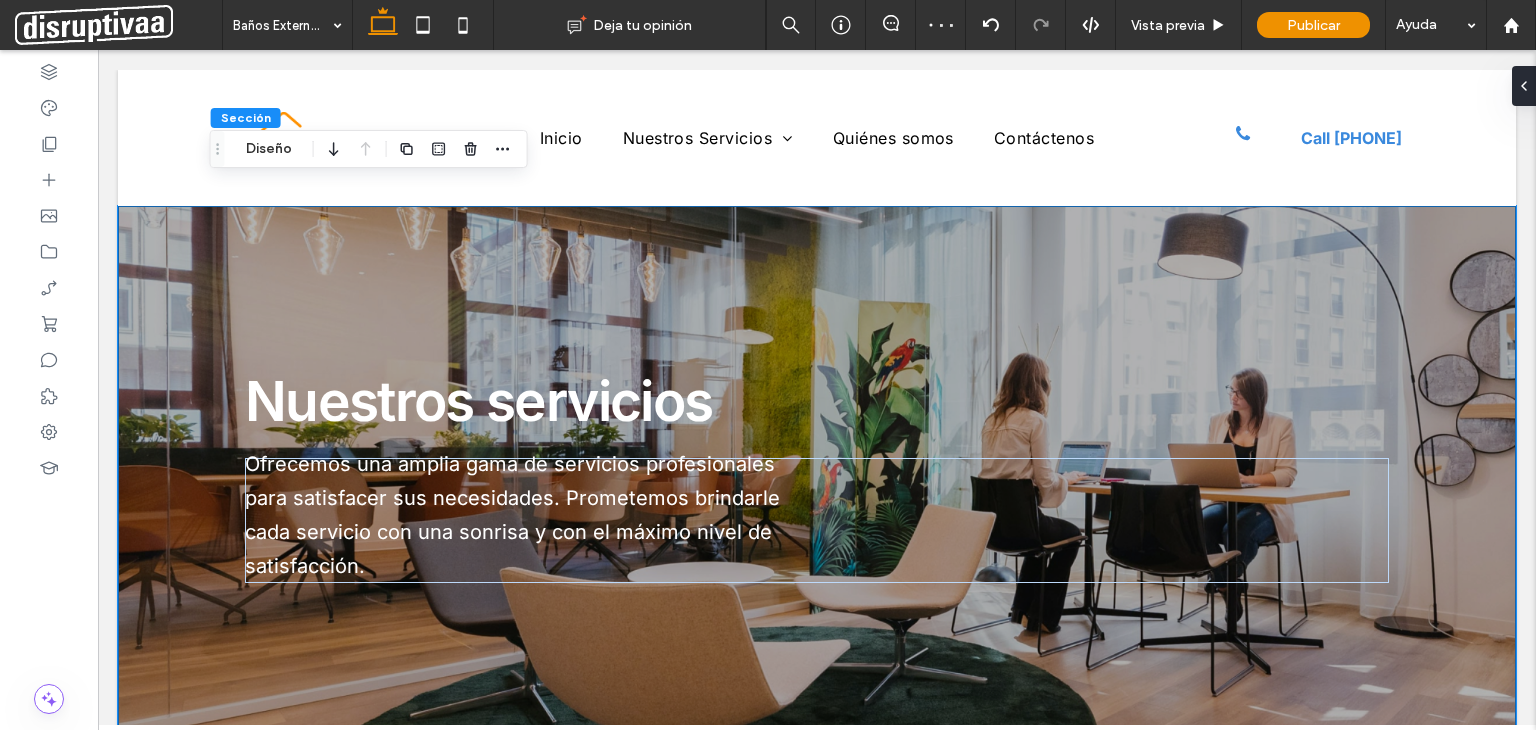 click on "Nuestros servicios
Ofrecemos una amplia gama de servicios profesionales para satisfacer sus necesidades. Prometemos brindarle cada servicio con una sonrisa y con el máximo nivel de satisfacción." at bounding box center [817, 520] 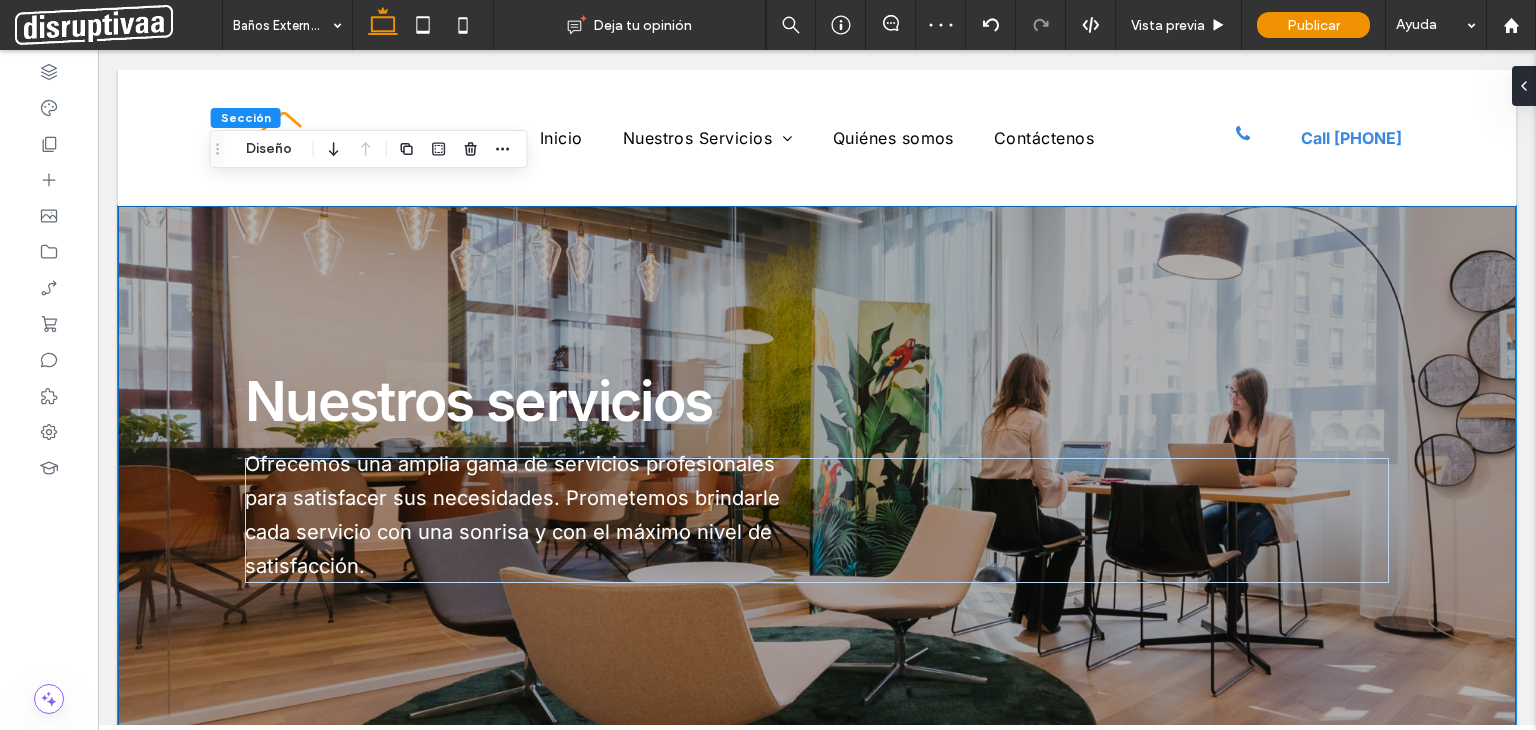 click on "Nuestros servicios
Ofrecemos una amplia gama de servicios profesionales para satisfacer sus necesidades. Prometemos brindarle cada servicio con una sonrisa y con el máximo nivel de satisfacción." at bounding box center [817, 520] 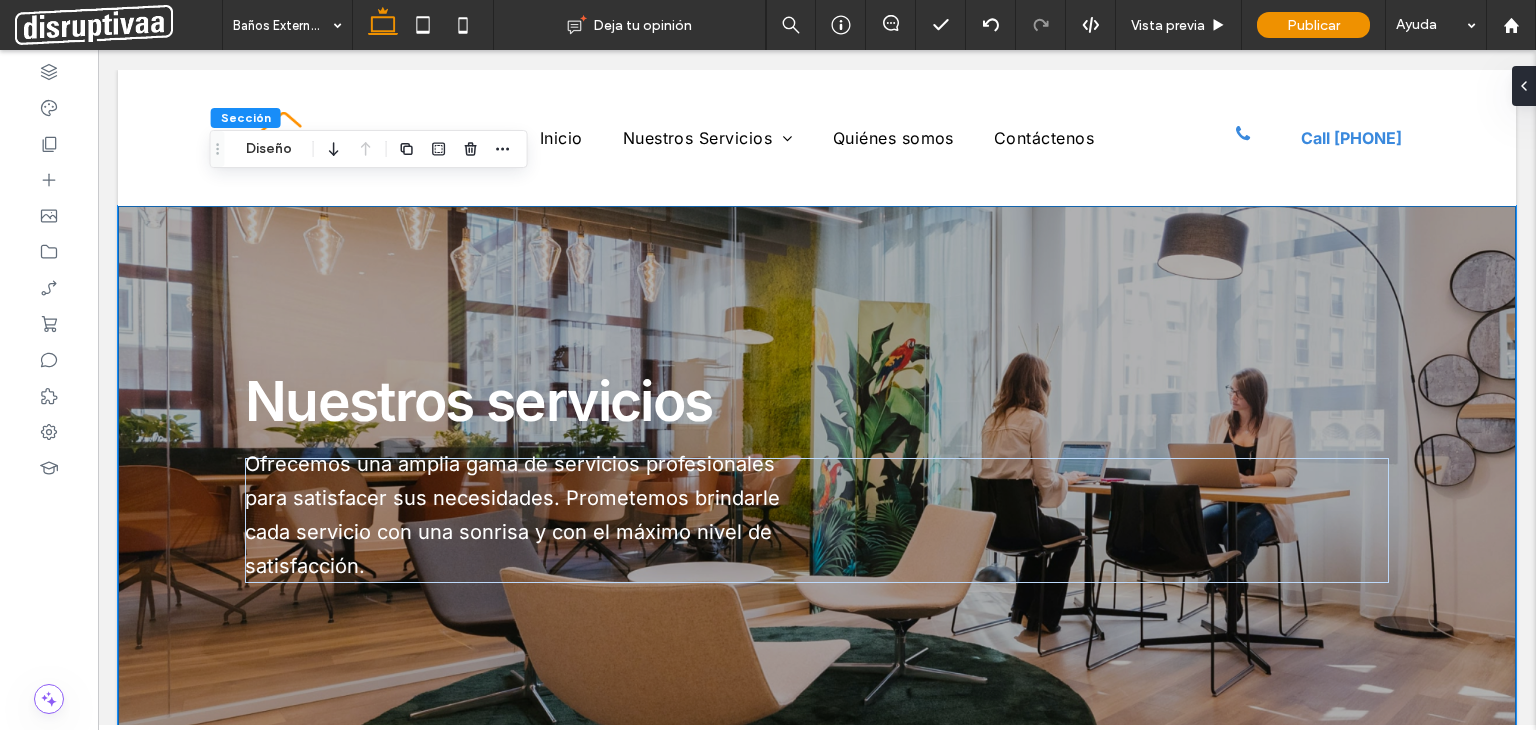 click on "Nuestros servicios
Ofrecemos una amplia gama de servicios profesionales para satisfacer sus necesidades. Prometemos brindarle cada servicio con una sonrisa y con el máximo nivel de satisfacción." at bounding box center [817, 520] 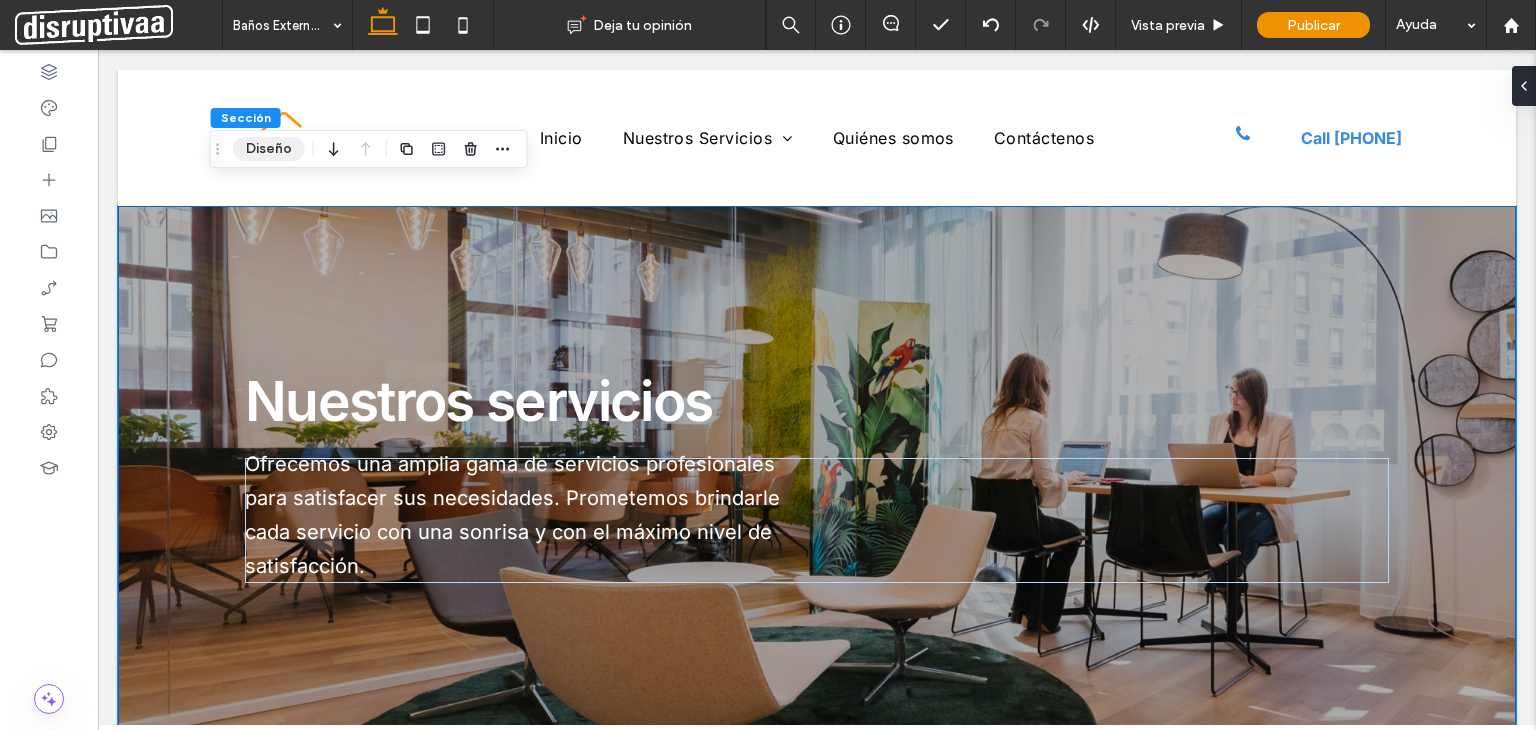 click on "Diseño" at bounding box center [269, 149] 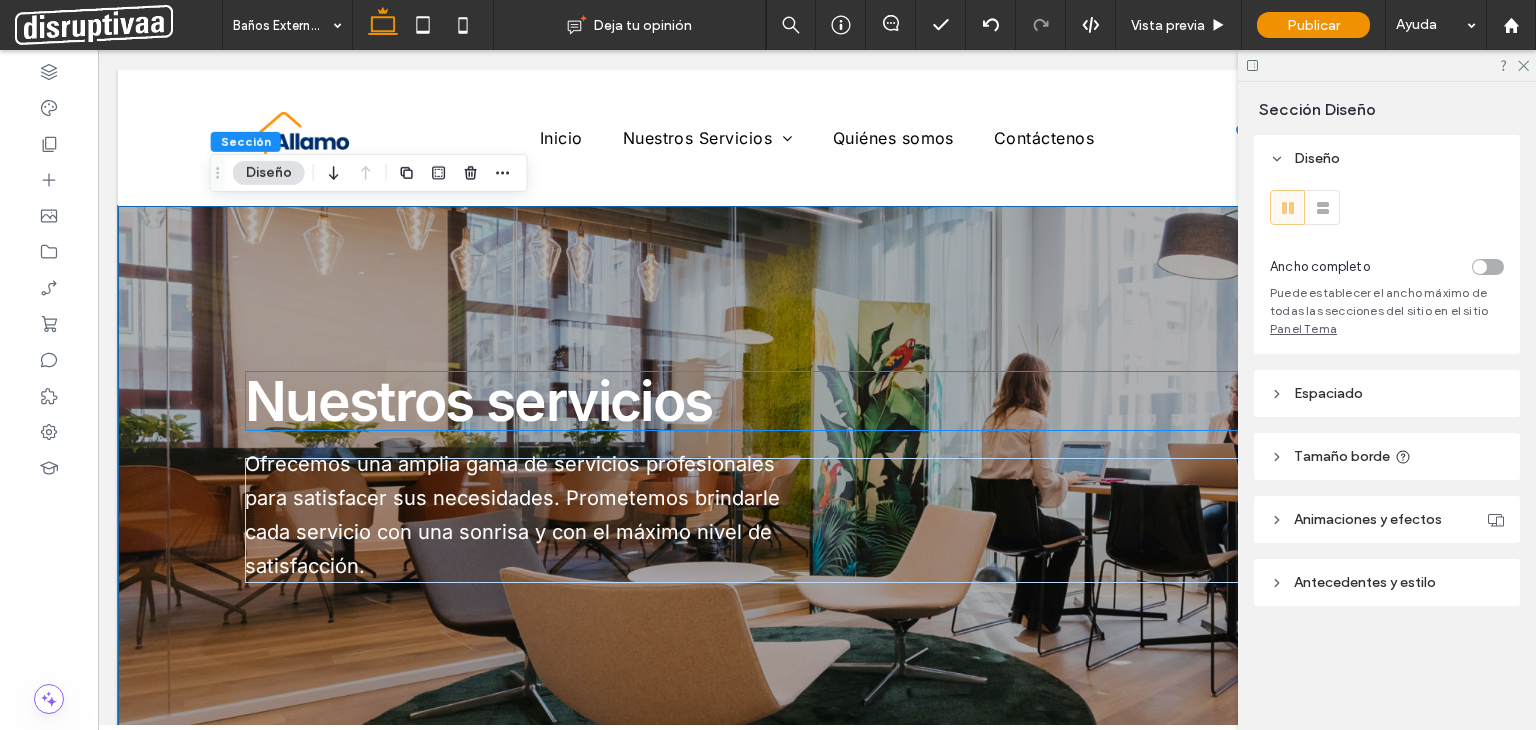 click on "Nuestros servicios" at bounding box center [817, 401] 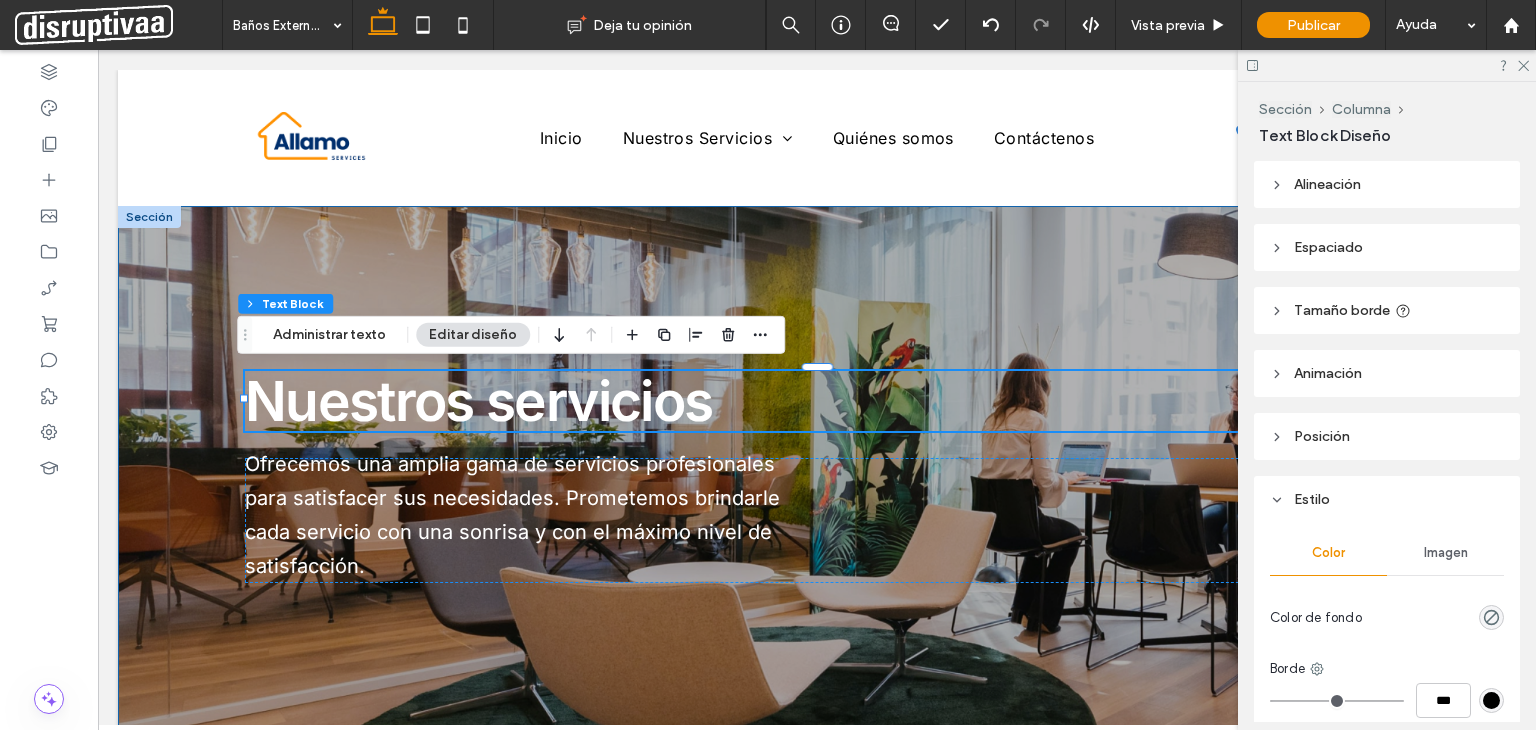 click on "Nuestros servicios
Ofrecemos una amplia gama de servicios profesionales para satisfacer sus necesidades. Prometemos brindarle cada servicio con una sonrisa y con el máximo nivel de satisfacción." at bounding box center (817, 520) 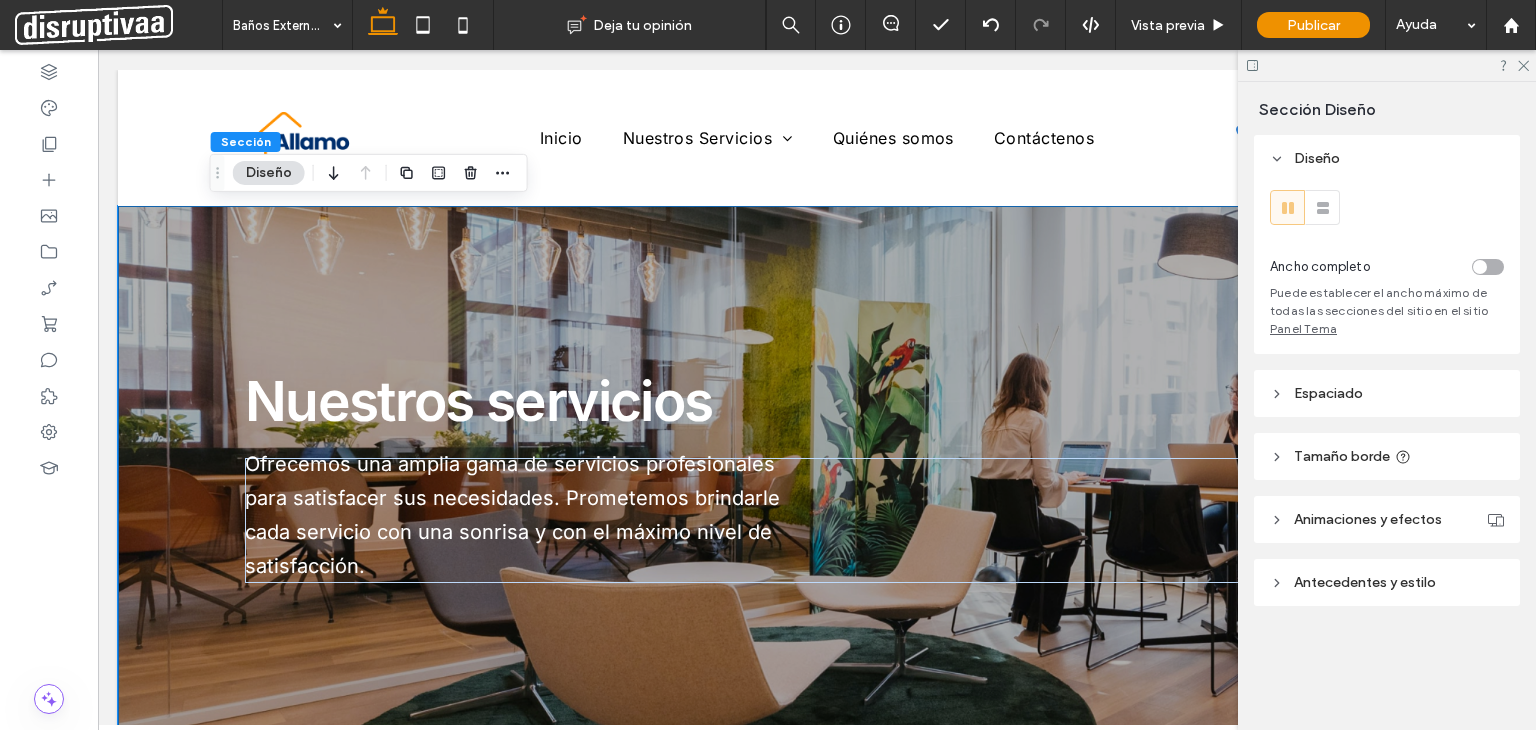 click on "Antecedentes y estilo" at bounding box center (1365, 582) 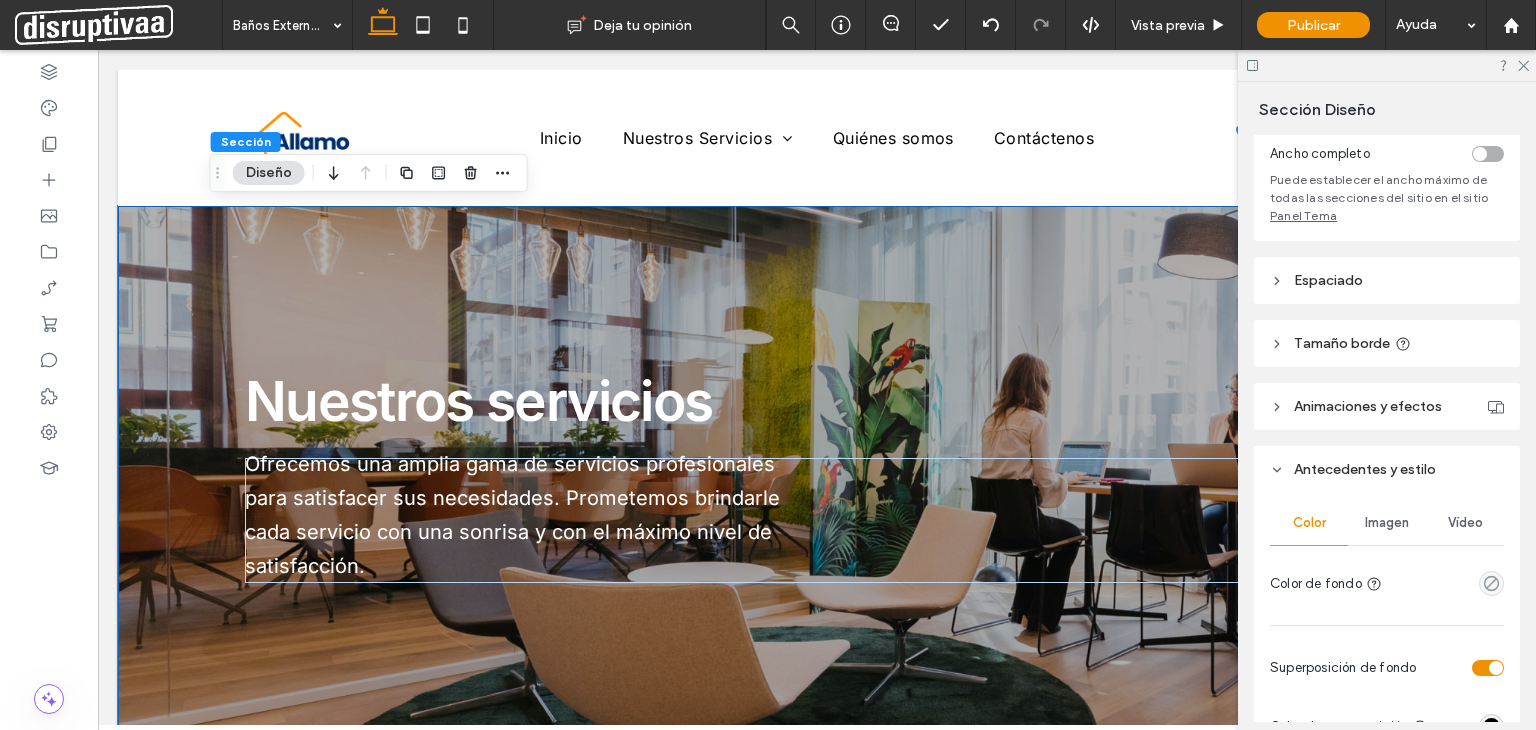 scroll, scrollTop: 400, scrollLeft: 0, axis: vertical 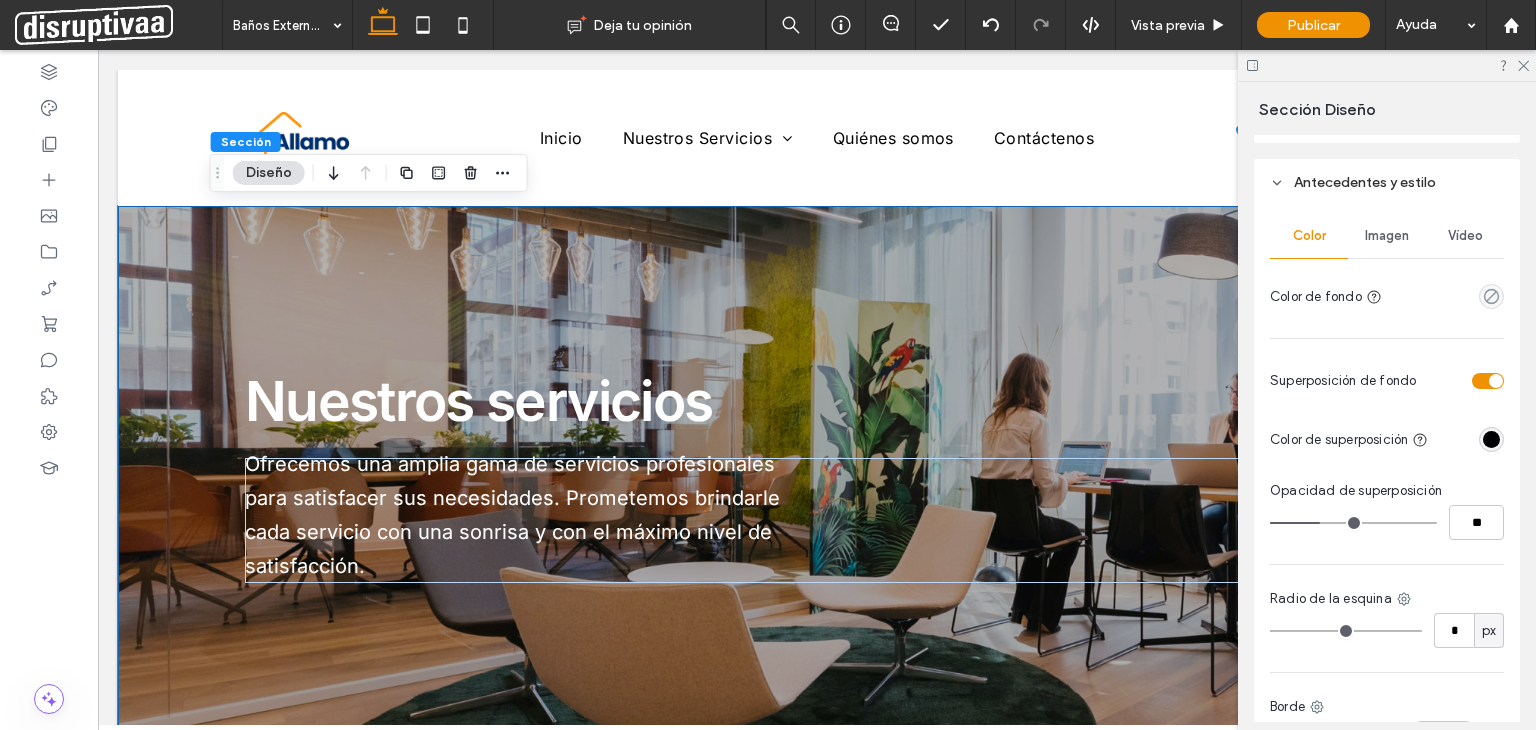 click on "Imagen" at bounding box center (1387, 236) 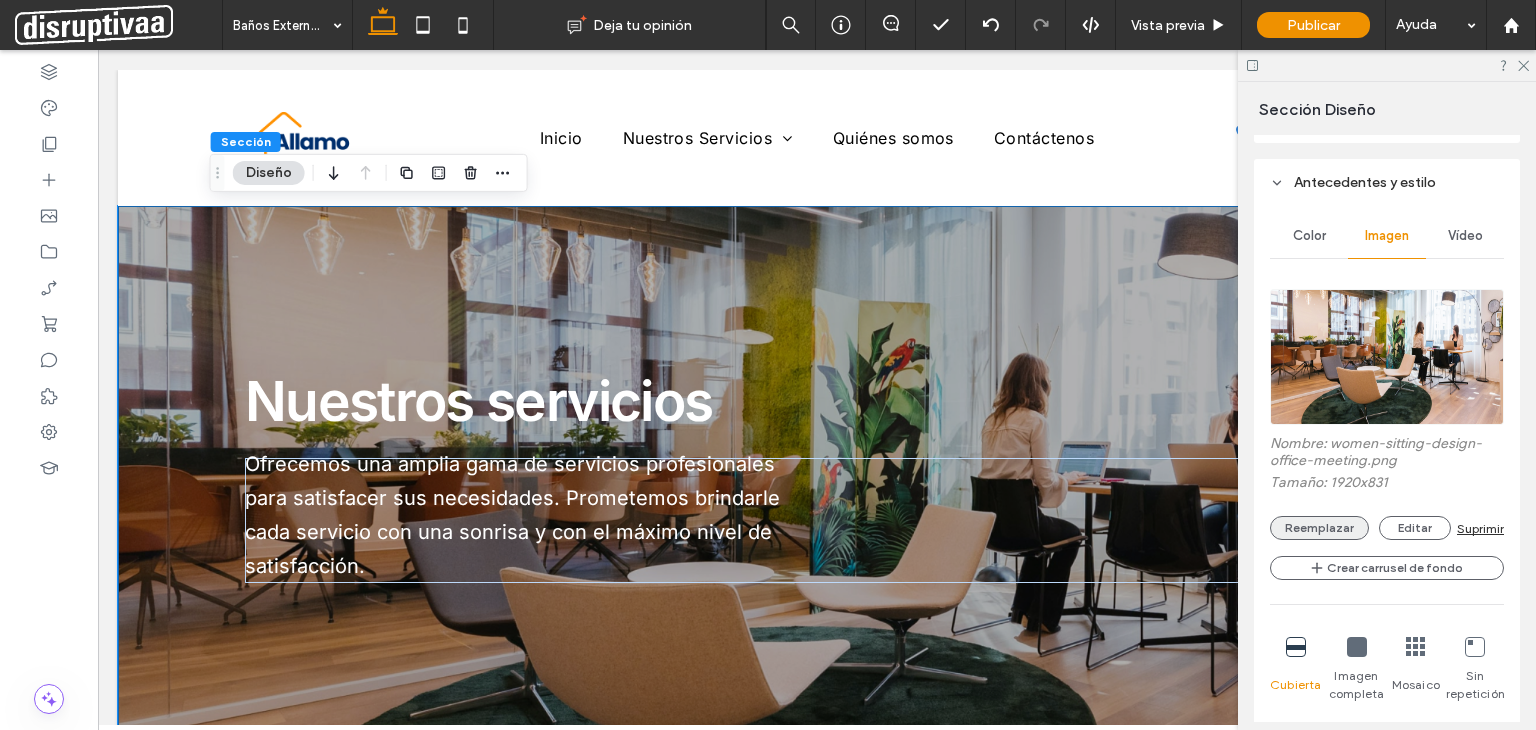 click on "Reemplazar" at bounding box center (1319, 528) 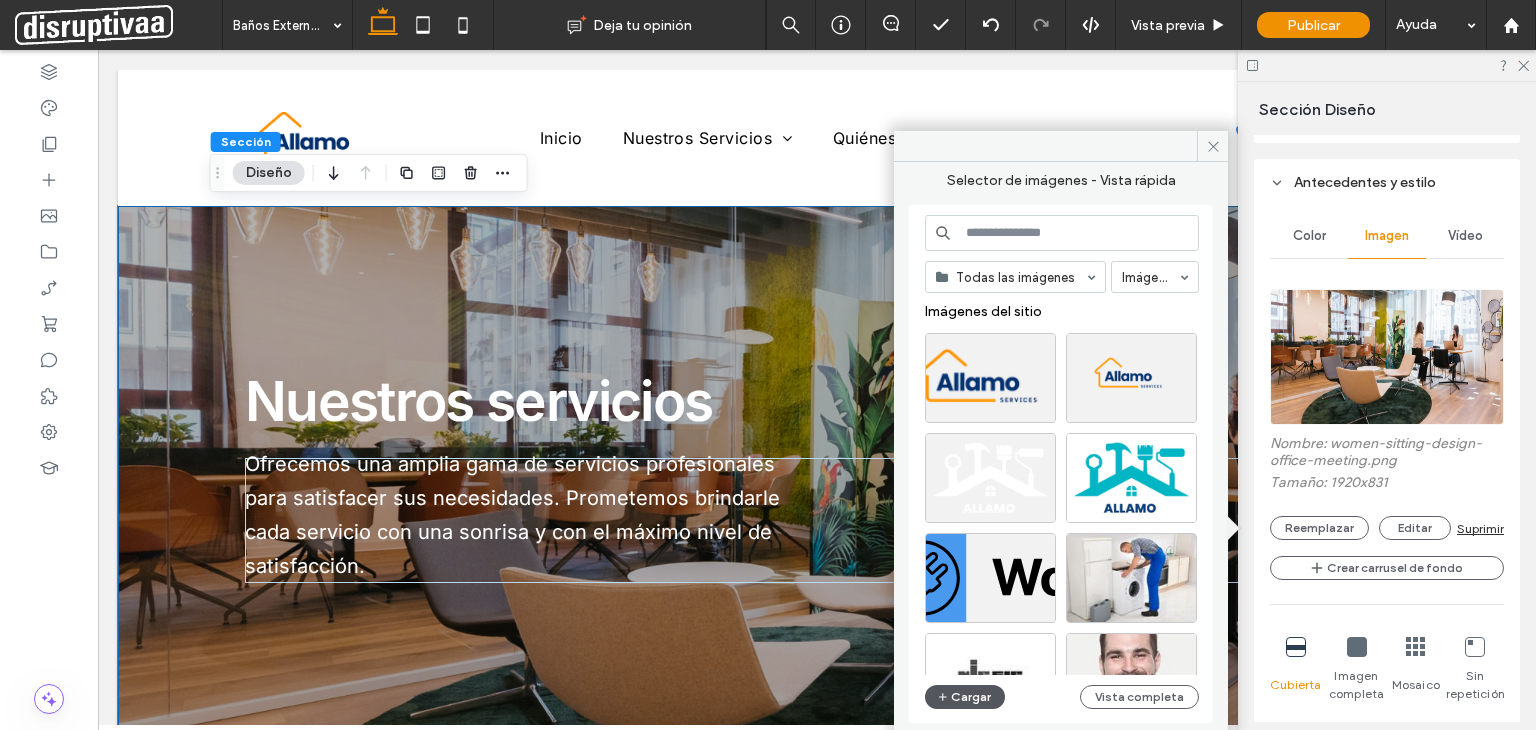 click on "Cargar" at bounding box center (965, 697) 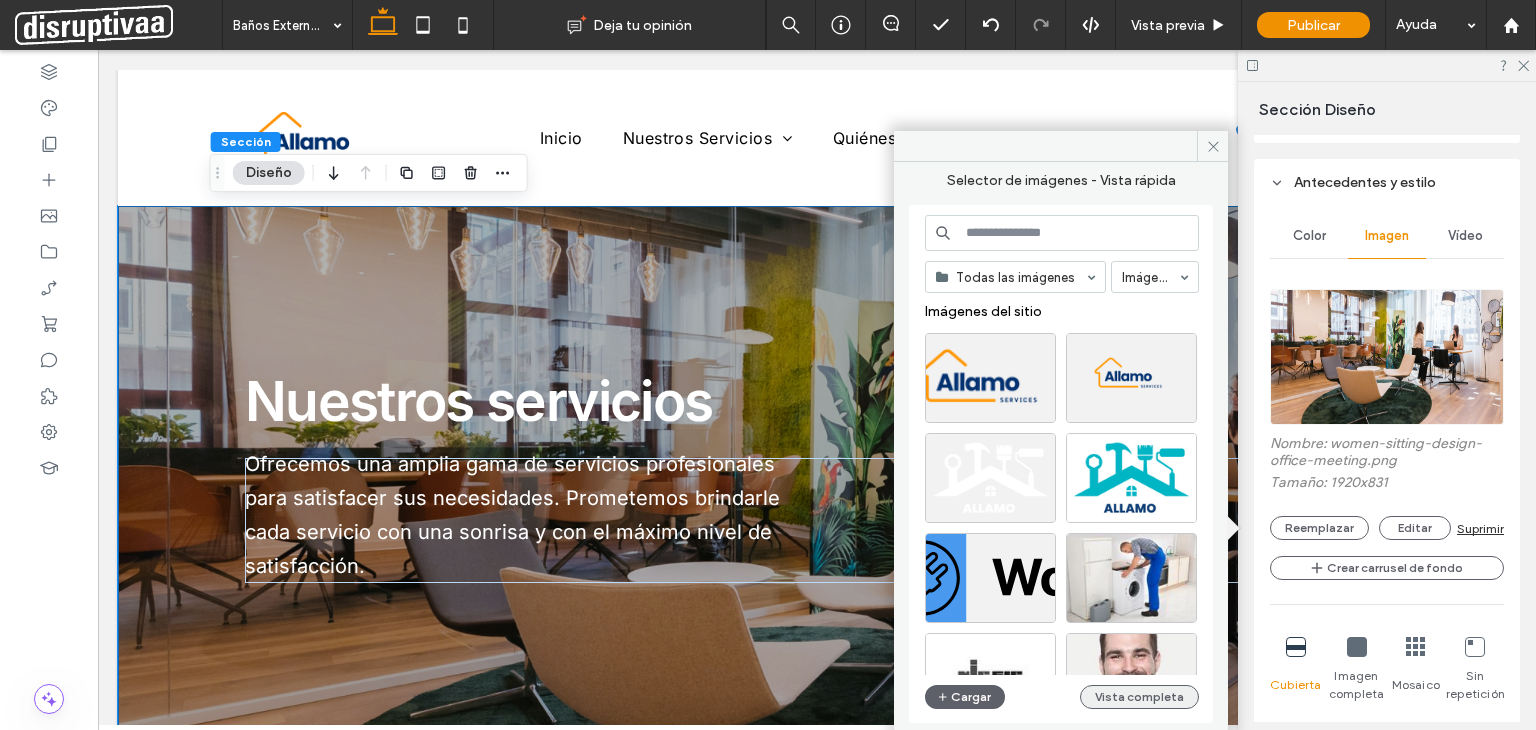 click on "Vista completa" at bounding box center (1139, 697) 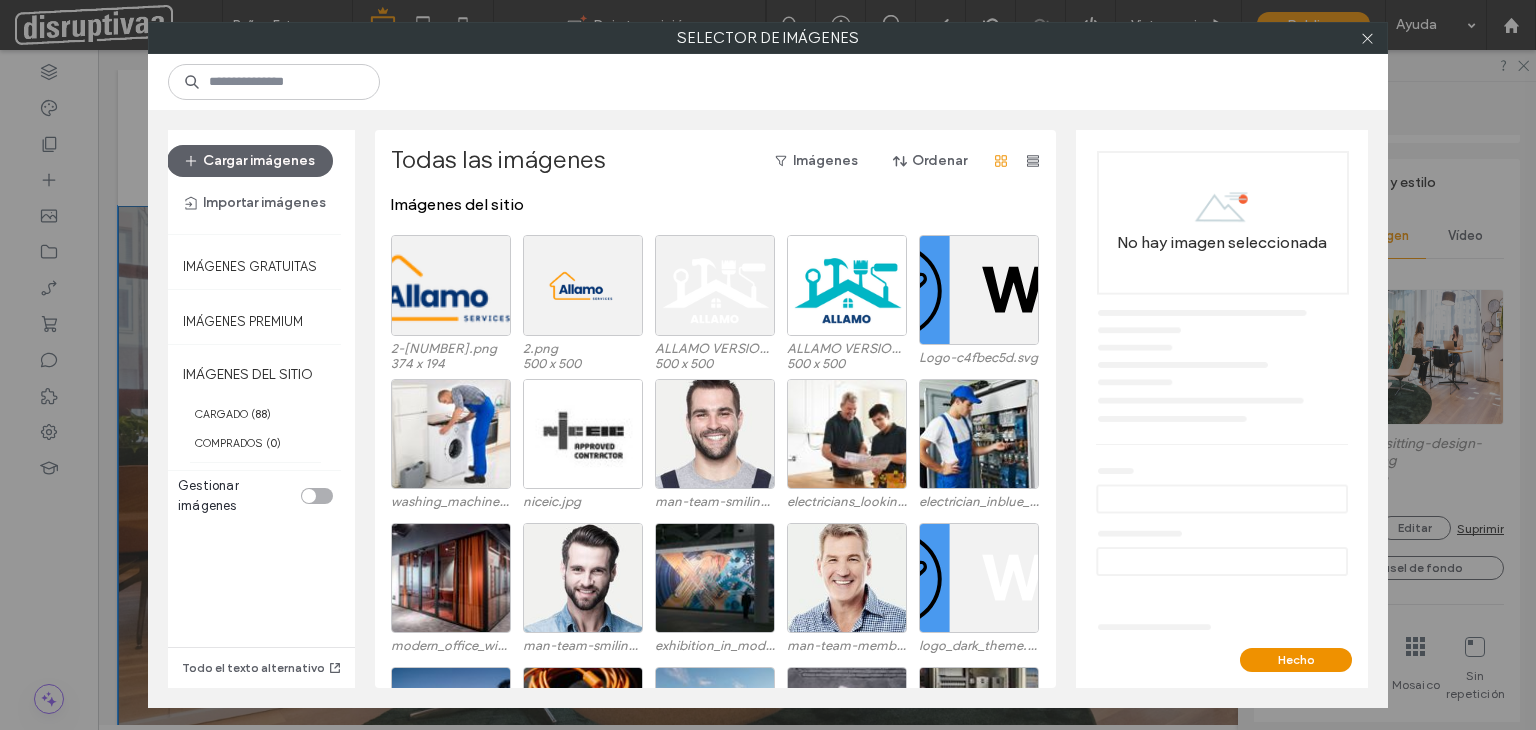 click at bounding box center [317, 496] 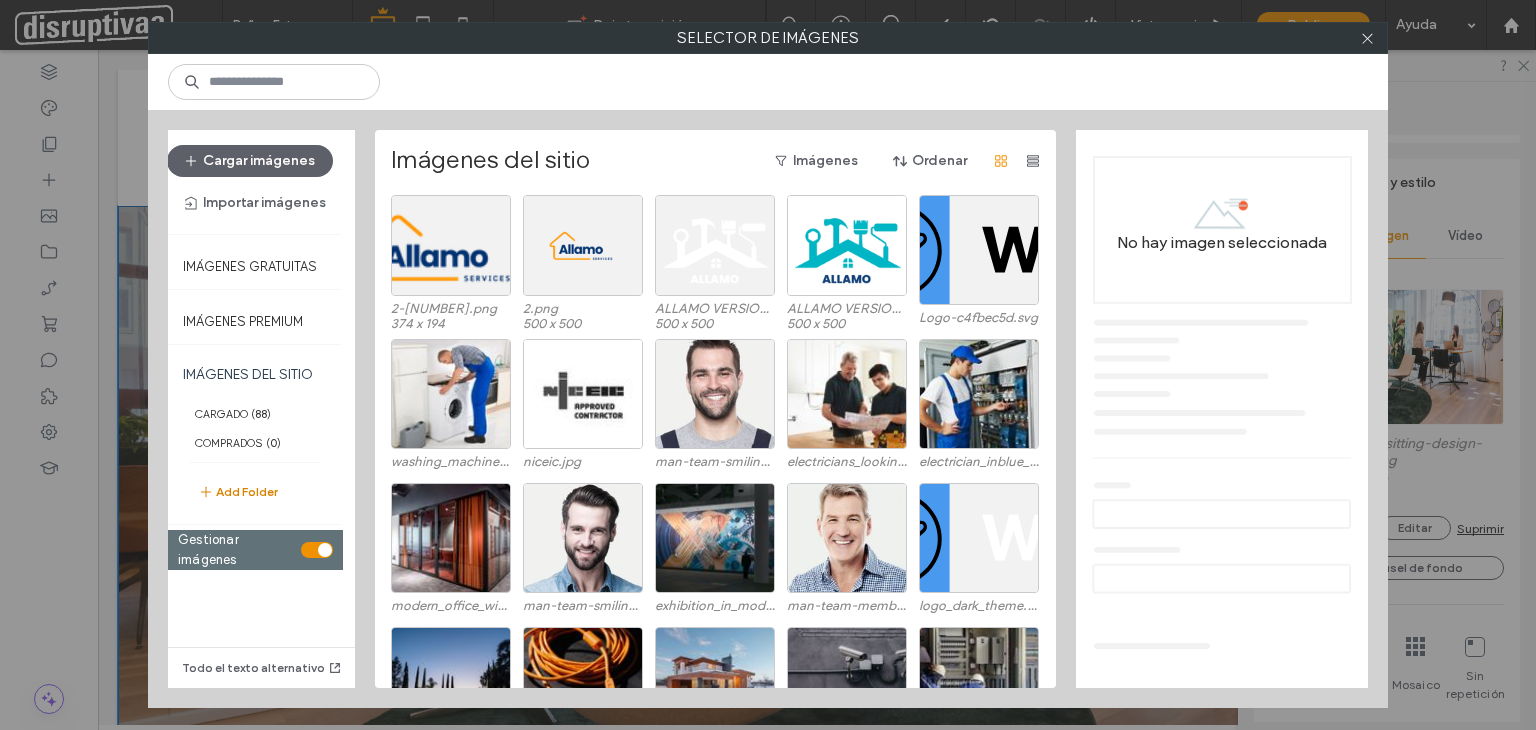 click on "Add Folder" at bounding box center (238, 492) 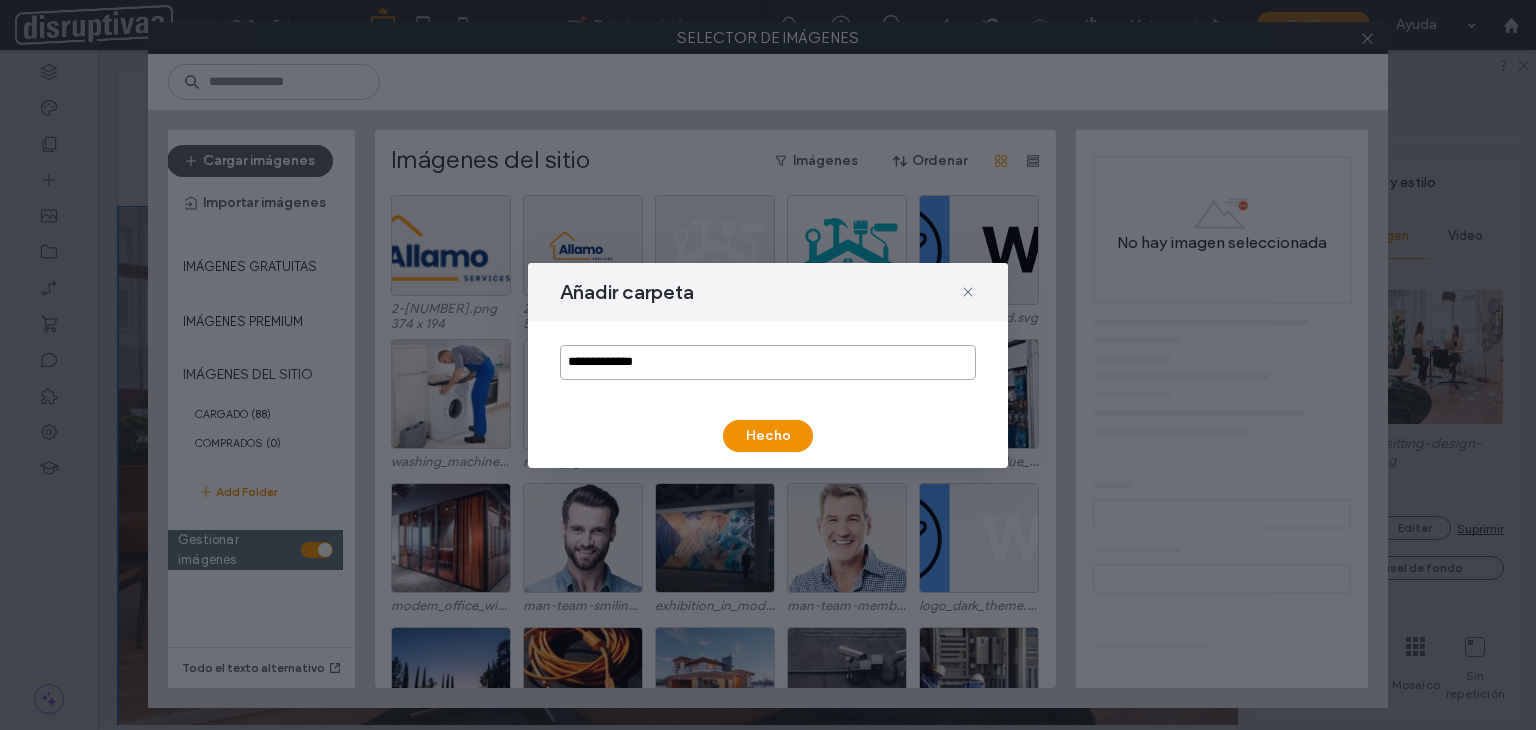 click on "**********" at bounding box center (768, 362) 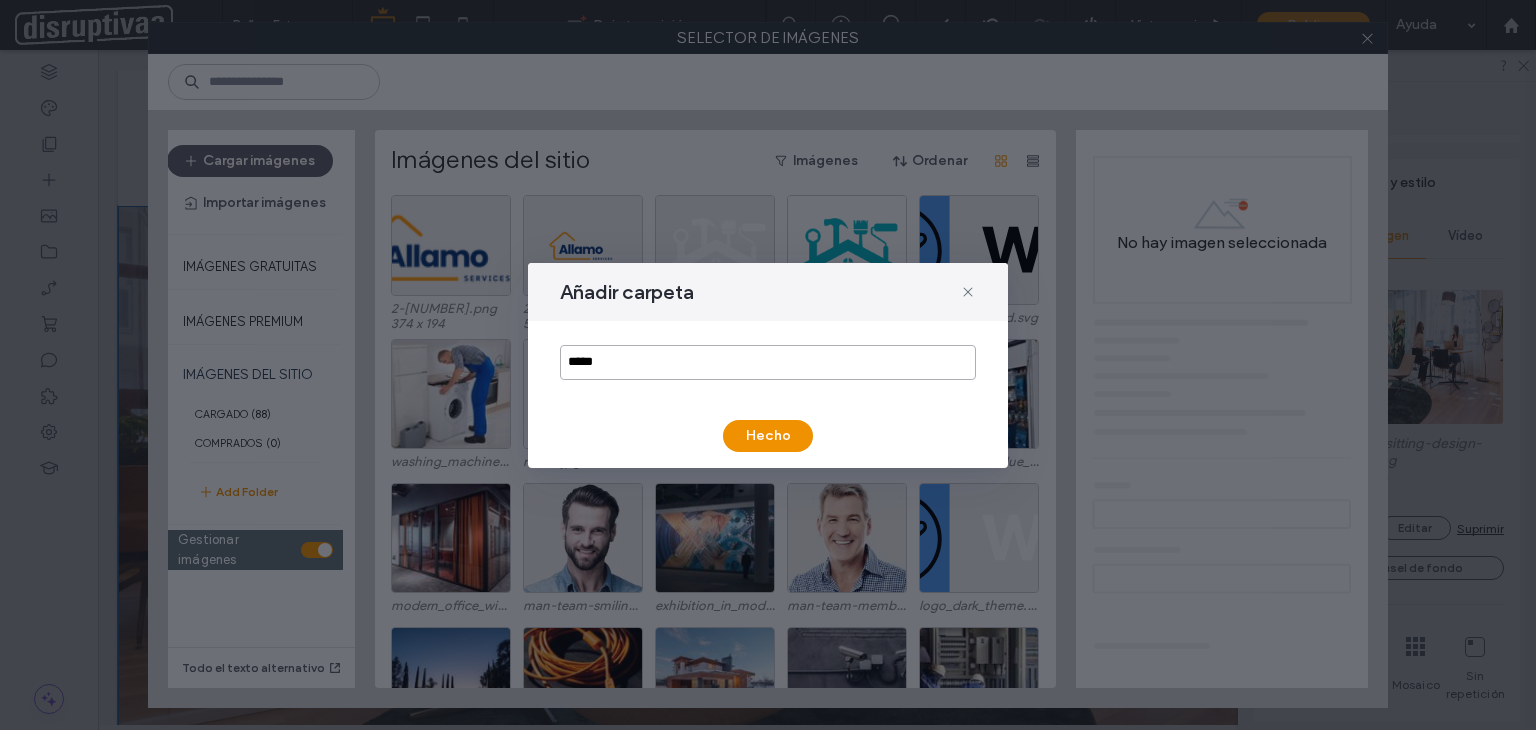 type on "*****" 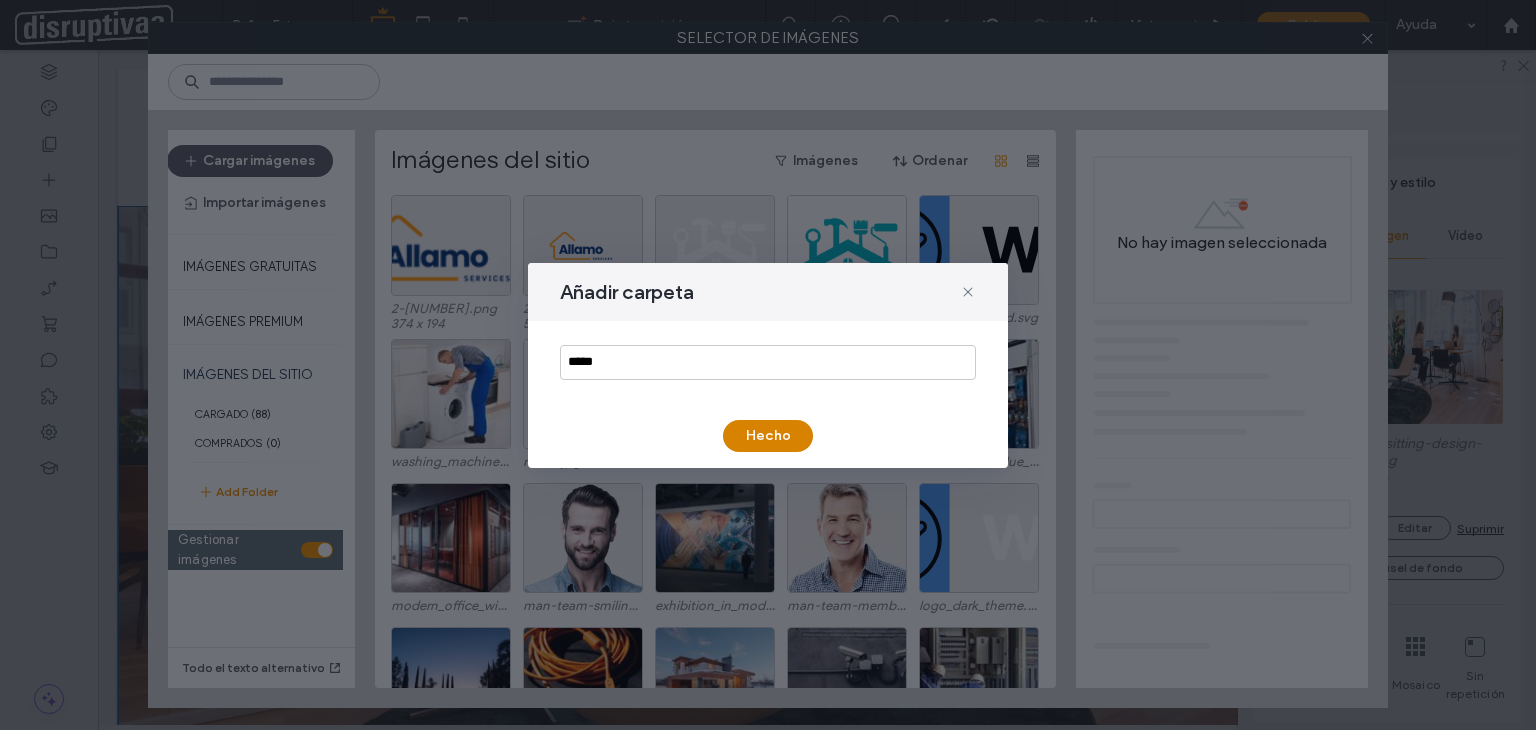 click on "Hecho" at bounding box center [768, 436] 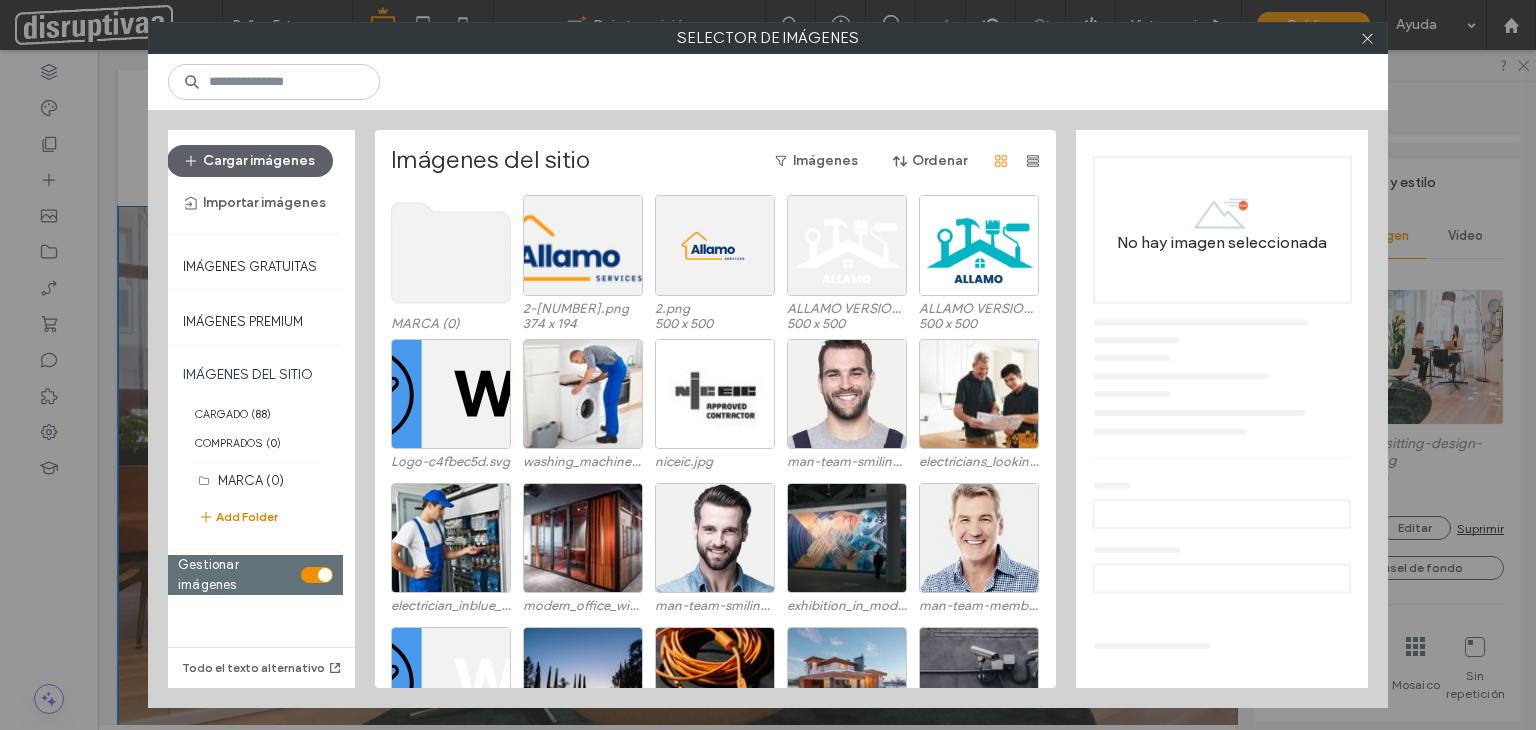 click on "Add Folder" at bounding box center (238, 517) 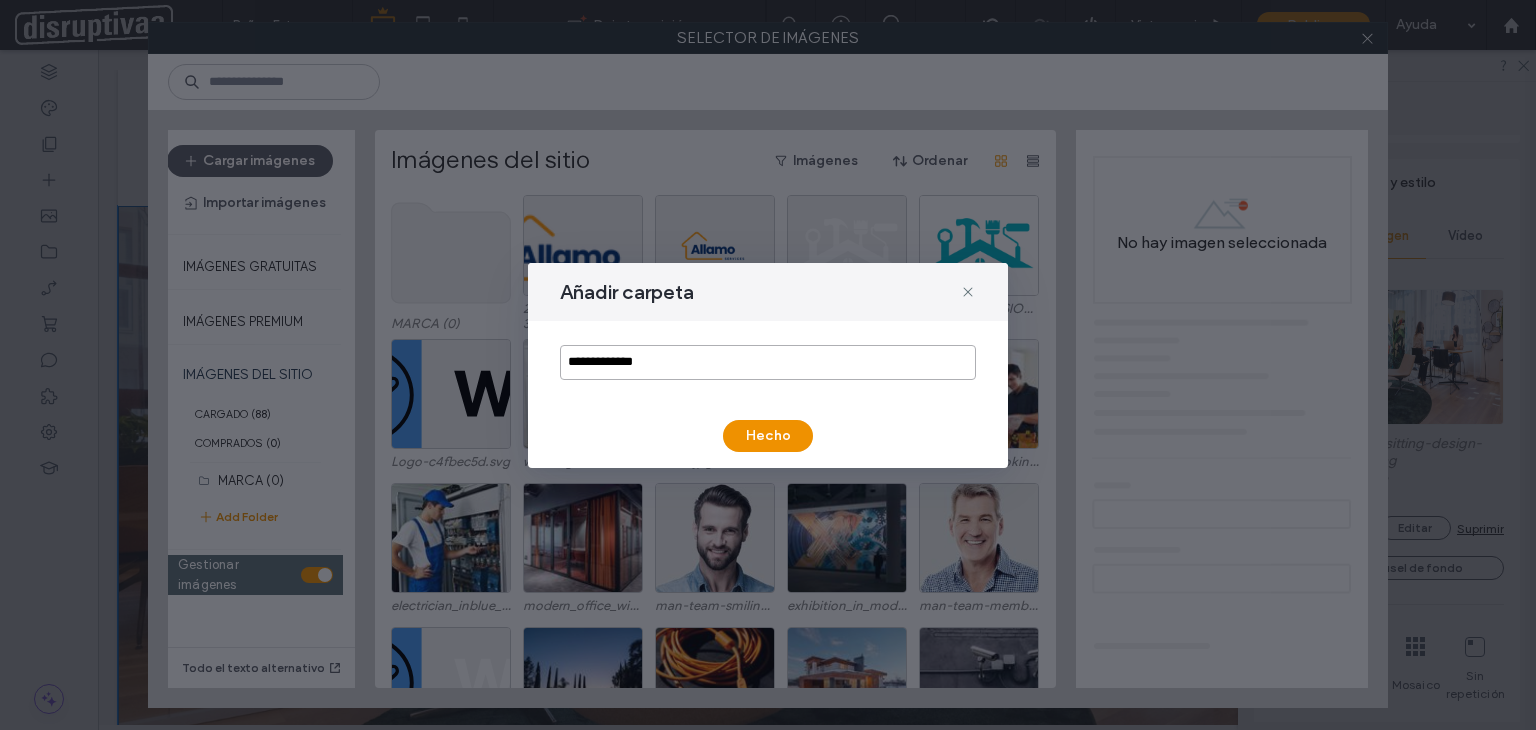 click on "**********" at bounding box center (768, 362) 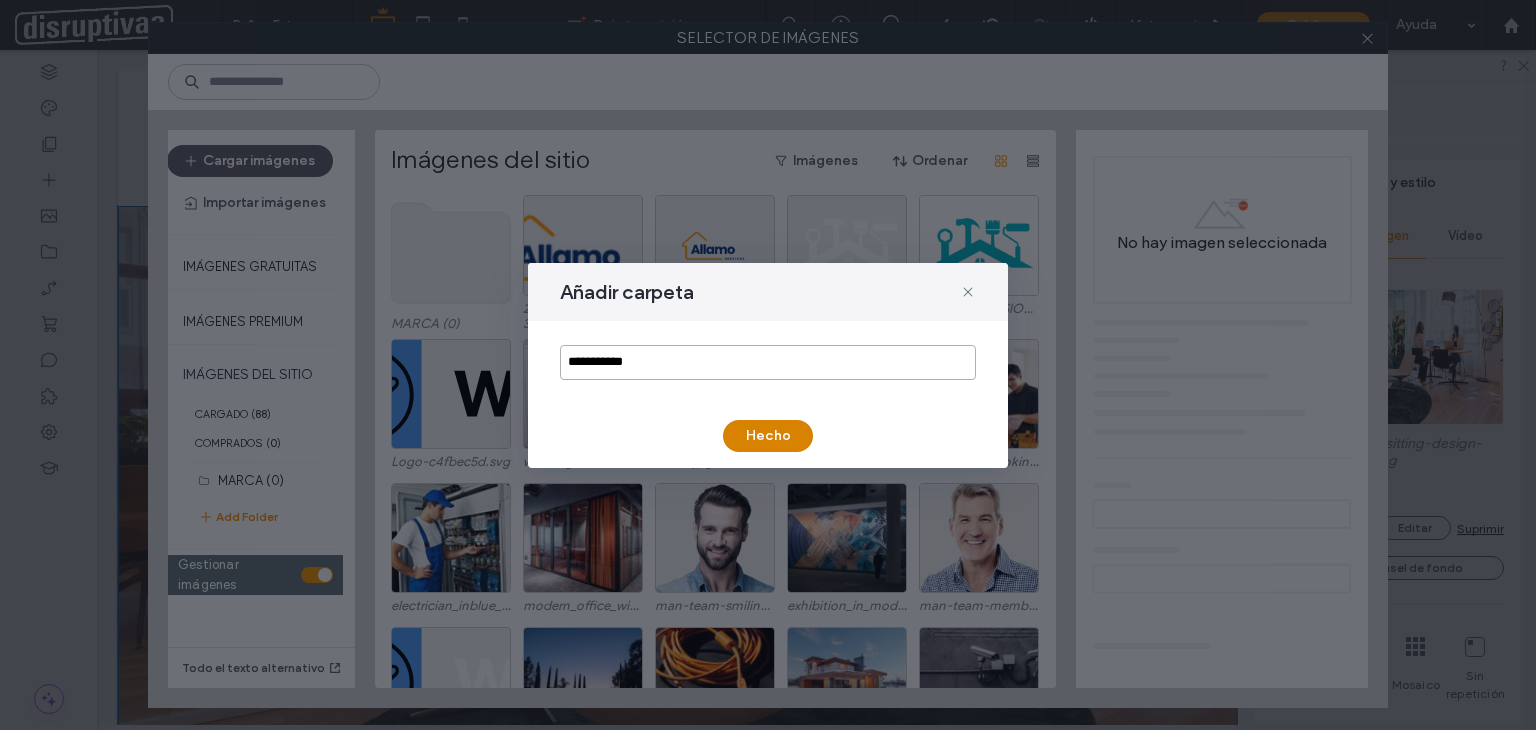 type on "**********" 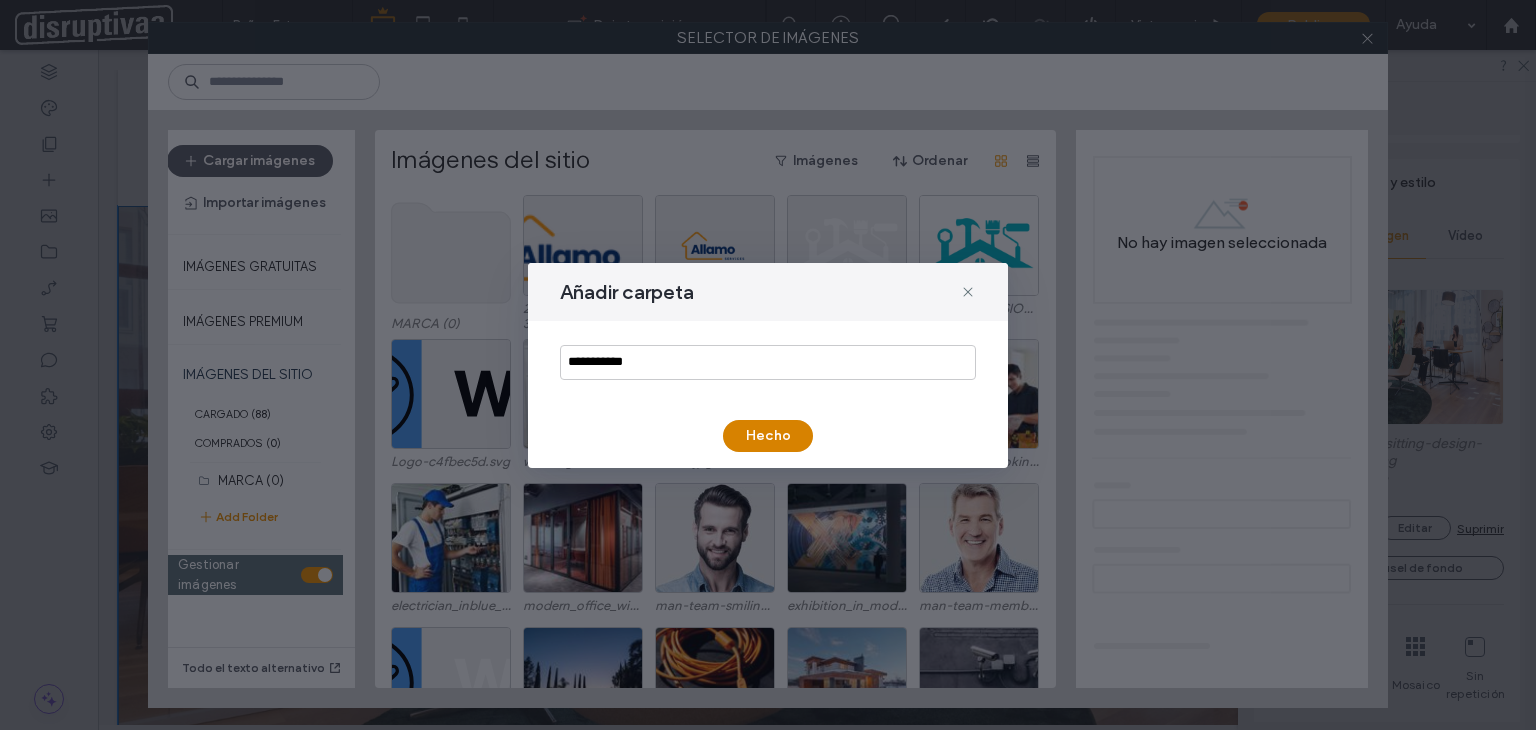 click on "Hecho" at bounding box center [768, 436] 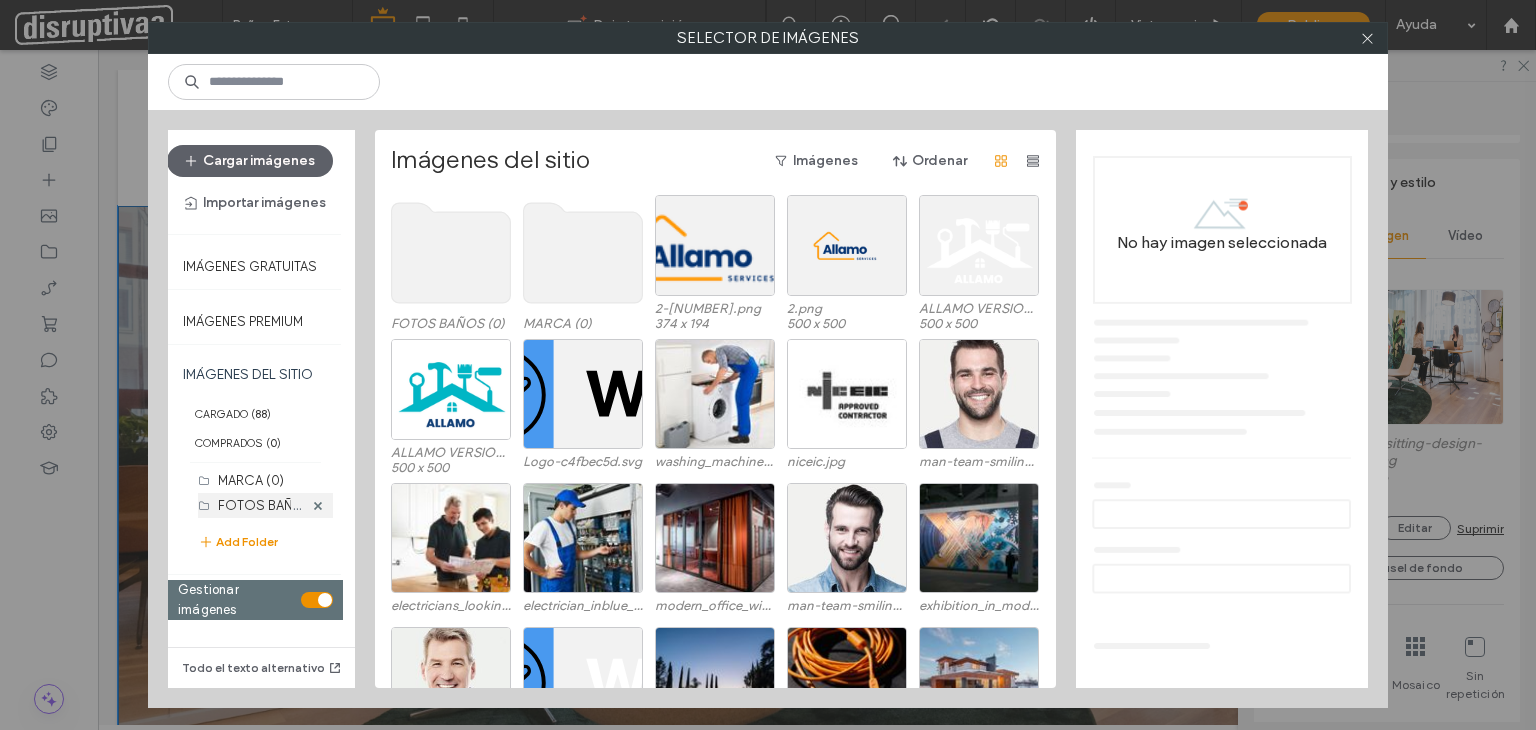 click on "FOTOS BAÑOS (0)" at bounding box center [276, 504] 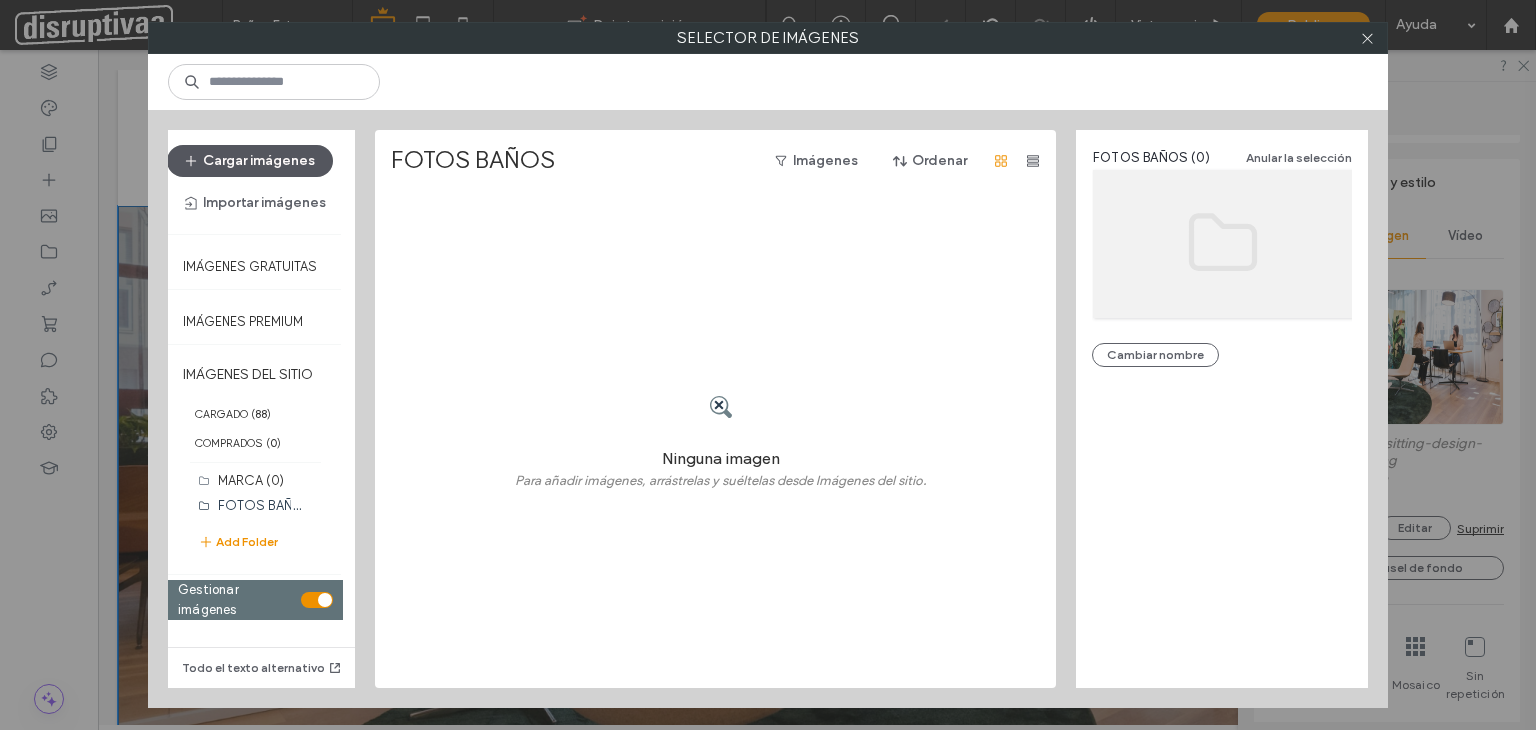 click on "Cargar imágenes" at bounding box center [250, 161] 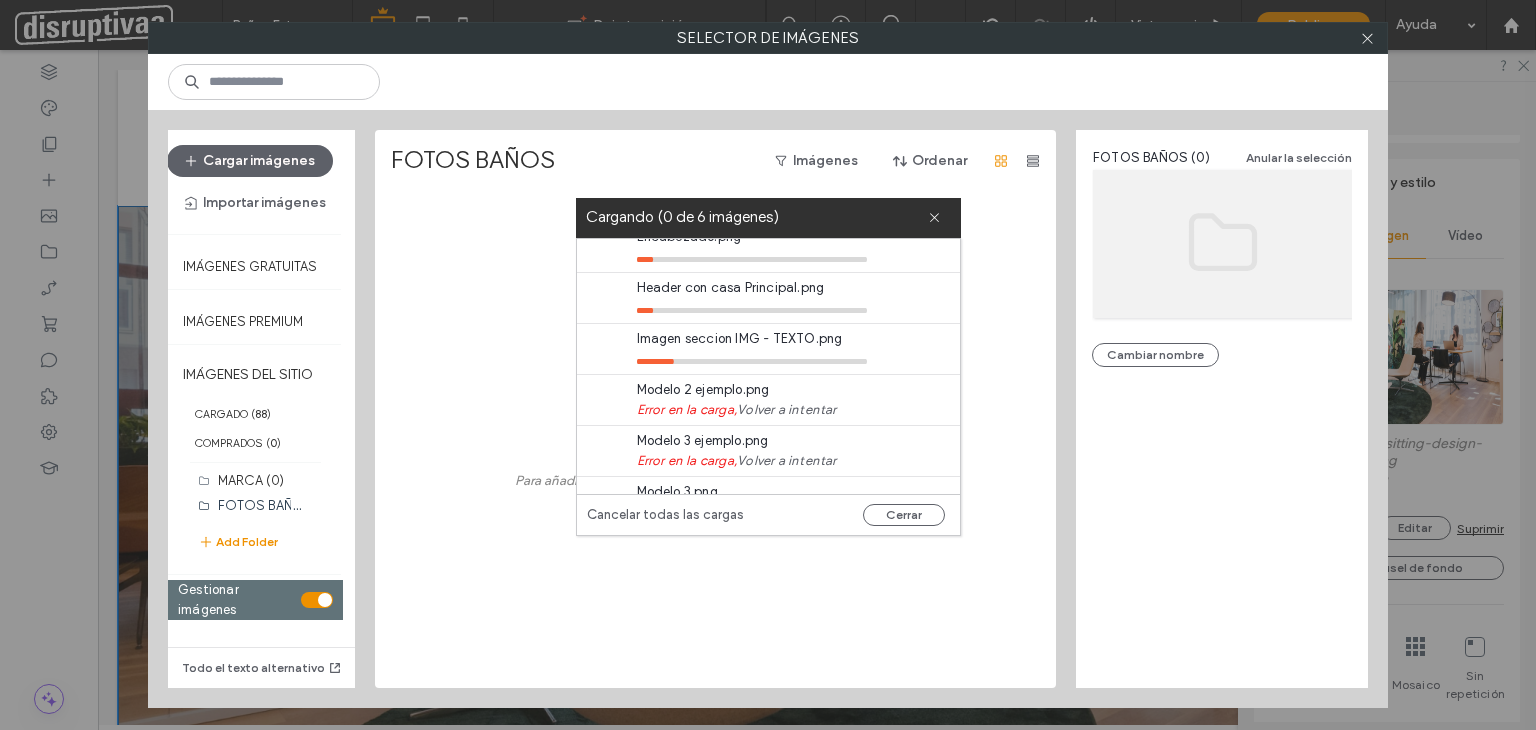 scroll, scrollTop: 0, scrollLeft: 0, axis: both 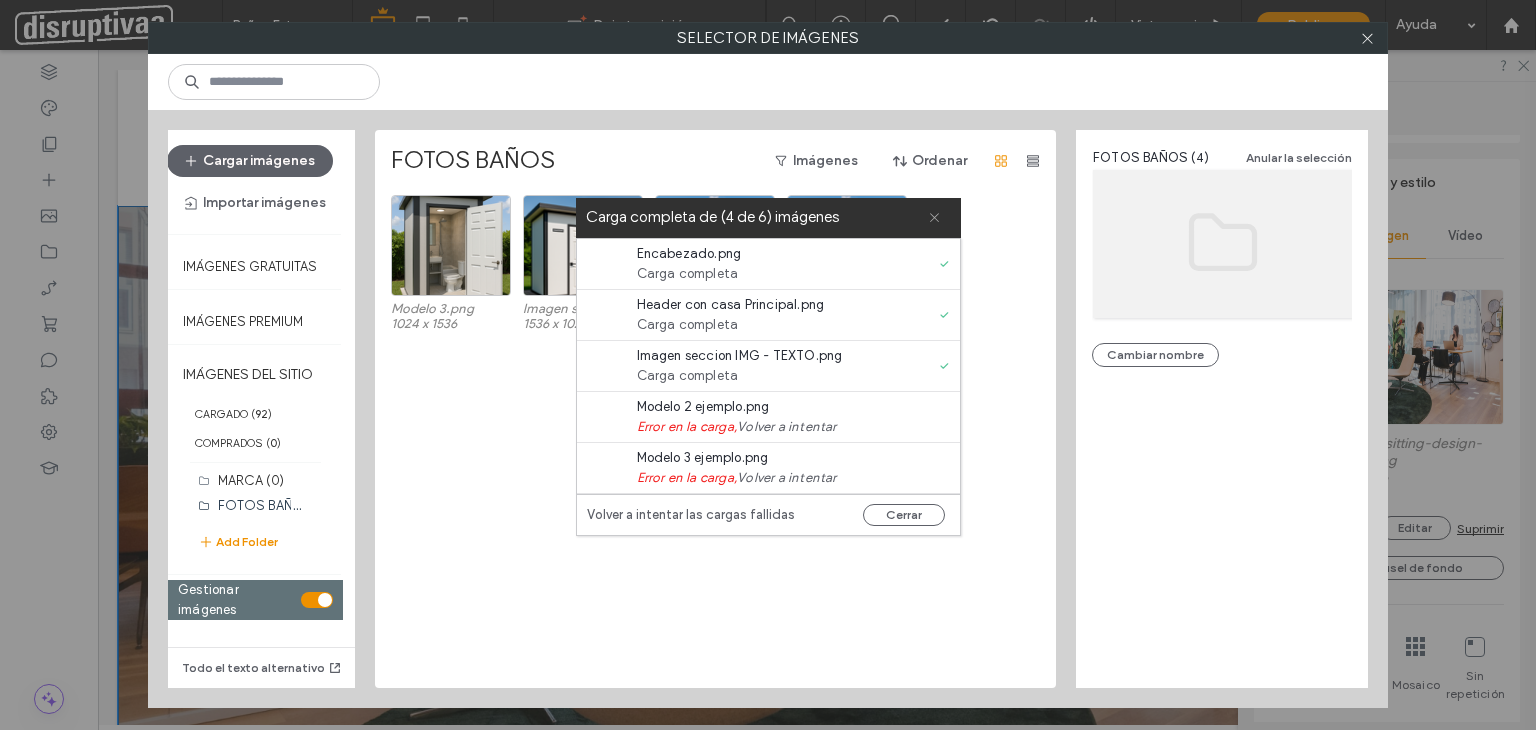 click 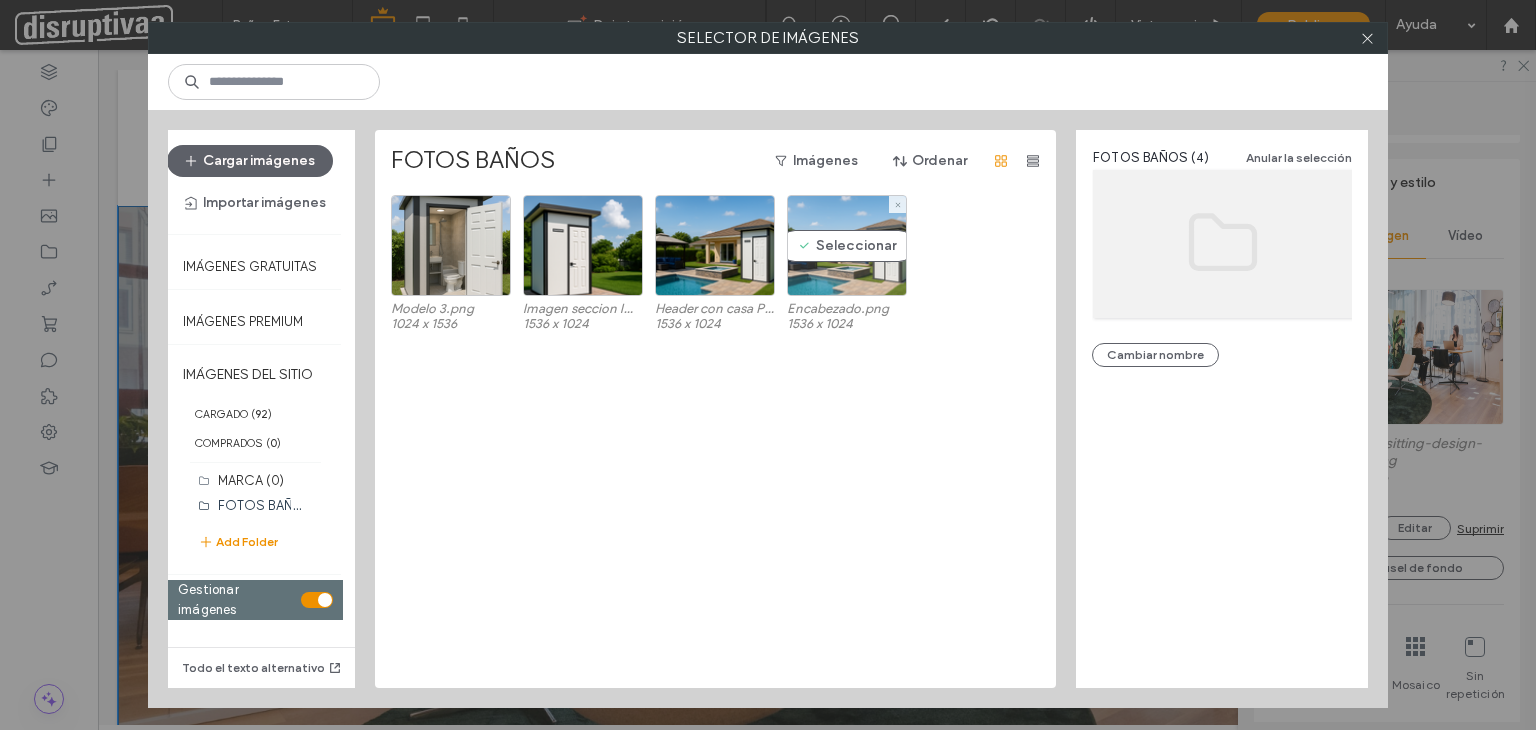 click on "Seleccionar" at bounding box center [847, 245] 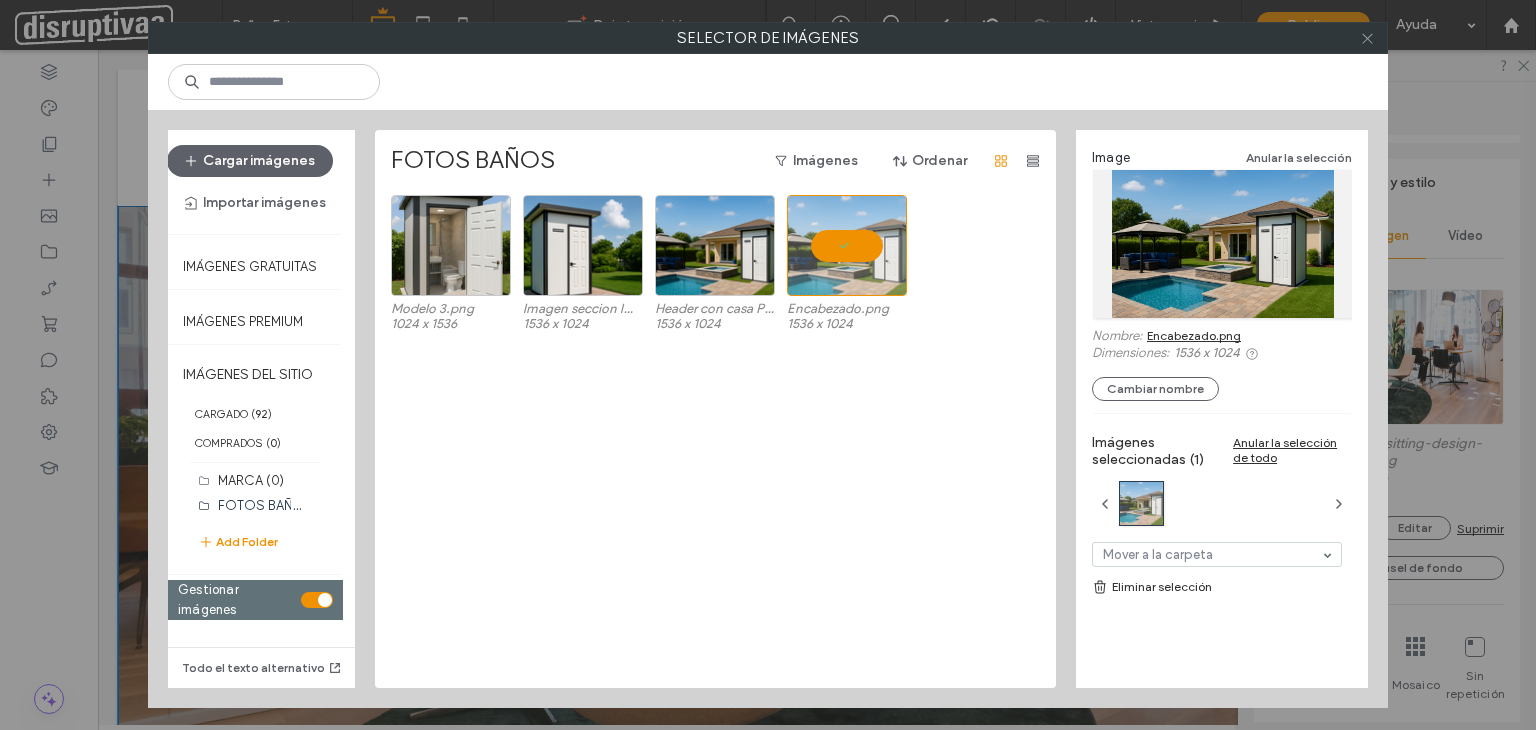 click 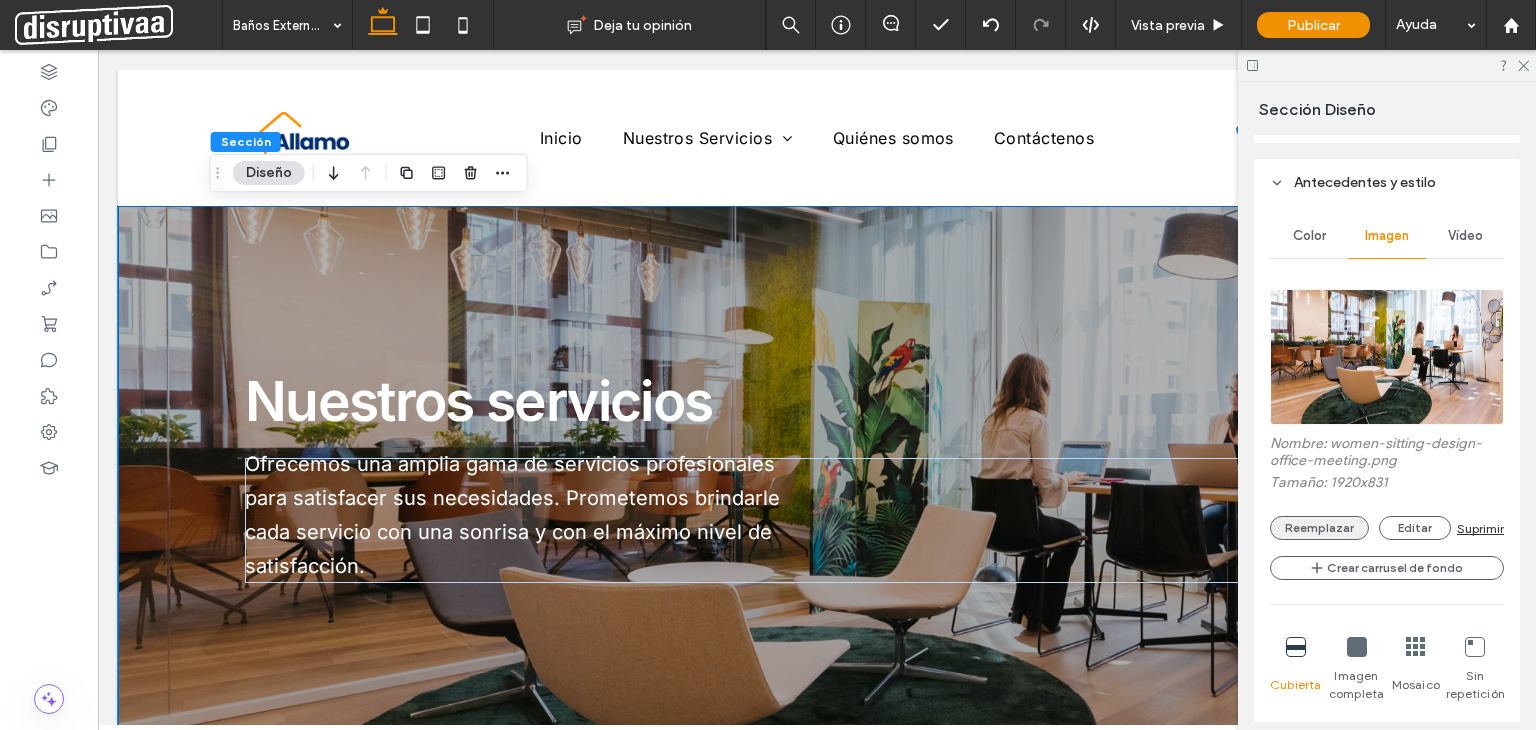 click on "Reemplazar" at bounding box center [1319, 528] 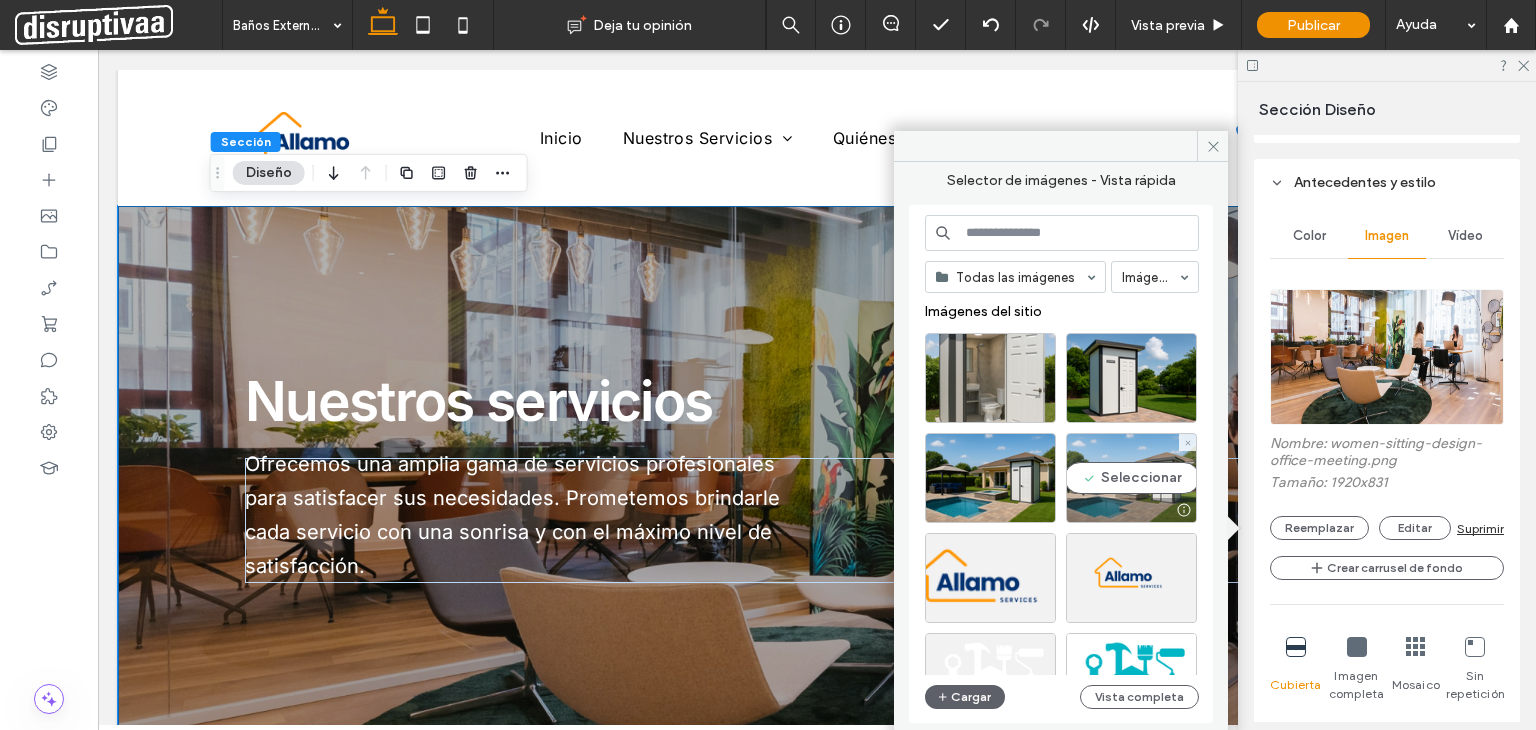 click on "Seleccionar" at bounding box center (1131, 478) 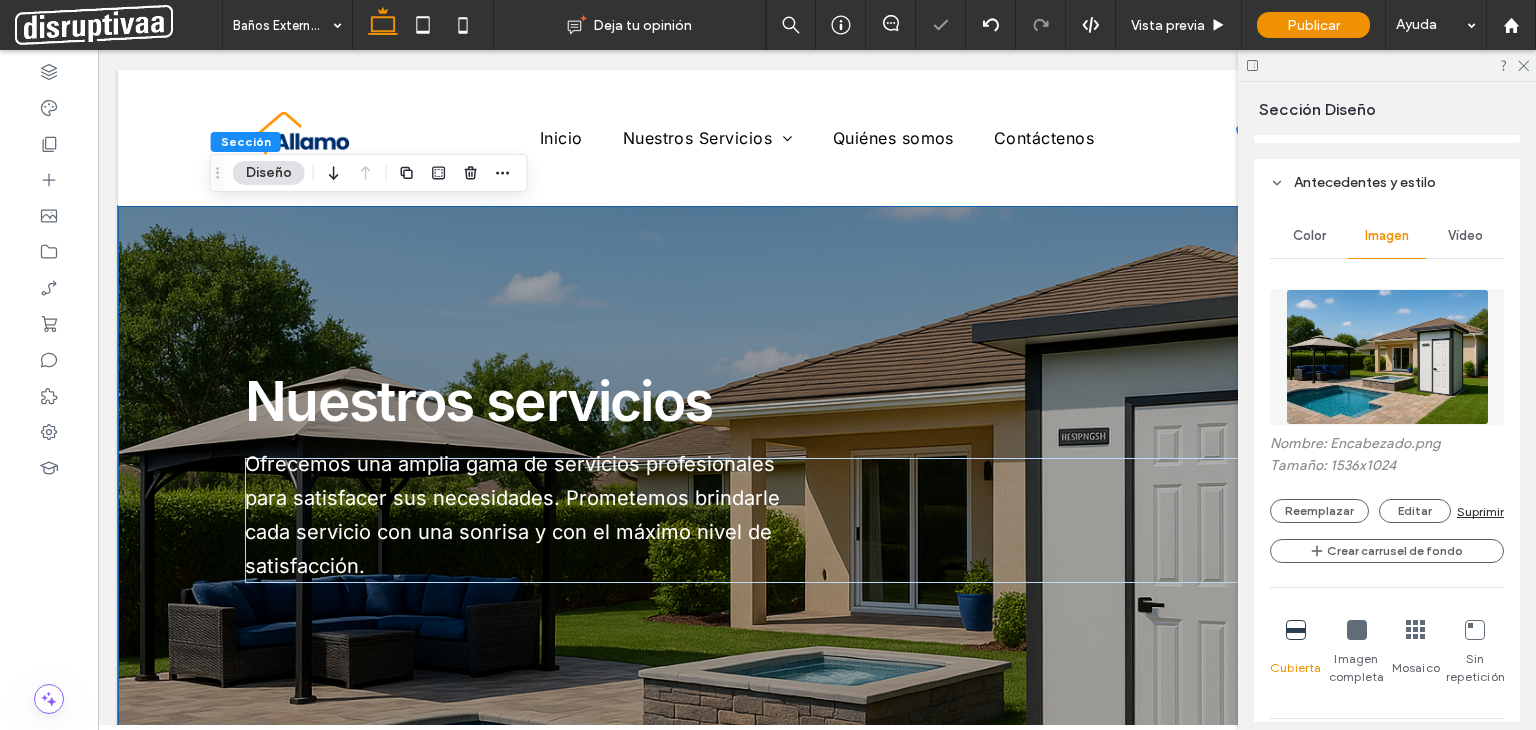 click at bounding box center [1387, 65] 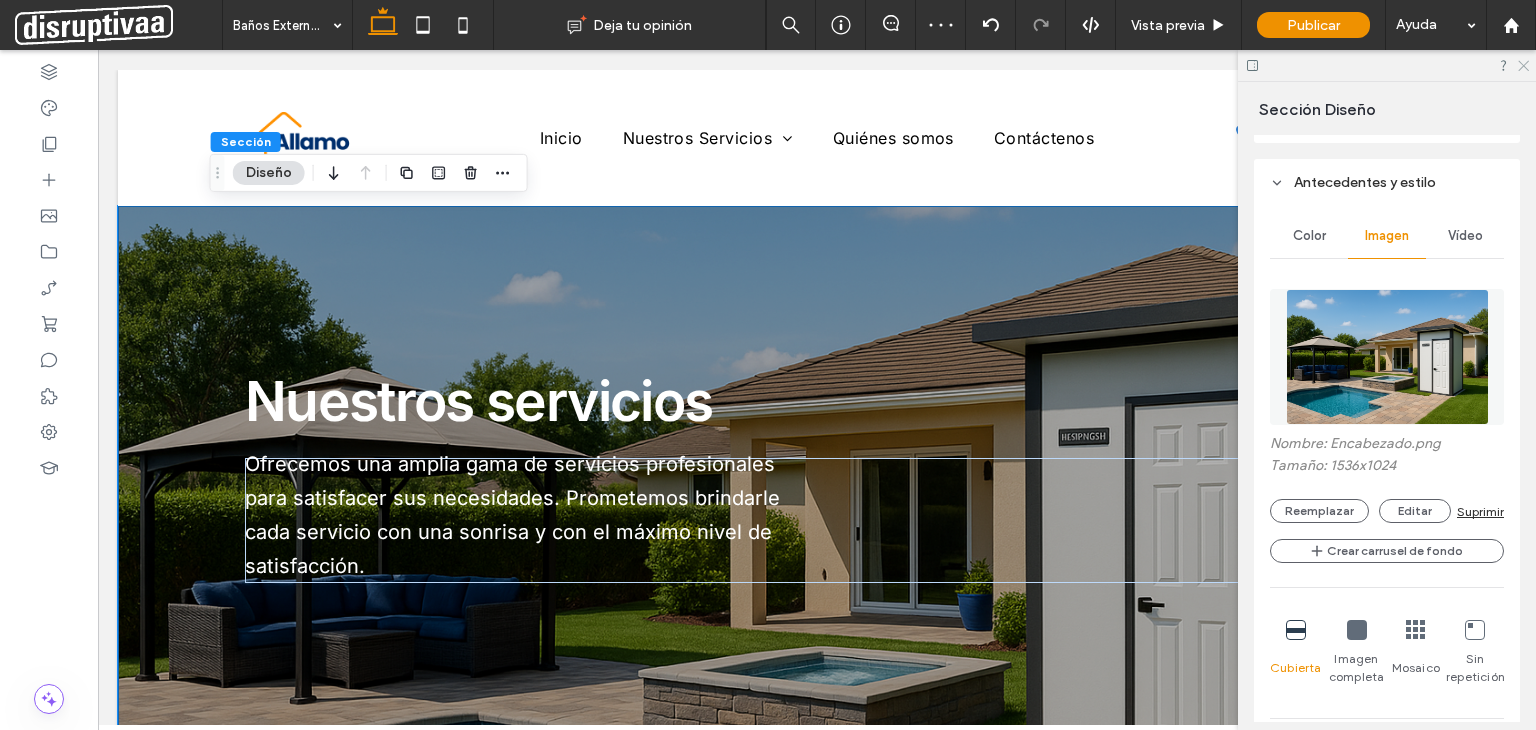 click 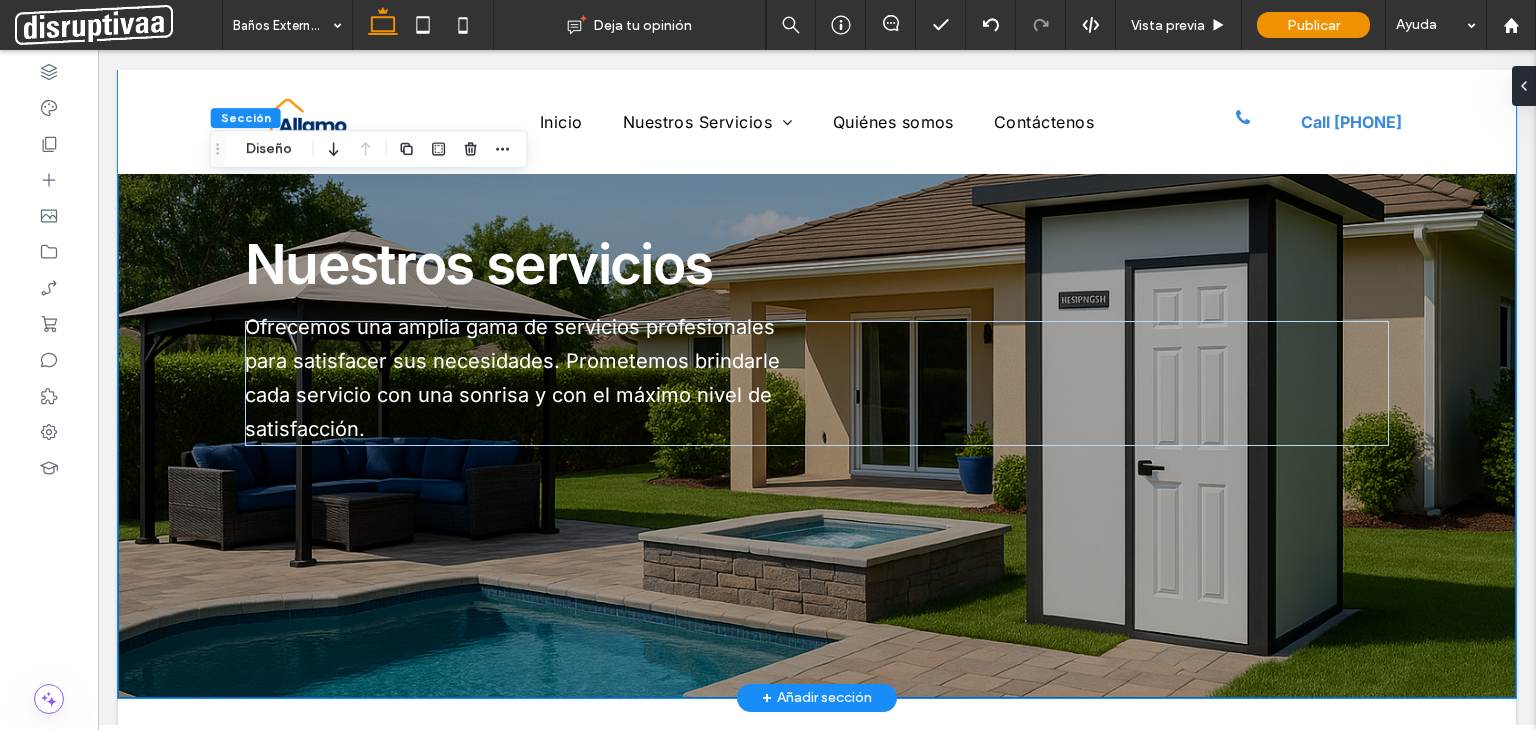 scroll, scrollTop: 0, scrollLeft: 0, axis: both 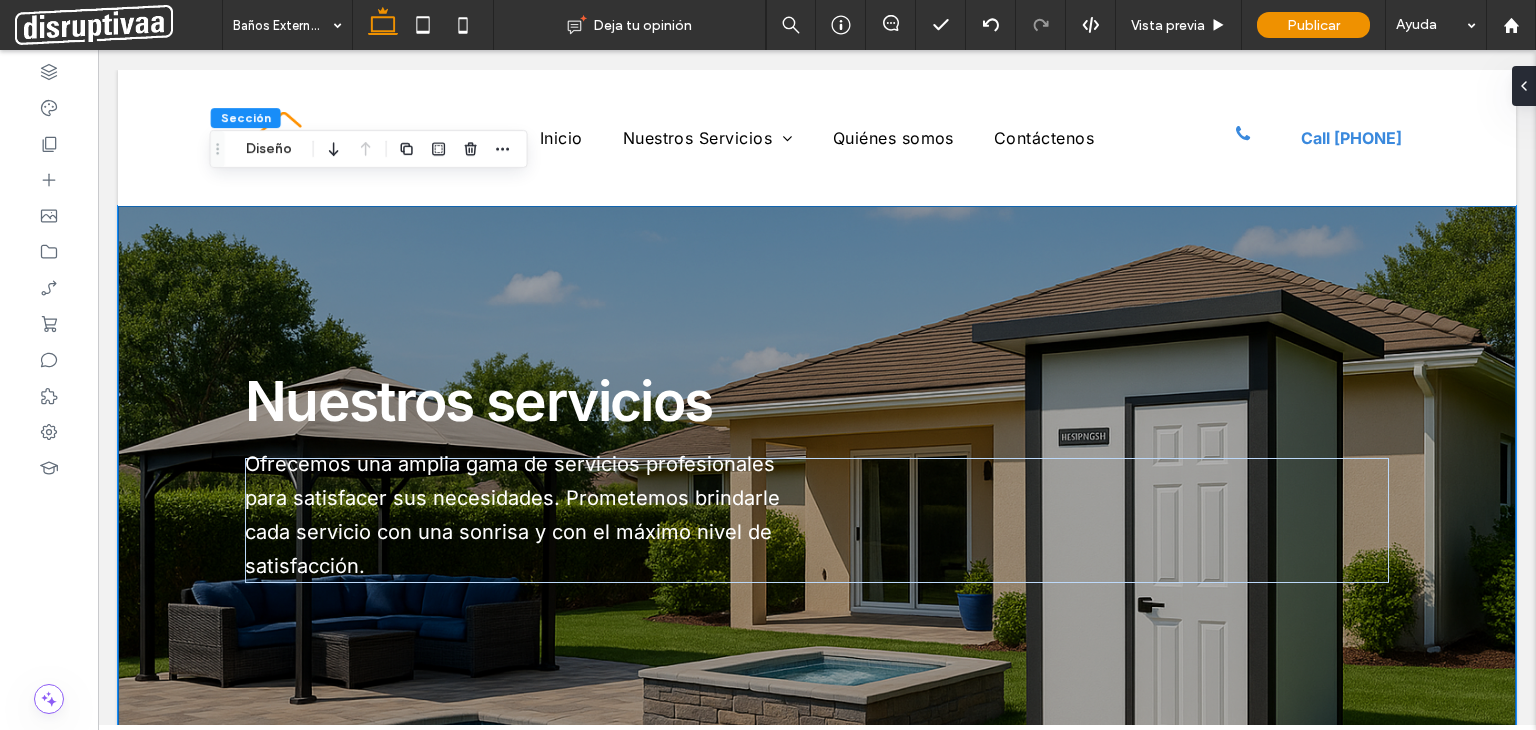 click on "Nuestros servicios
Ofrecemos una amplia gama de servicios profesionales para satisfacer sus necesidades. Prometemos brindarle cada servicio con una sonrisa y con el máximo nivel de satisfacción." at bounding box center (817, 520) 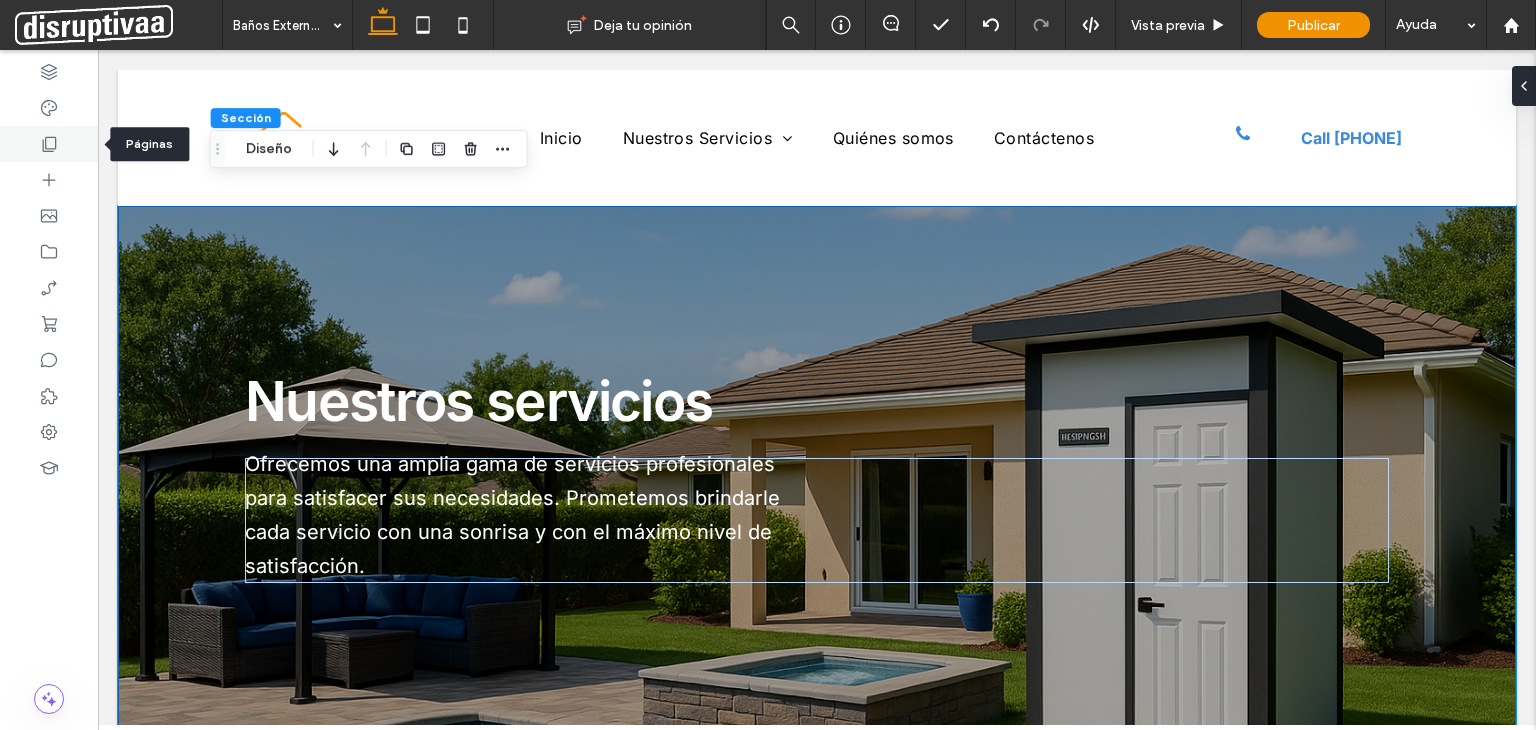 click 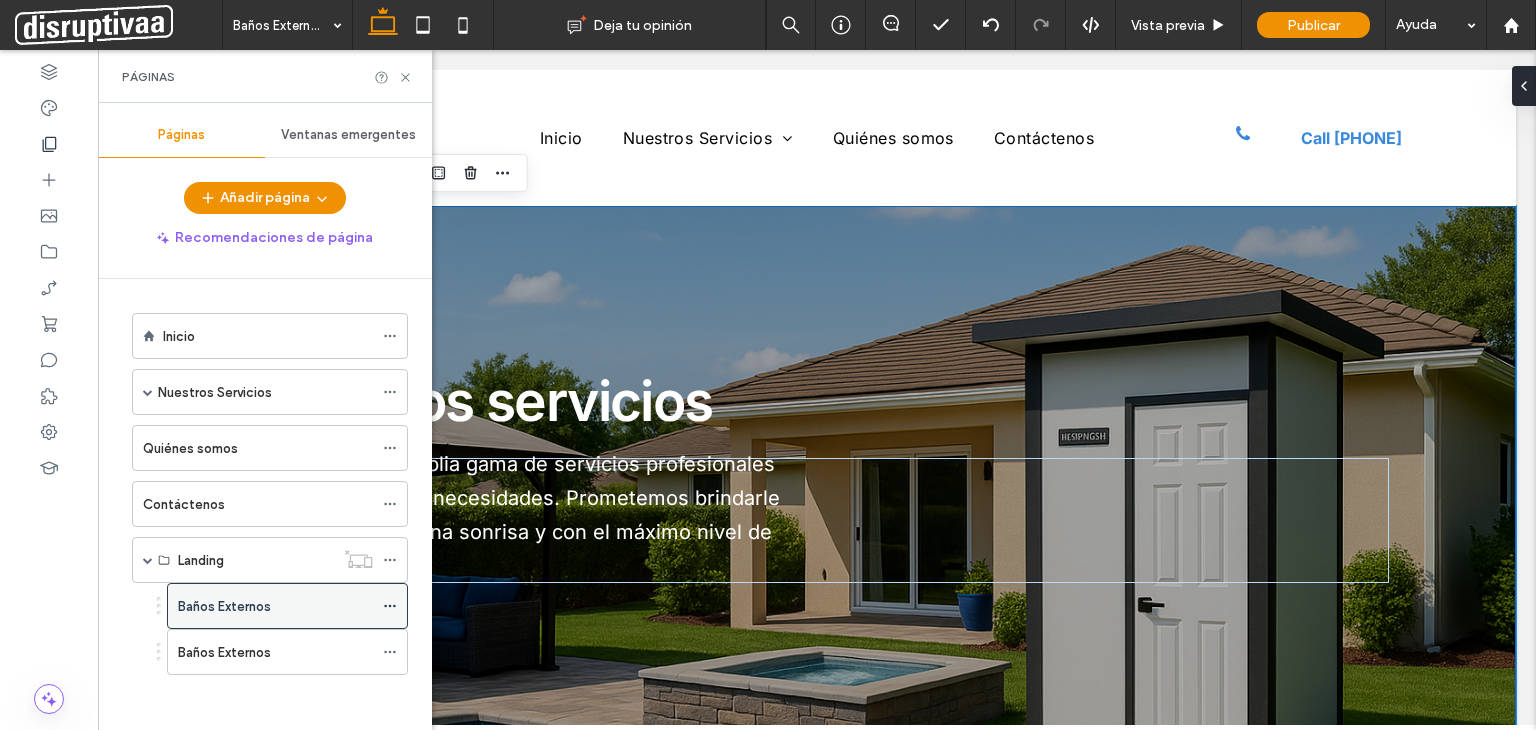 click 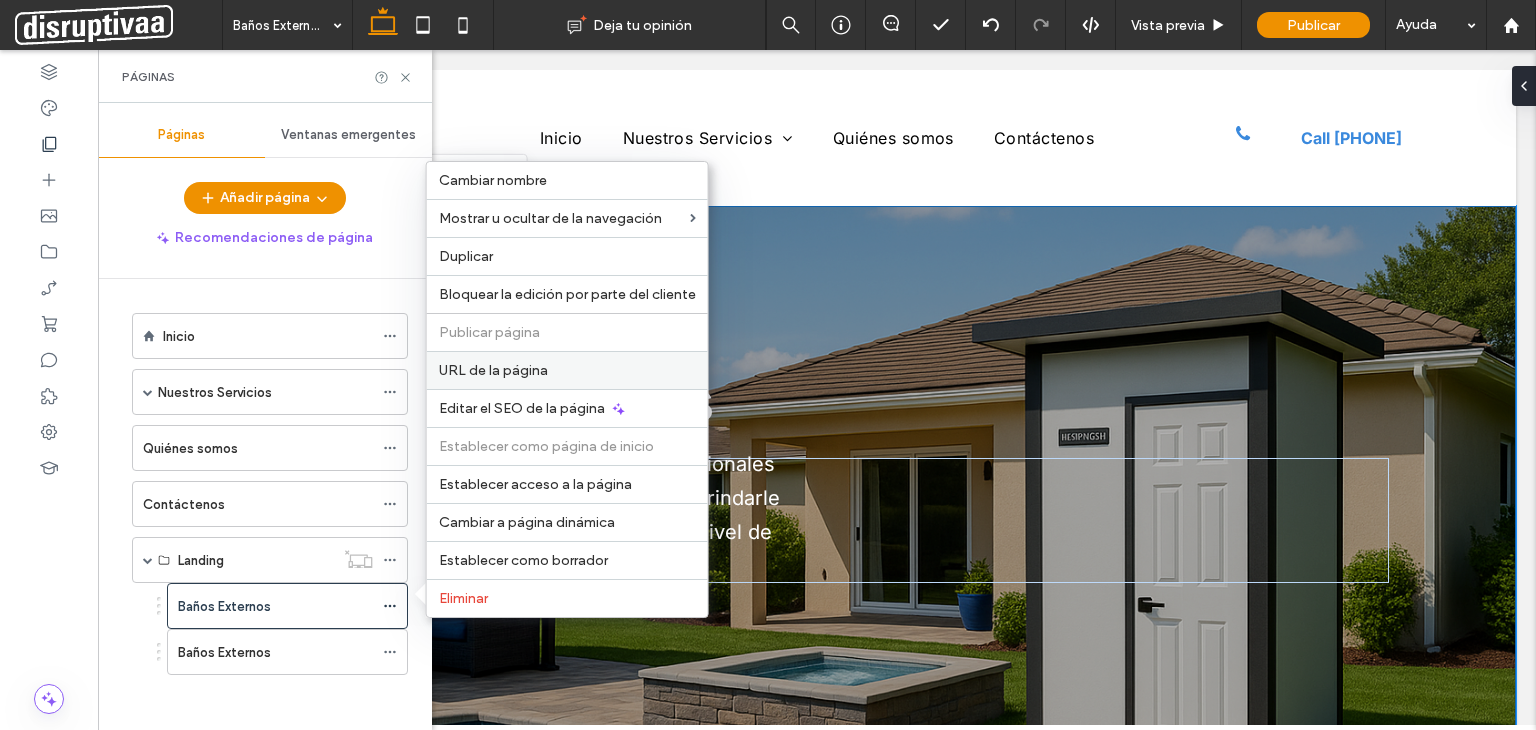 click on "URL de la página" at bounding box center [493, 370] 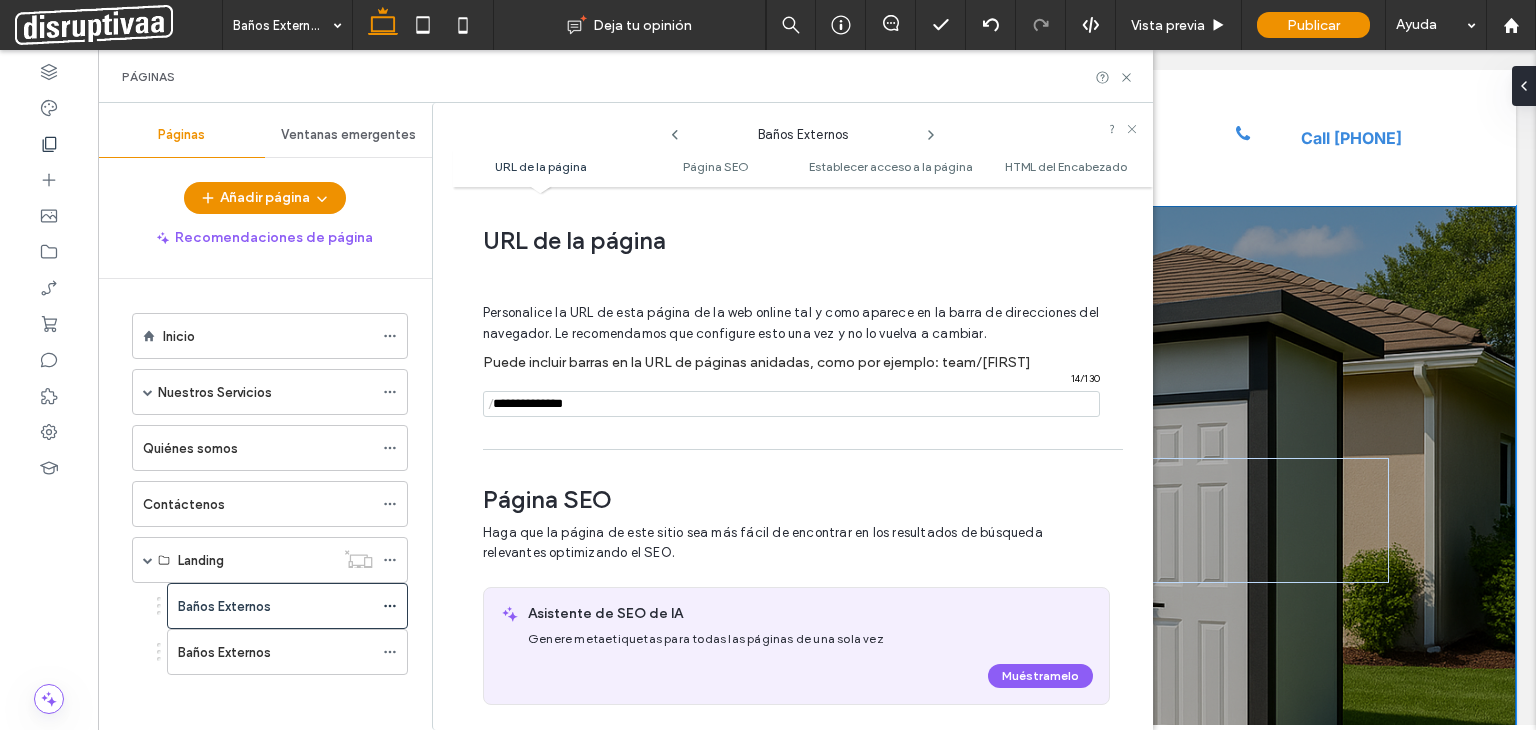 scroll, scrollTop: 10, scrollLeft: 0, axis: vertical 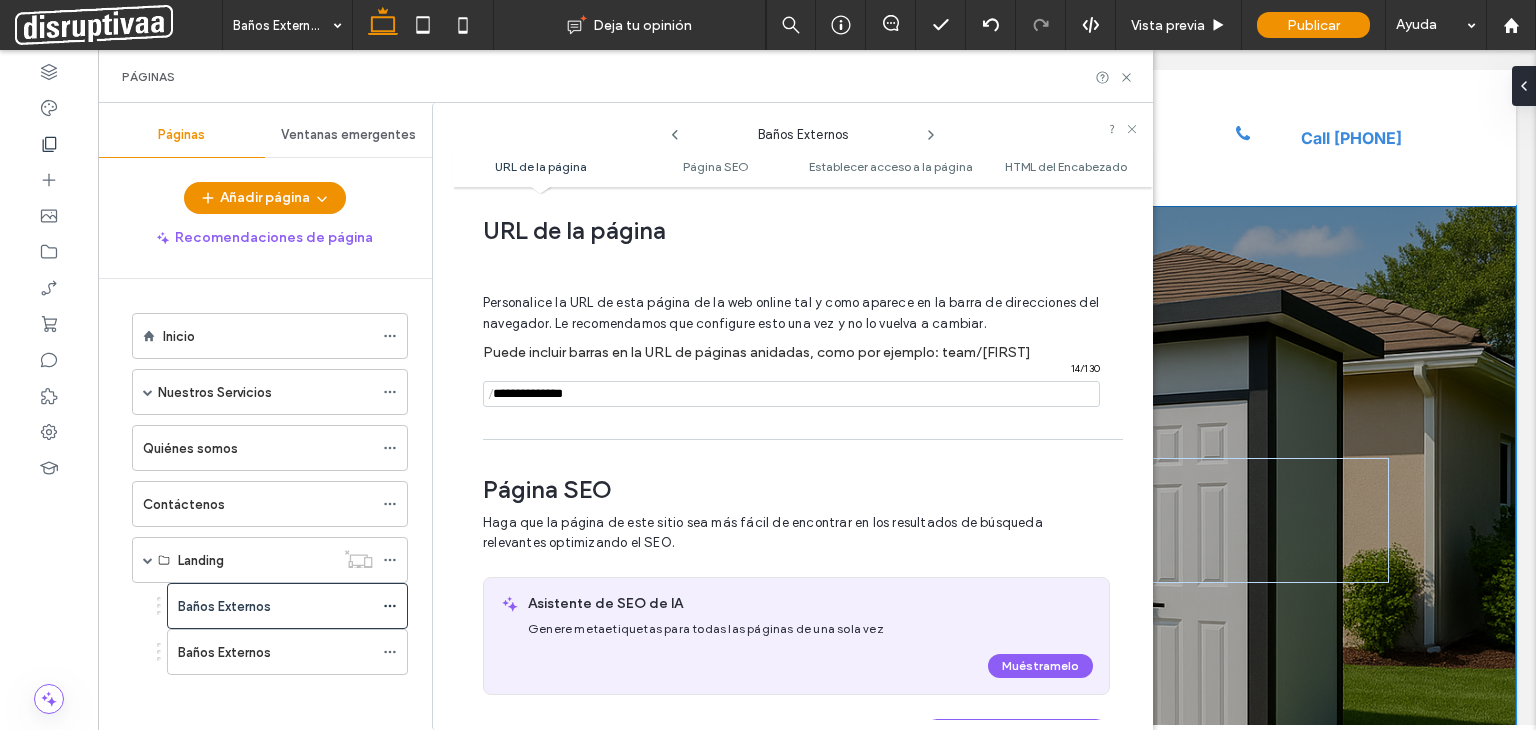 drag, startPoint x: 601, startPoint y: 393, endPoint x: 473, endPoint y: 395, distance: 128.01562 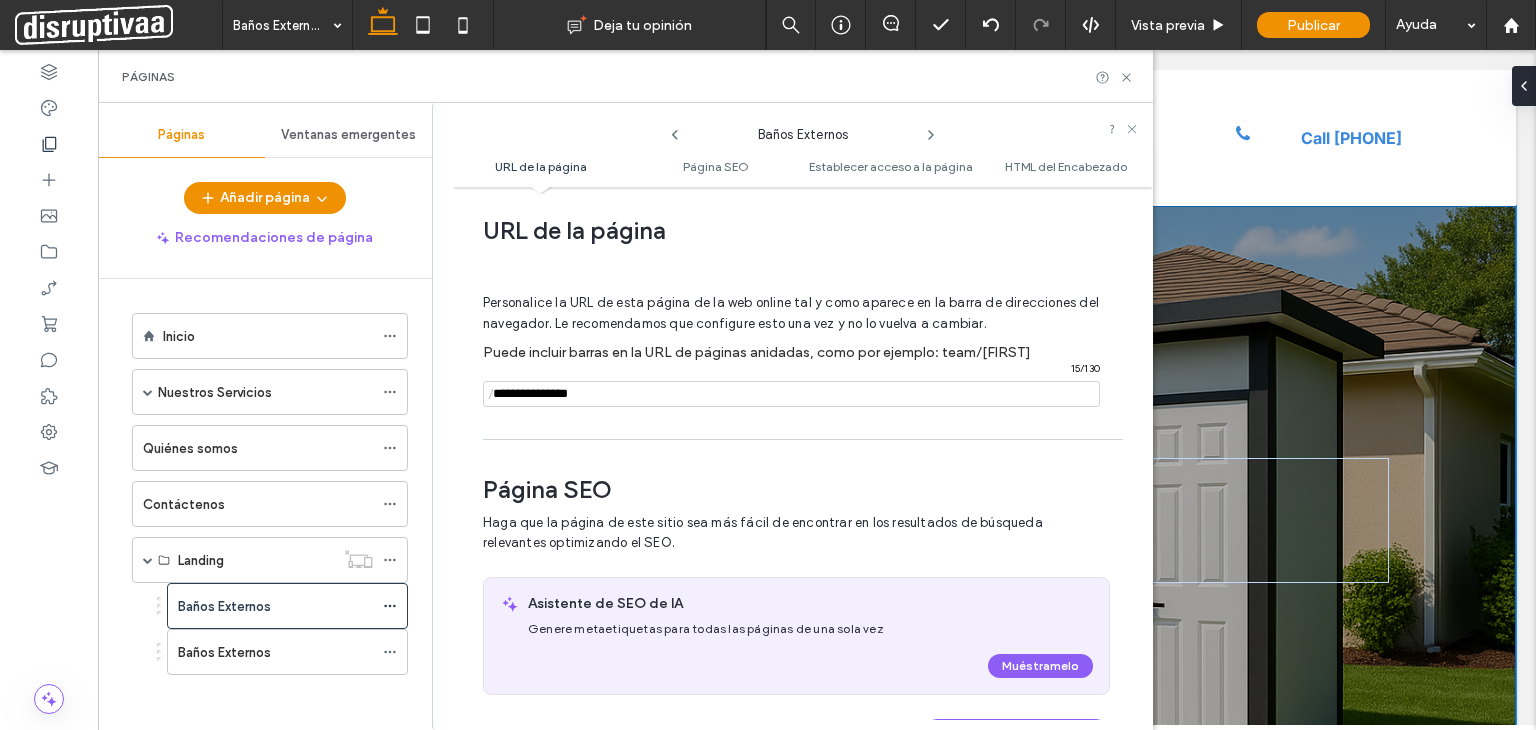 type on "**********" 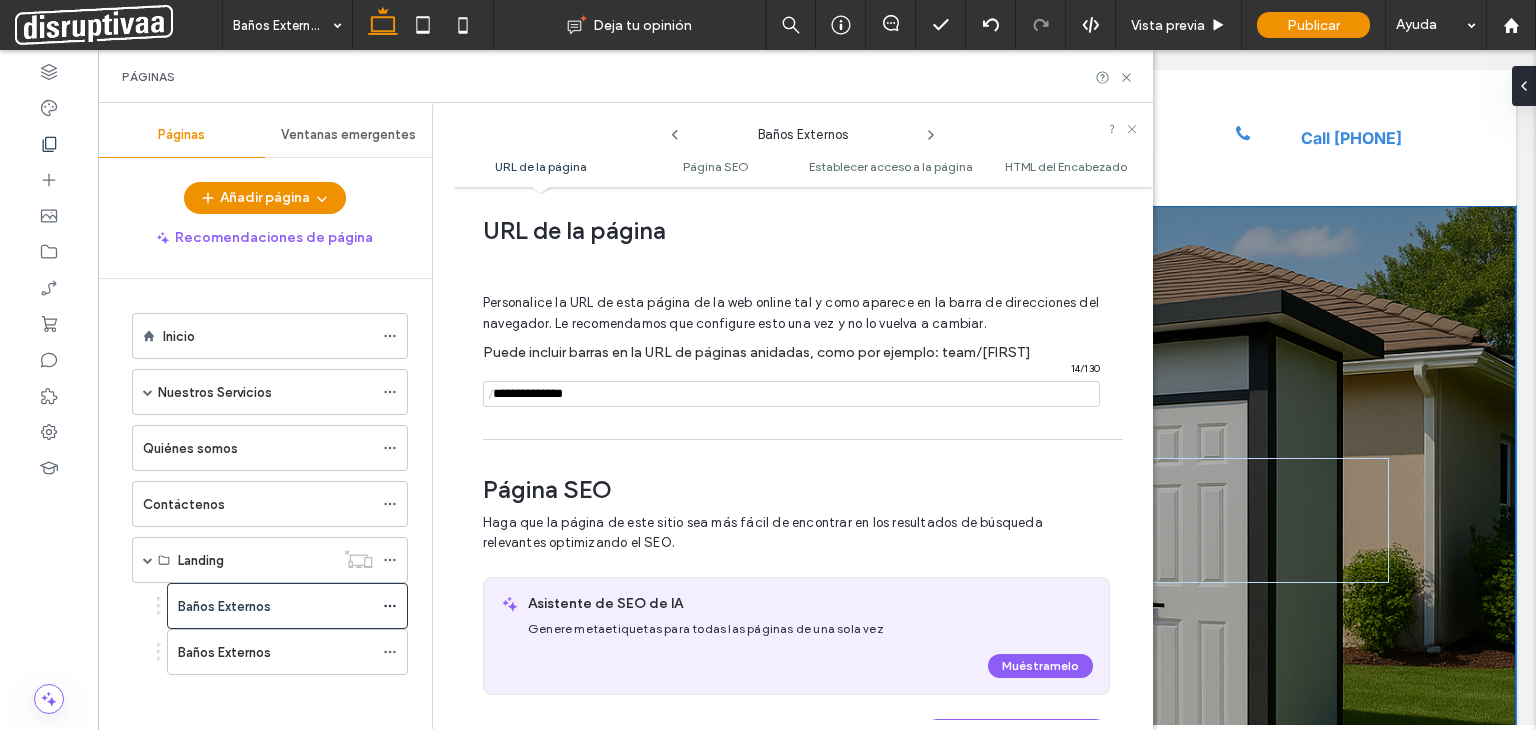 click on "Página SEO Haga que la página de este sitio sea más fácil de encontrar en los resultados de búsqueda relevantes optimizando el SEO. Asistente de SEO de IA Genere metaetiquetas para todas las páginas de una sola vez Muéstramelo Metaetiquetas de la página Generar metaetiquetas Título meta de la página  Indique un título corto y claro que describa el contenido de esta página en 55 caracteres o menos. 0   ch. Descripción meta de página Introduzca un resumen del contenido de esta página. No supere los 160 caracteres. 0   ch. Establecer la página como «no indexar» Indique a los motores de búsqueda que no rastreen esta página, de forma que no aparezca en los resultados de búsqueda. Por defecto, las páginas borrador están configuradas como «no indexar». Open Graph: imagen para compartir en las redes sociales  Esta imagen aparecerá en Facebook, LinkedIn y otras redes sociales cuando la gente comparta su web en dichas plataformas. Tamaño recomendado: 1200 x 630 píxeles Imagen" at bounding box center (795, 1128) 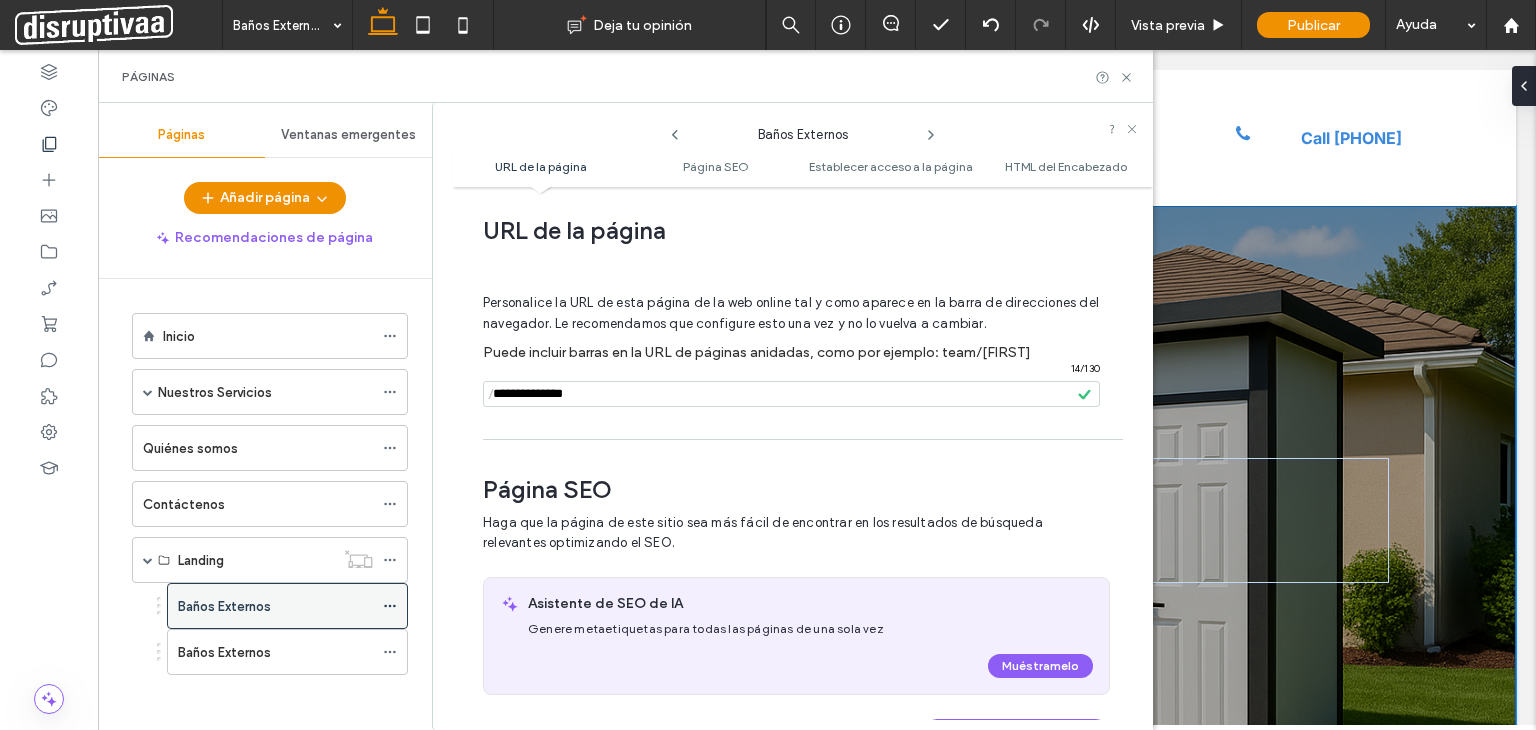 click 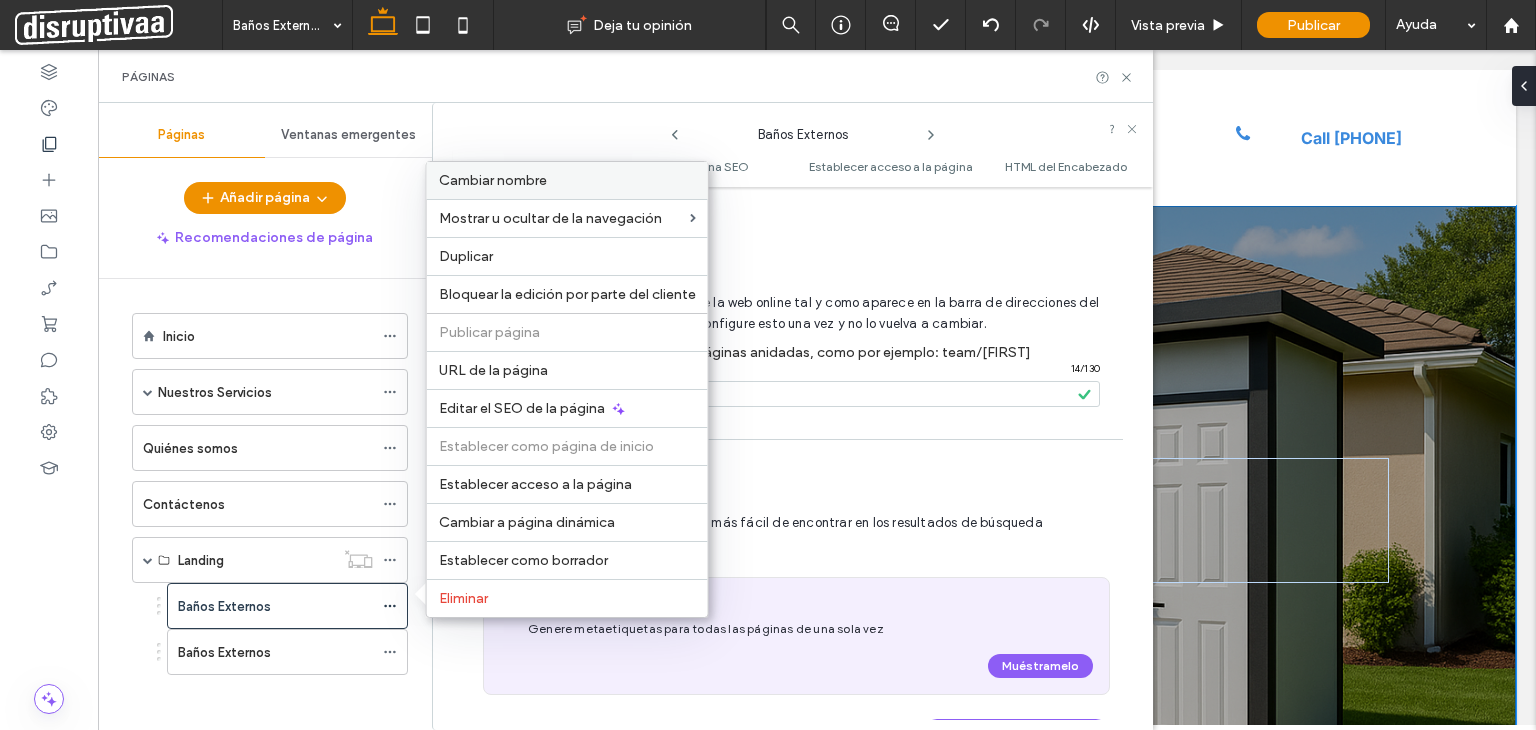 click on "Cambiar nombre" at bounding box center (493, 180) 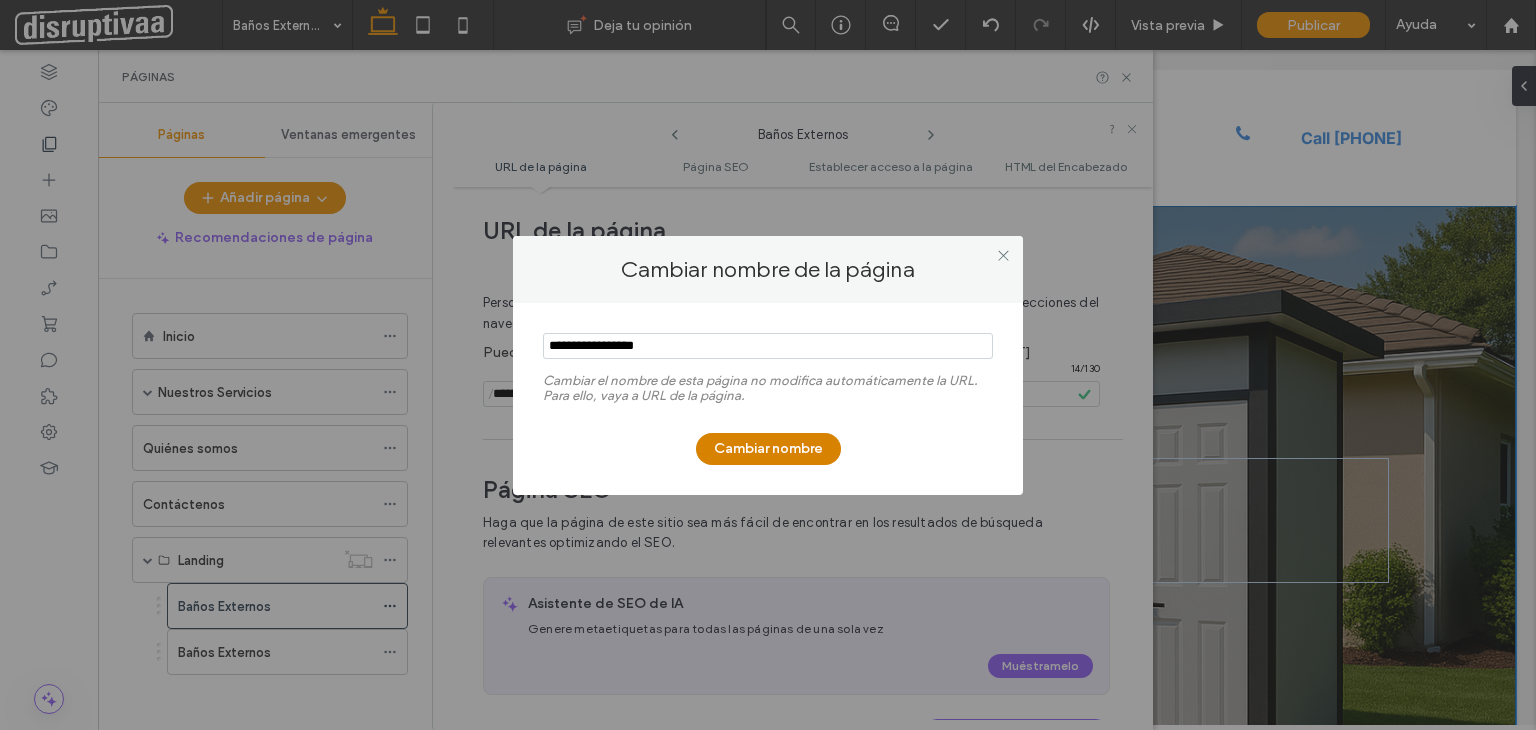 type on "**********" 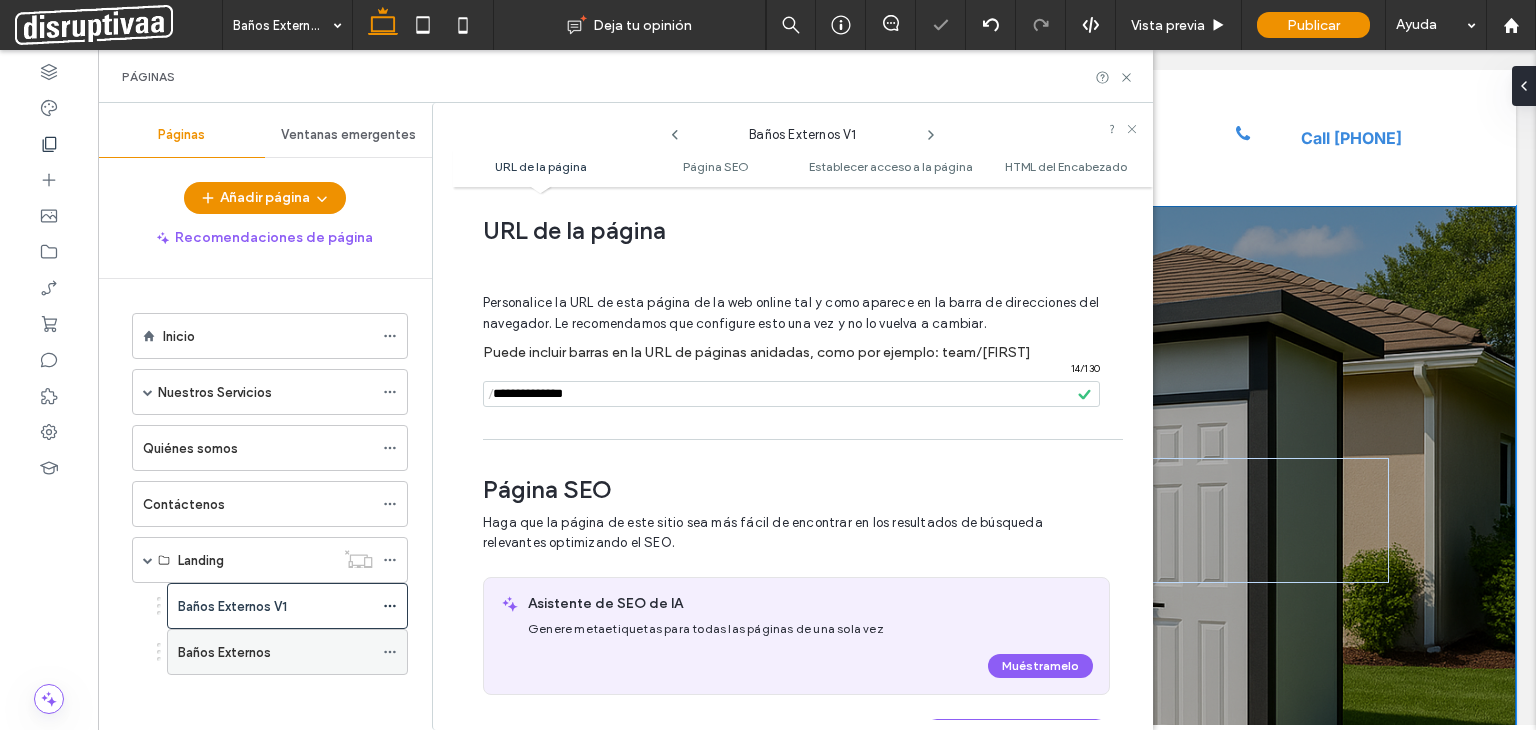 click 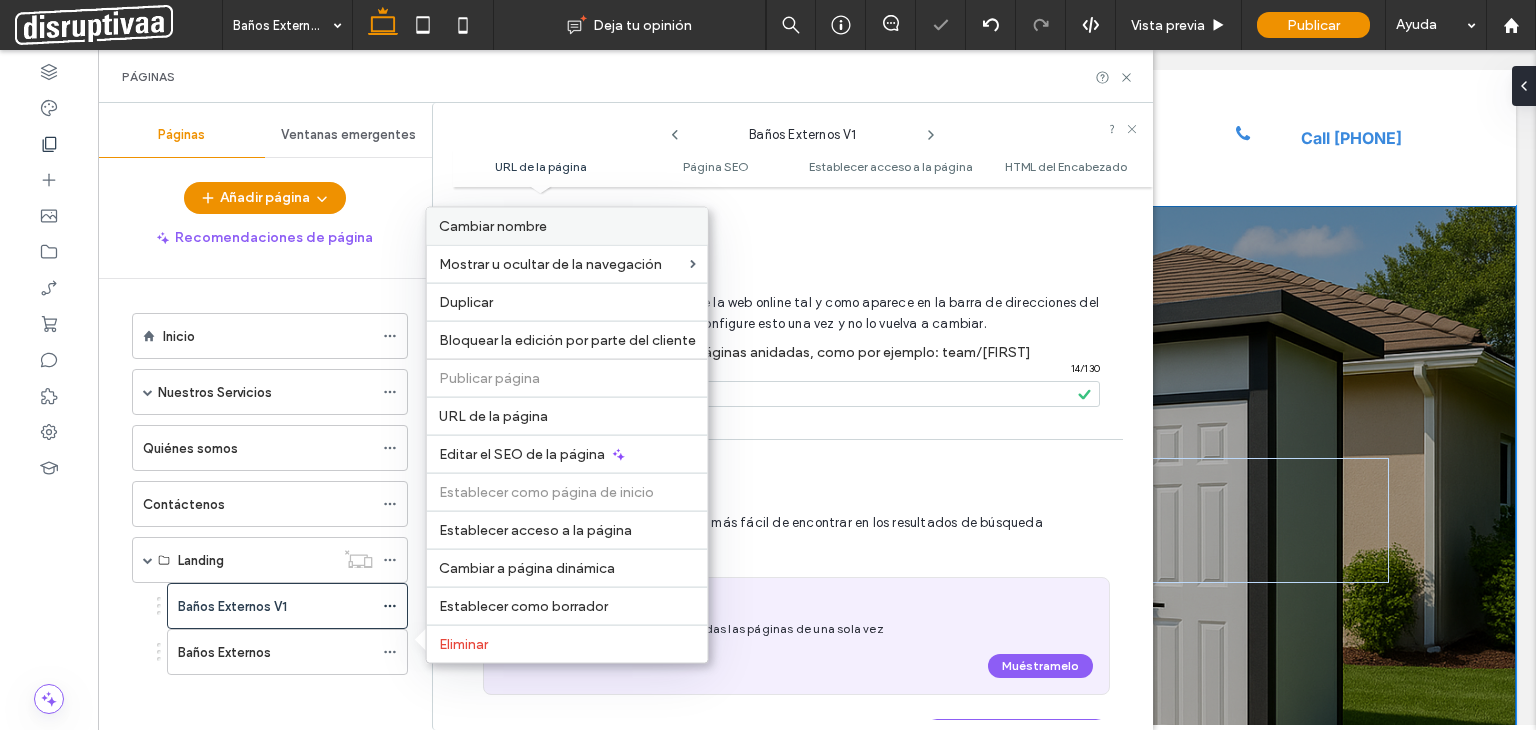 click on "Cambiar nombre" at bounding box center [567, 226] 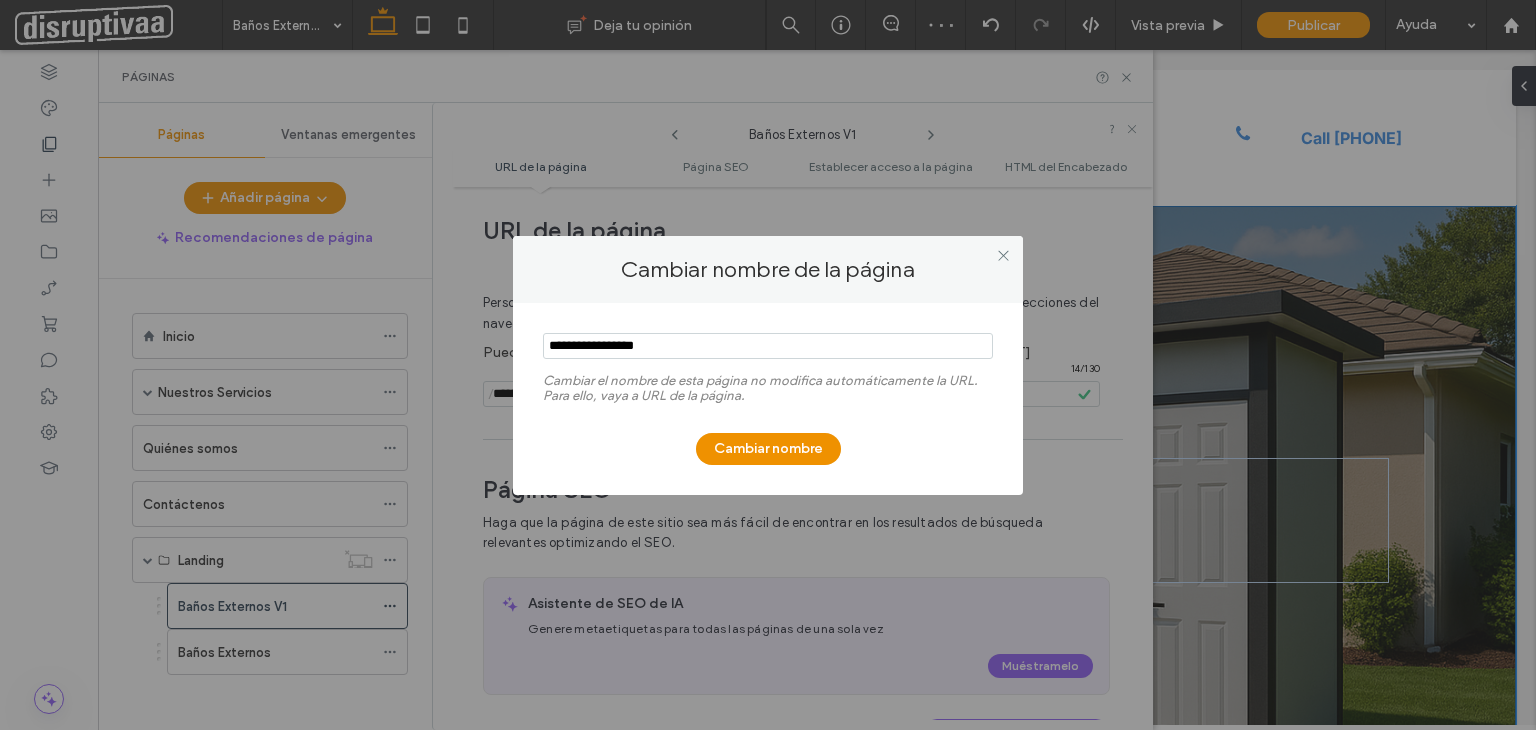 type on "**********" 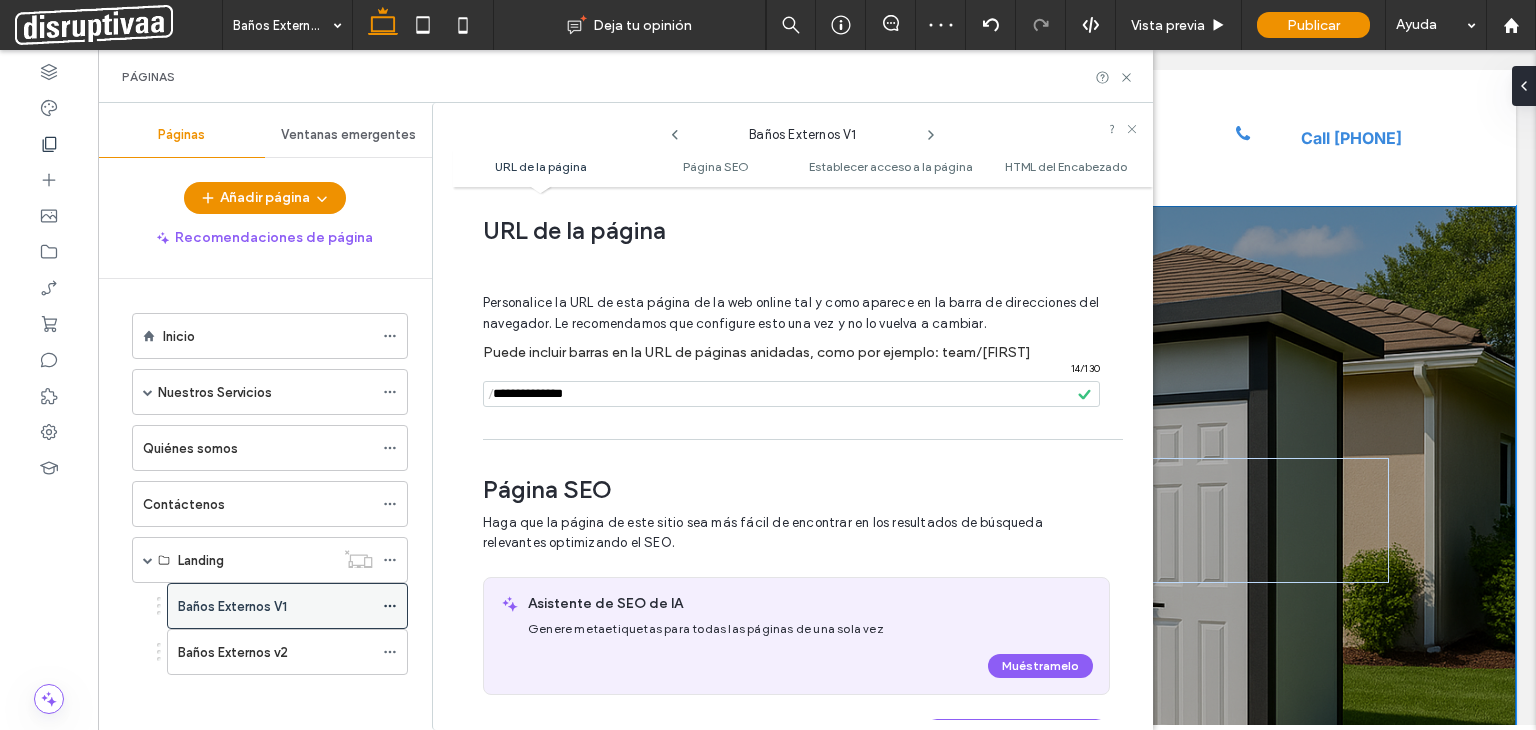 click on "Baños Externos V1" at bounding box center [232, 606] 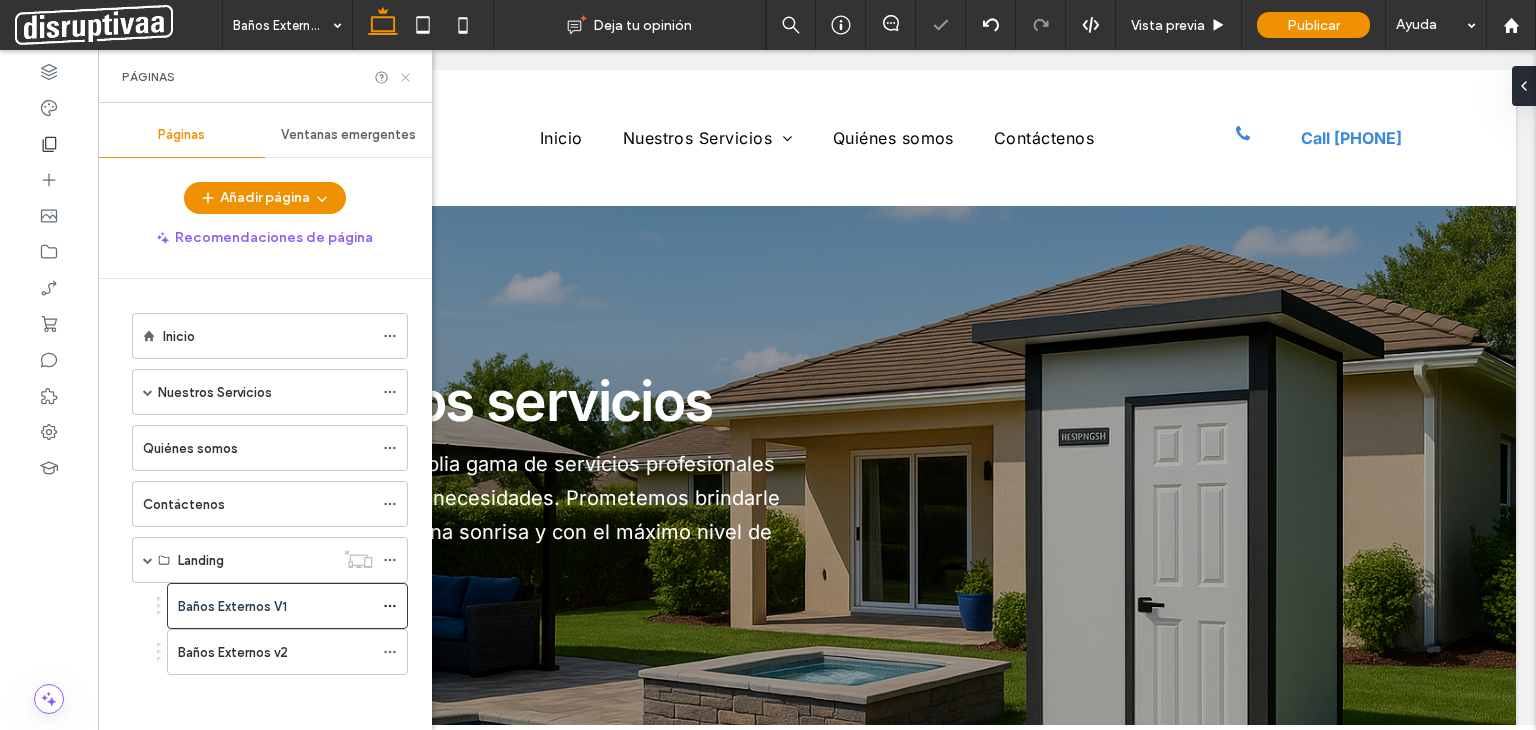 scroll, scrollTop: 0, scrollLeft: 0, axis: both 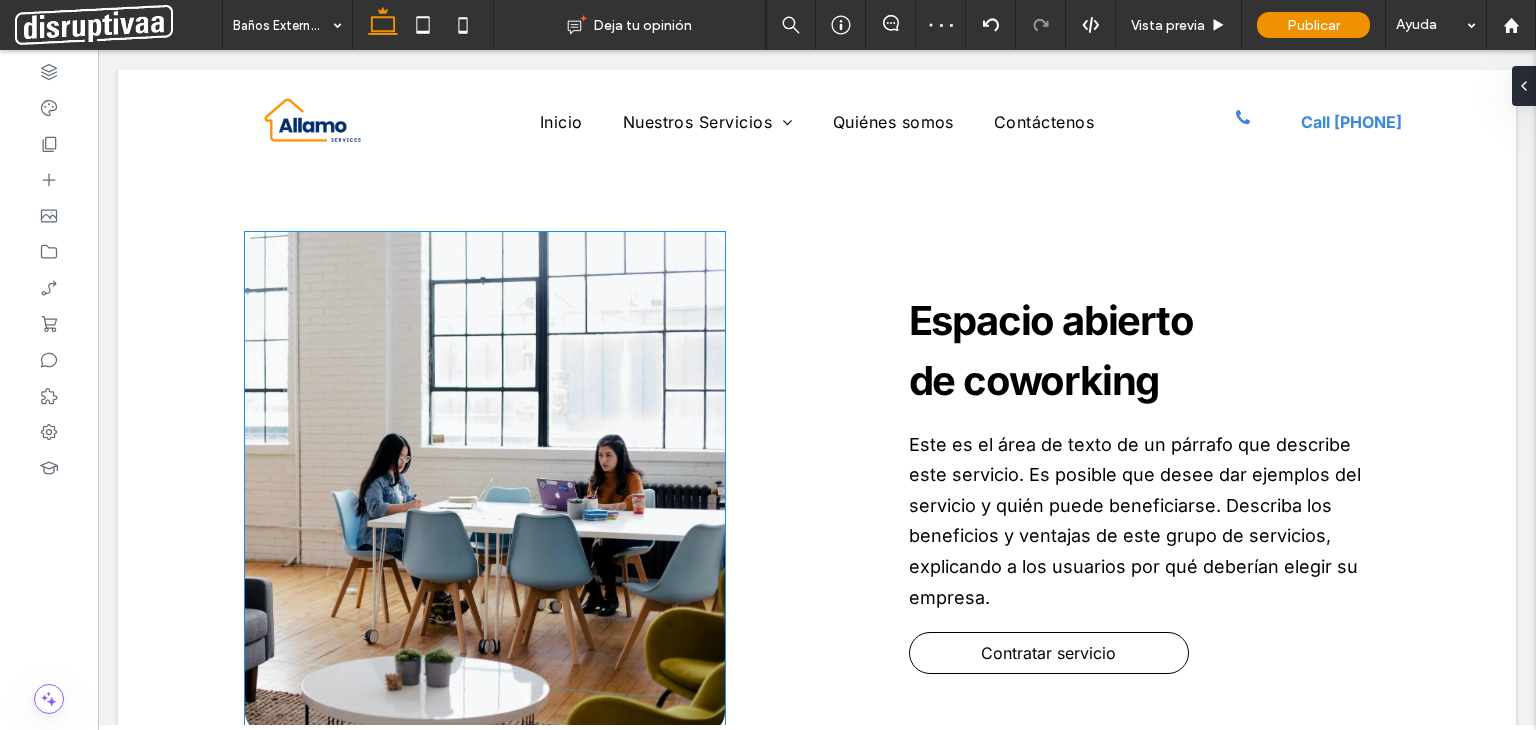 click at bounding box center [485, 482] 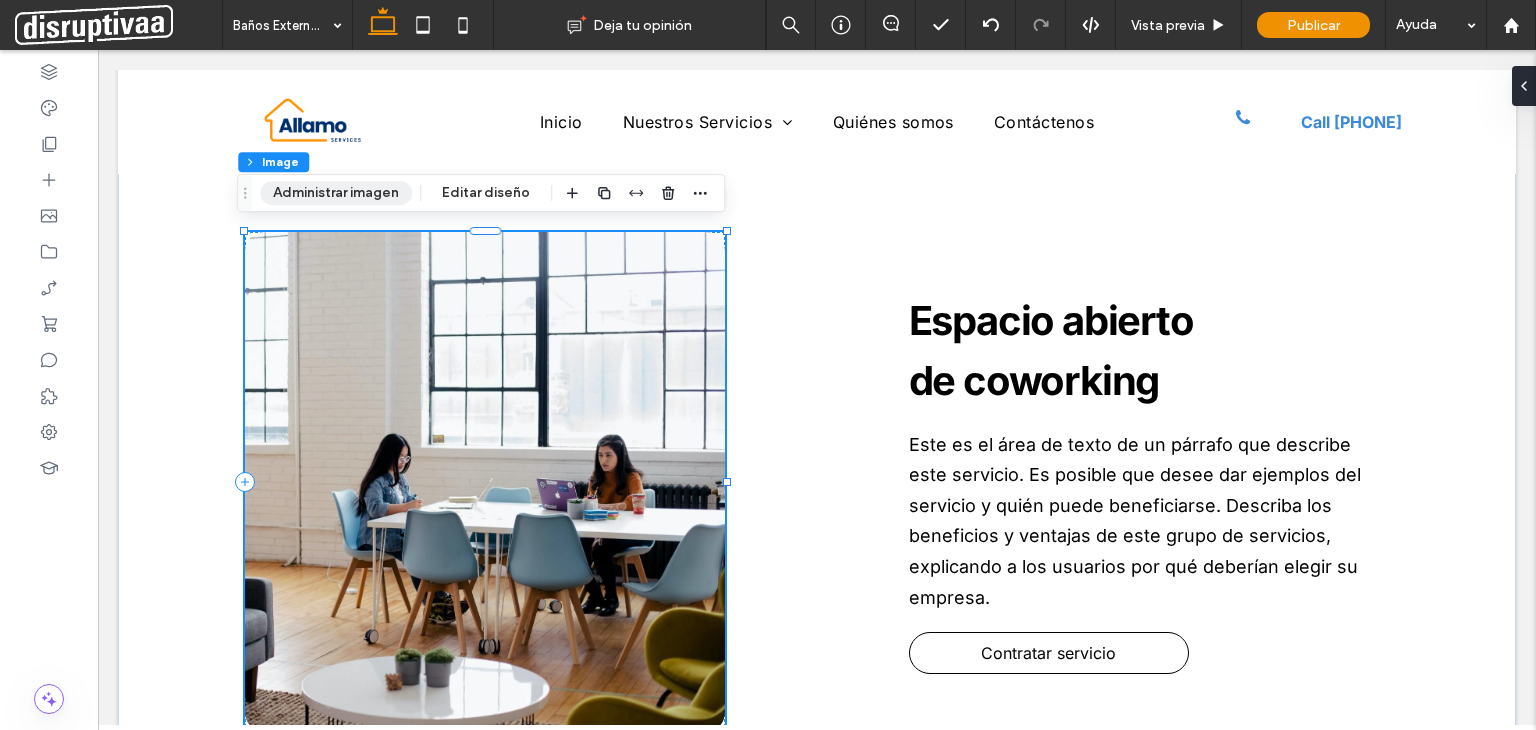 click on "Administrar imagen" at bounding box center (336, 193) 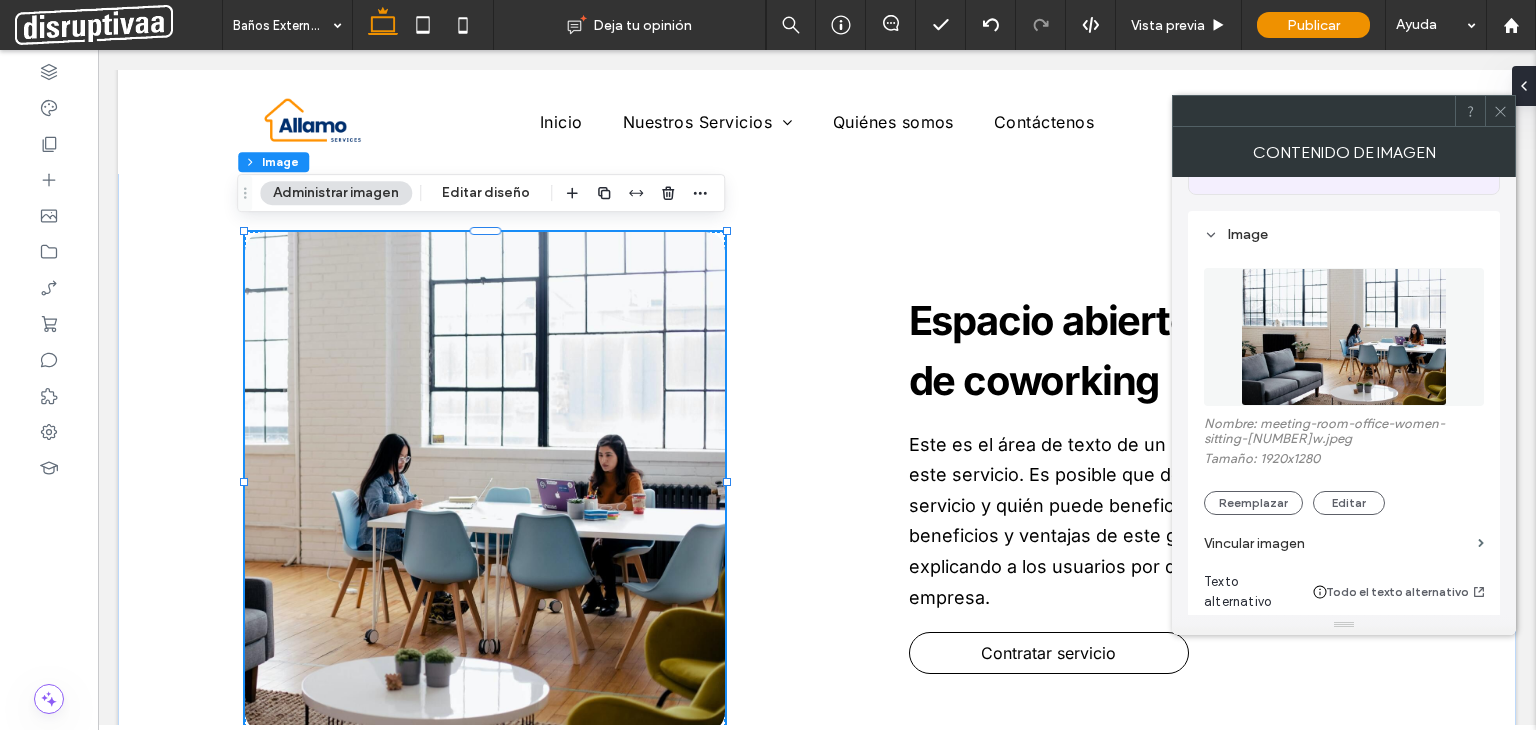 scroll, scrollTop: 200, scrollLeft: 0, axis: vertical 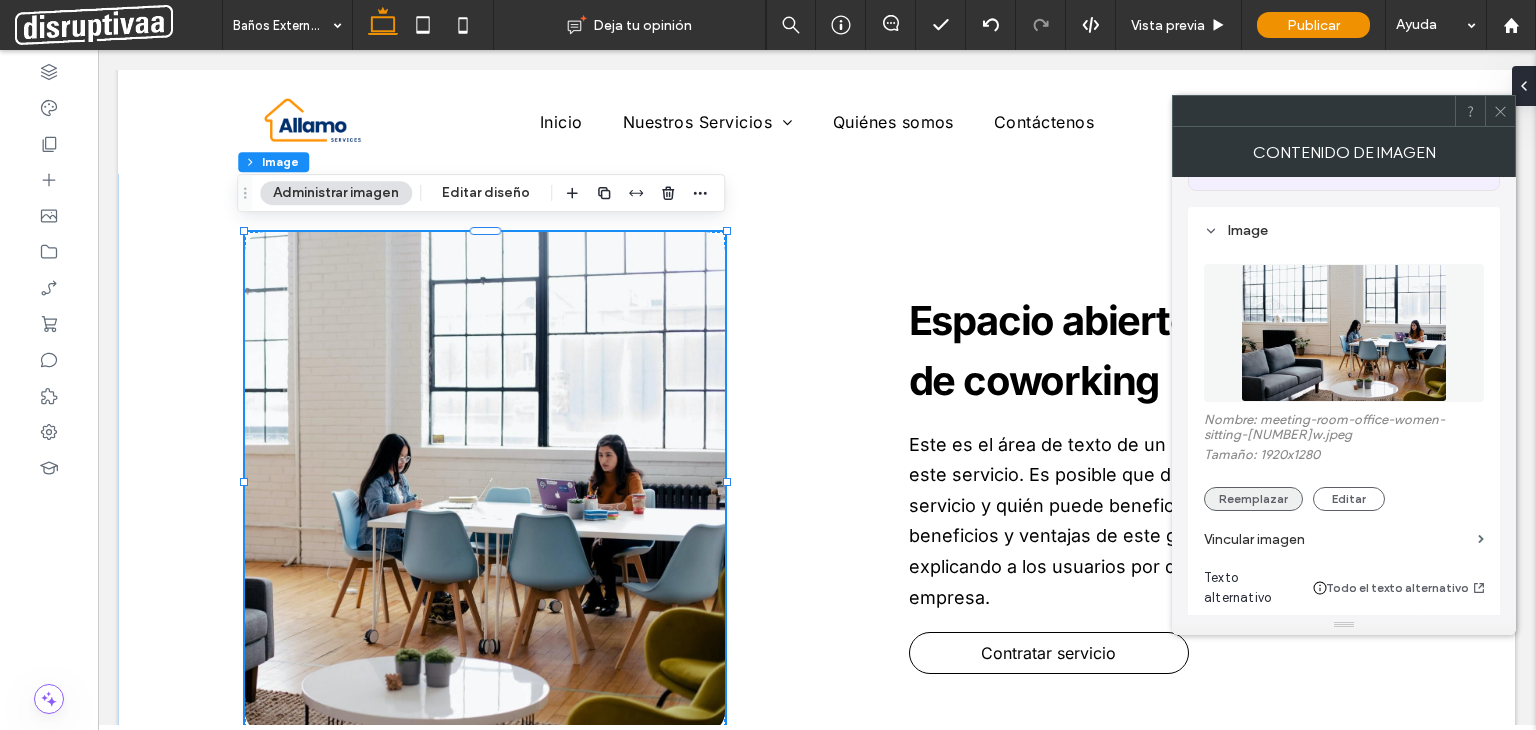 click on "Reemplazar" at bounding box center [1253, 499] 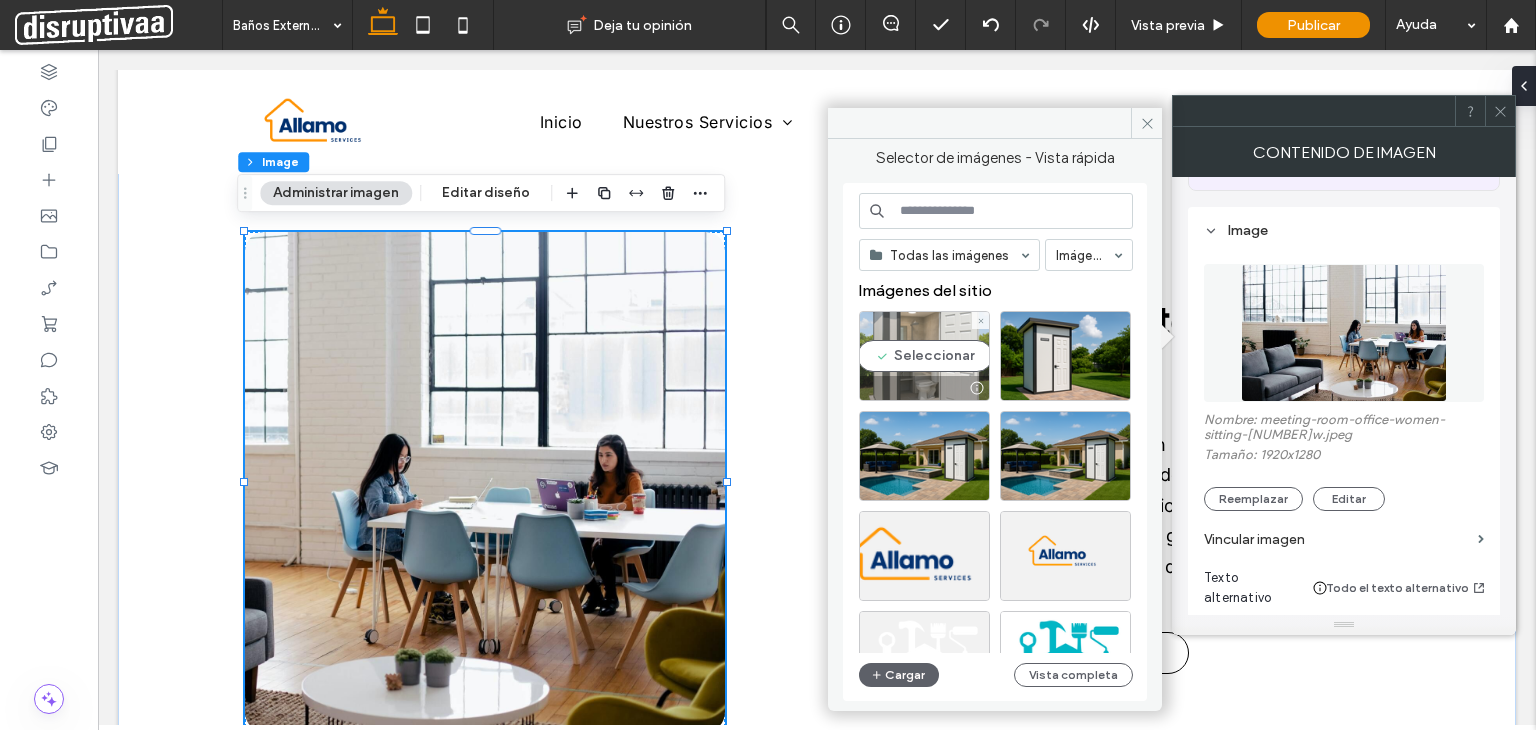 click on "Seleccionar" at bounding box center (924, 356) 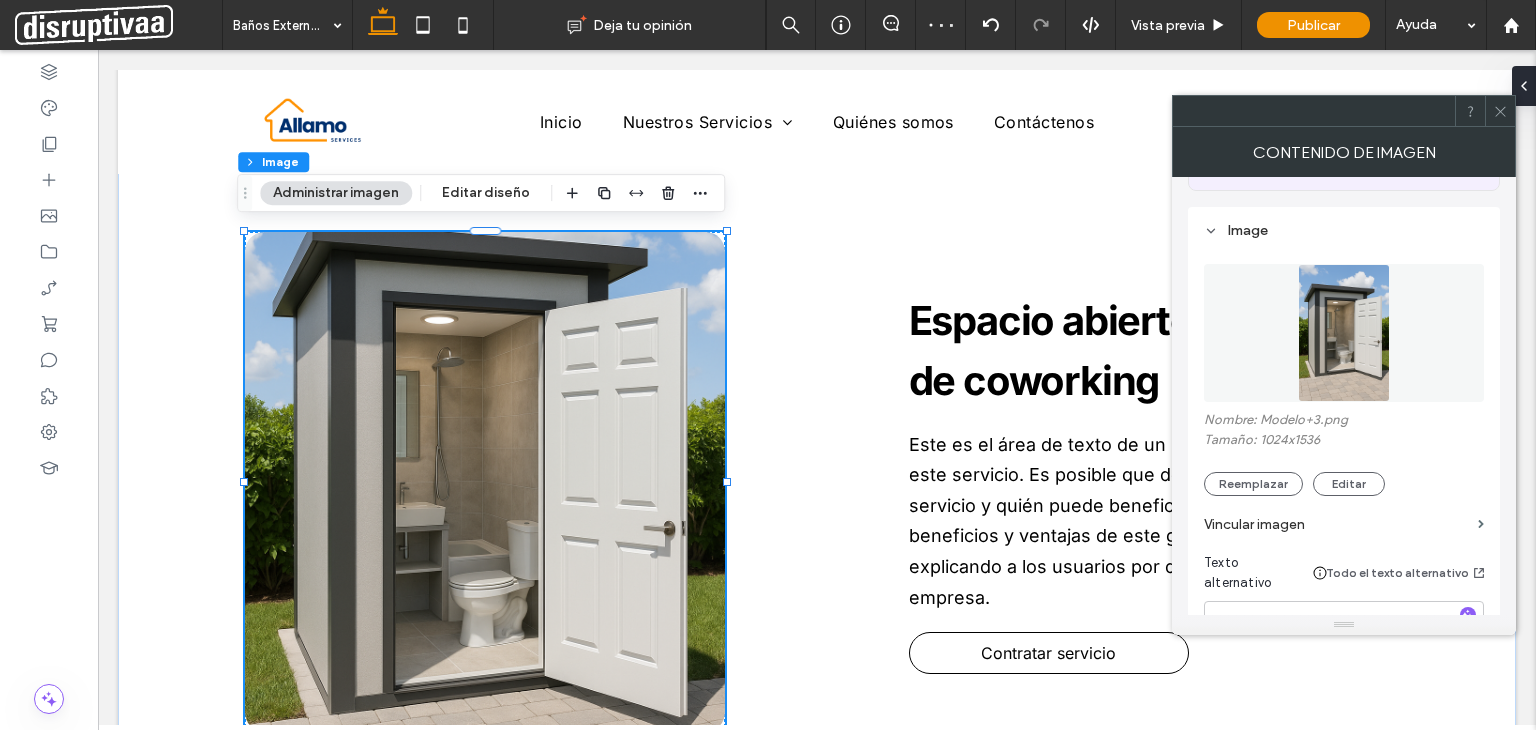 click 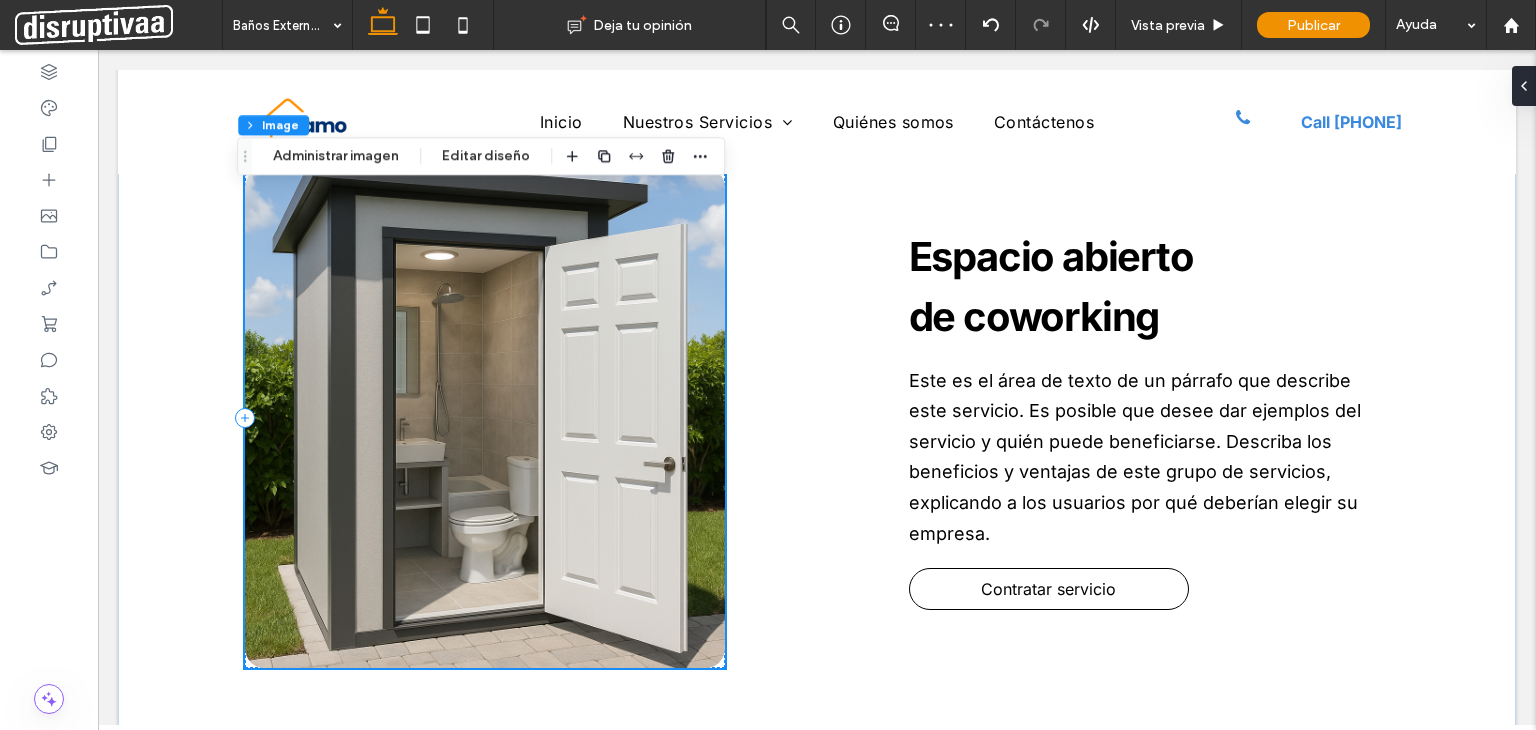 scroll, scrollTop: 768, scrollLeft: 0, axis: vertical 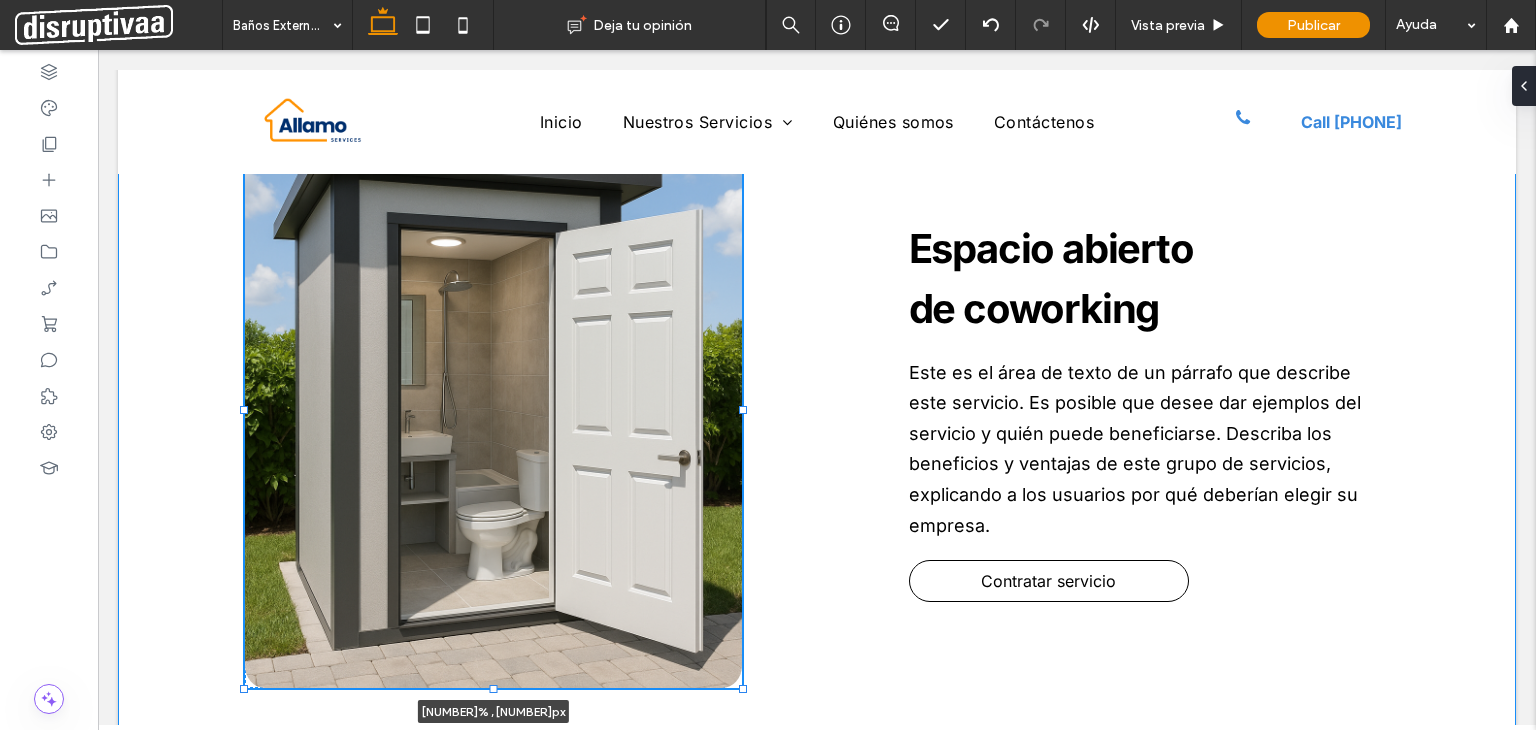 drag, startPoint x: 720, startPoint y: 628, endPoint x: 736, endPoint y: 656, distance: 32.24903 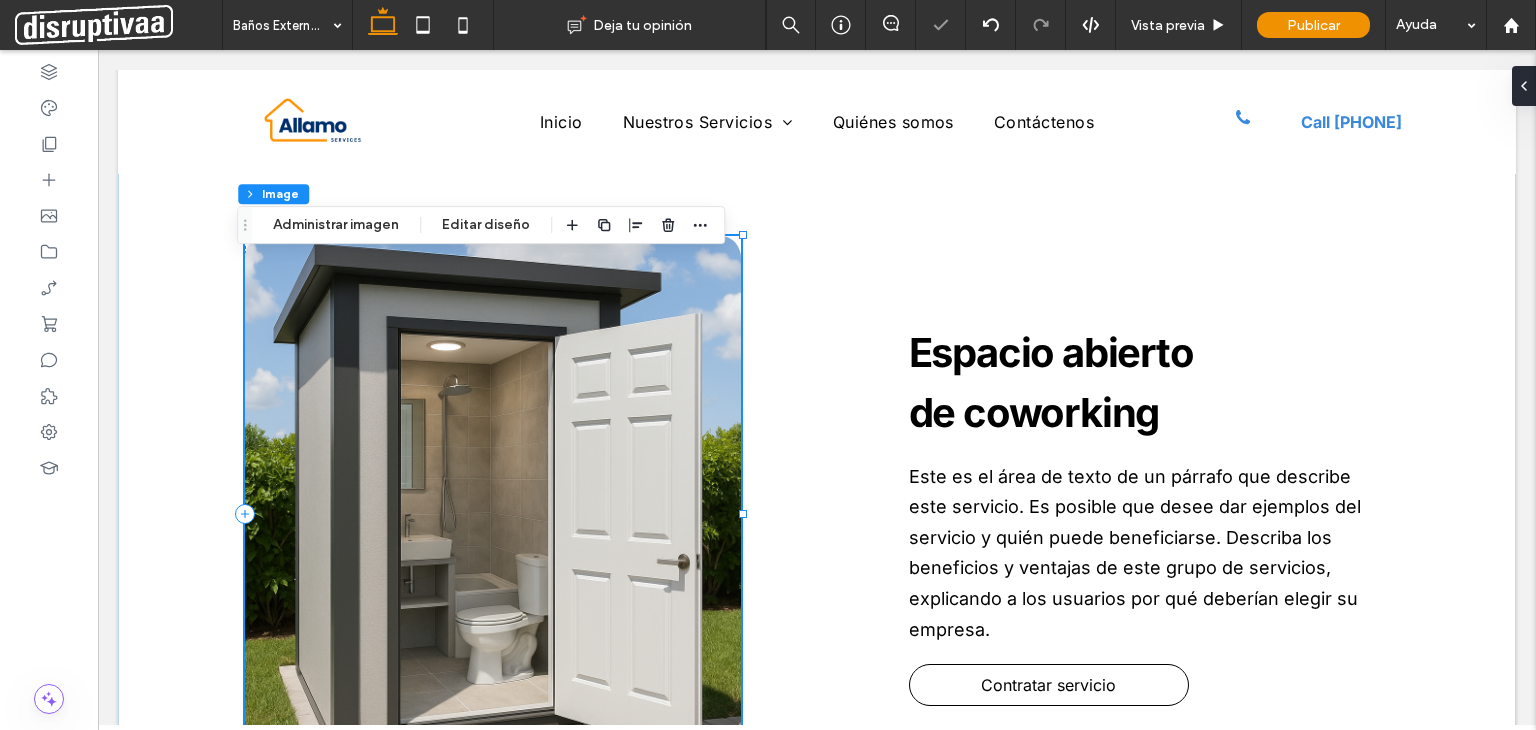 scroll, scrollTop: 568, scrollLeft: 0, axis: vertical 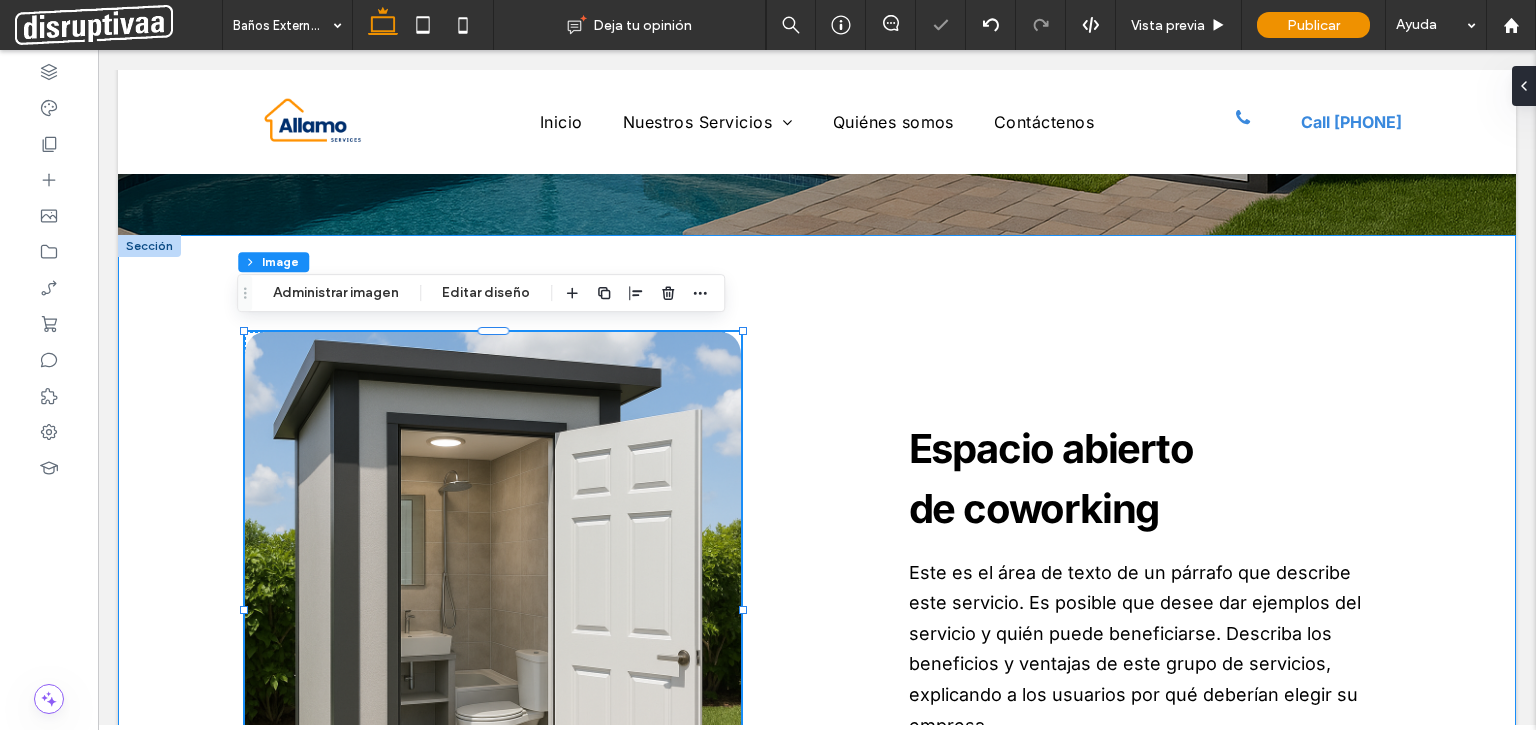 click on "[NUMBER] , [NUMBER]
Espacio abierto de coworking
Este es el área de texto de un párrafo que describe este servicio. Es posible que desee dar ejemplos del servicio y quién puede beneficiarse. Describa los beneficios y ventajas de este grupo de servicios, explicando a los usuarios por qué deberían elegir su empresa.
Contratar servicio" at bounding box center [817, 611] 